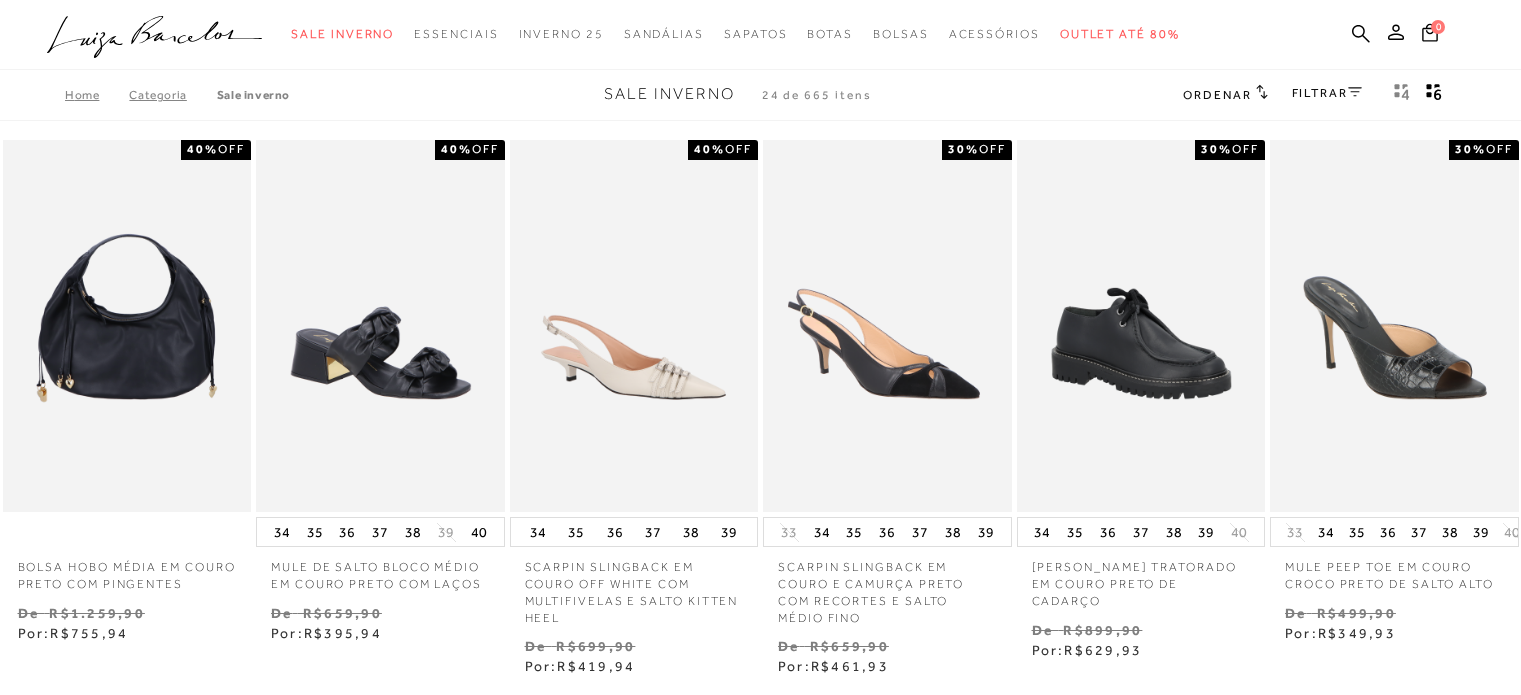 scroll, scrollTop: 0, scrollLeft: 0, axis: both 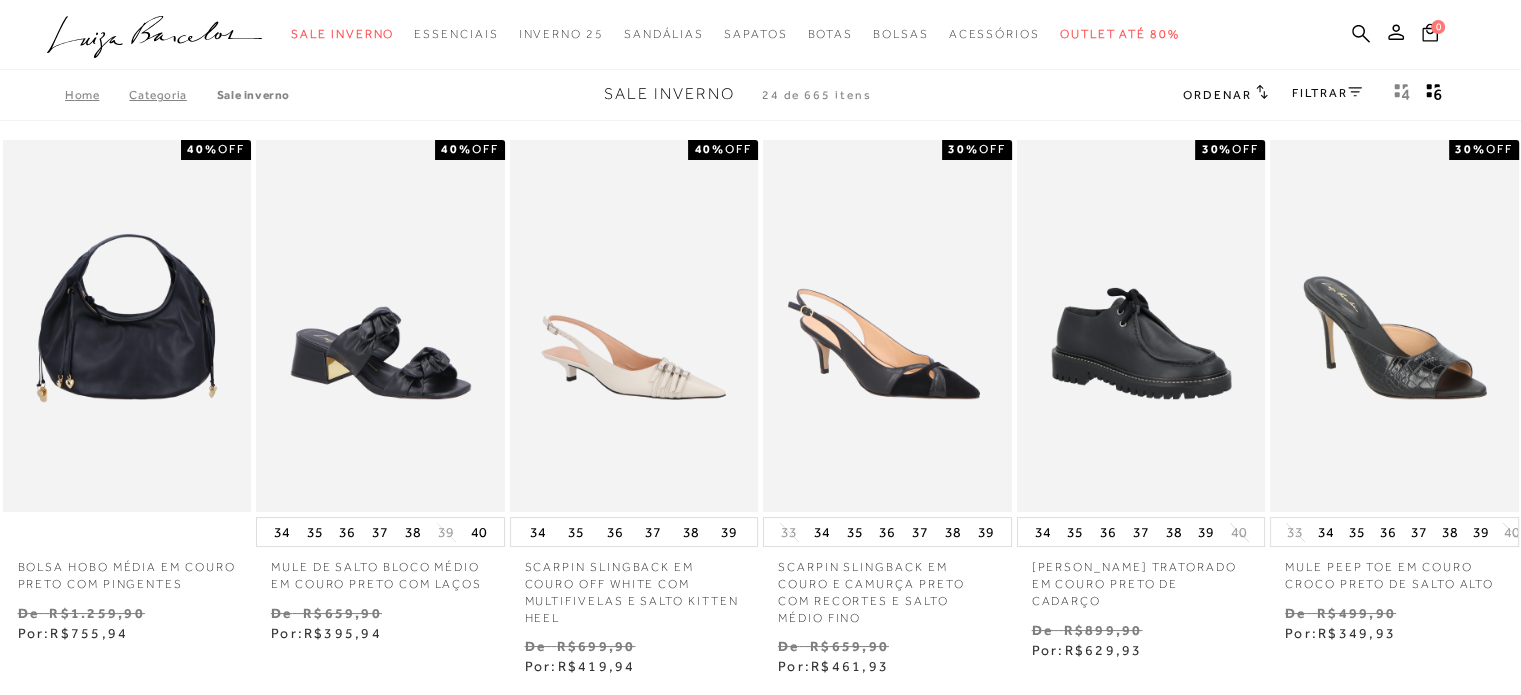 click on "FILTRAR" at bounding box center [1327, 93] 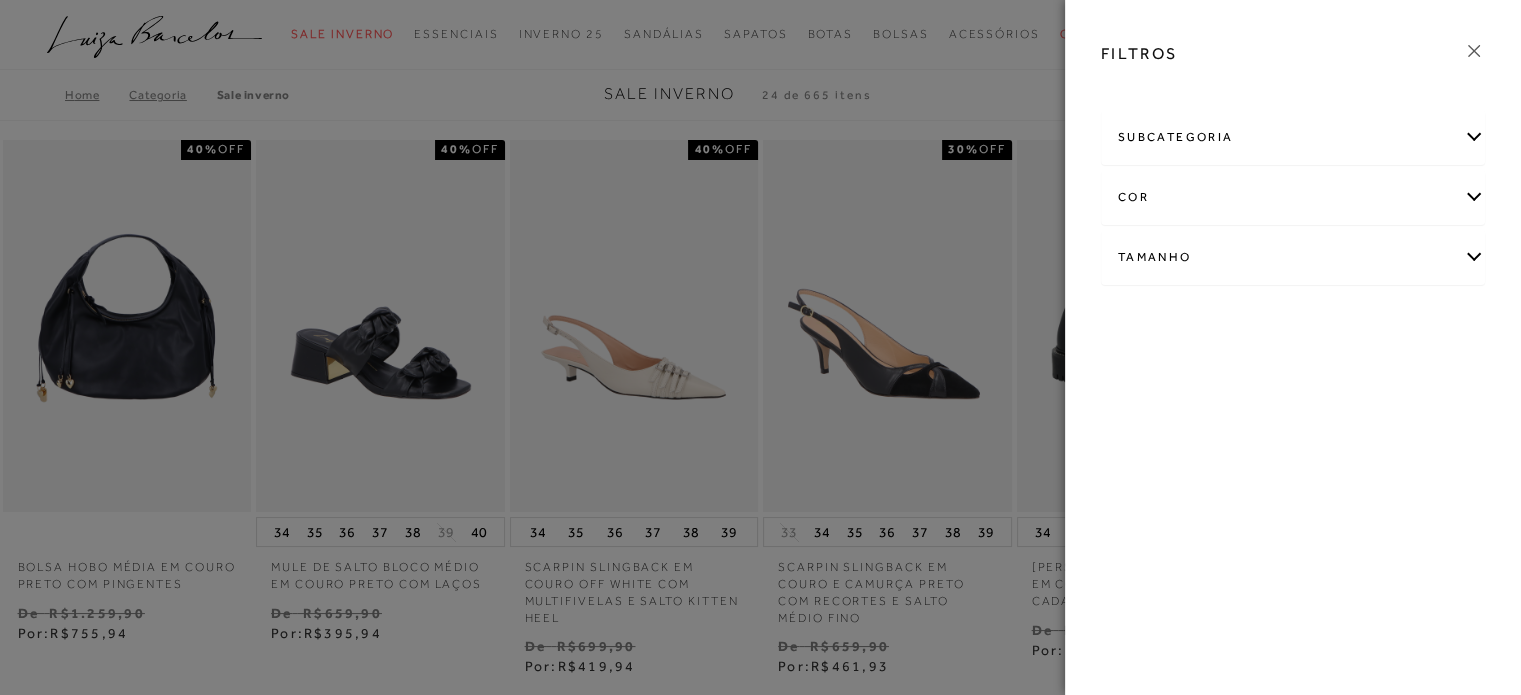 click on "Tamanho" at bounding box center [1293, 257] 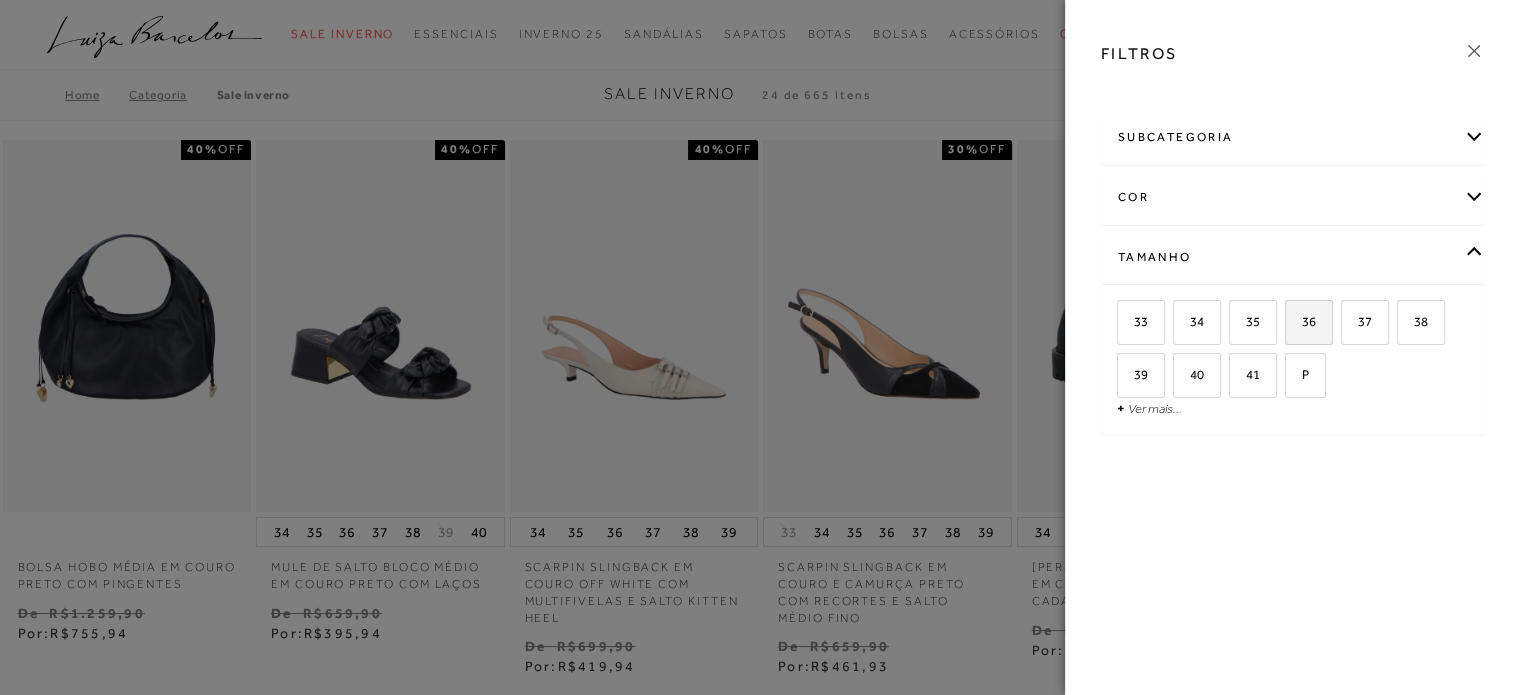 click on "36" at bounding box center [1301, 321] 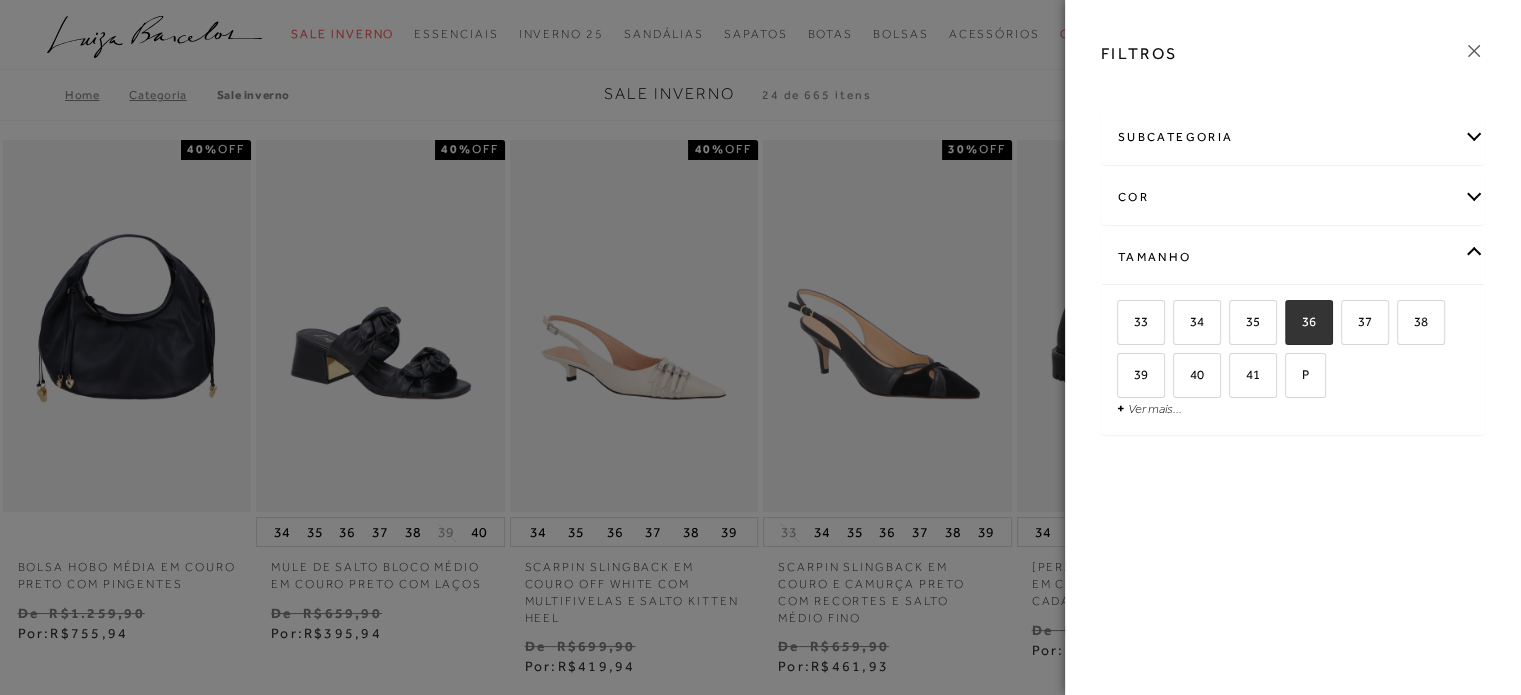 checkbox on "true" 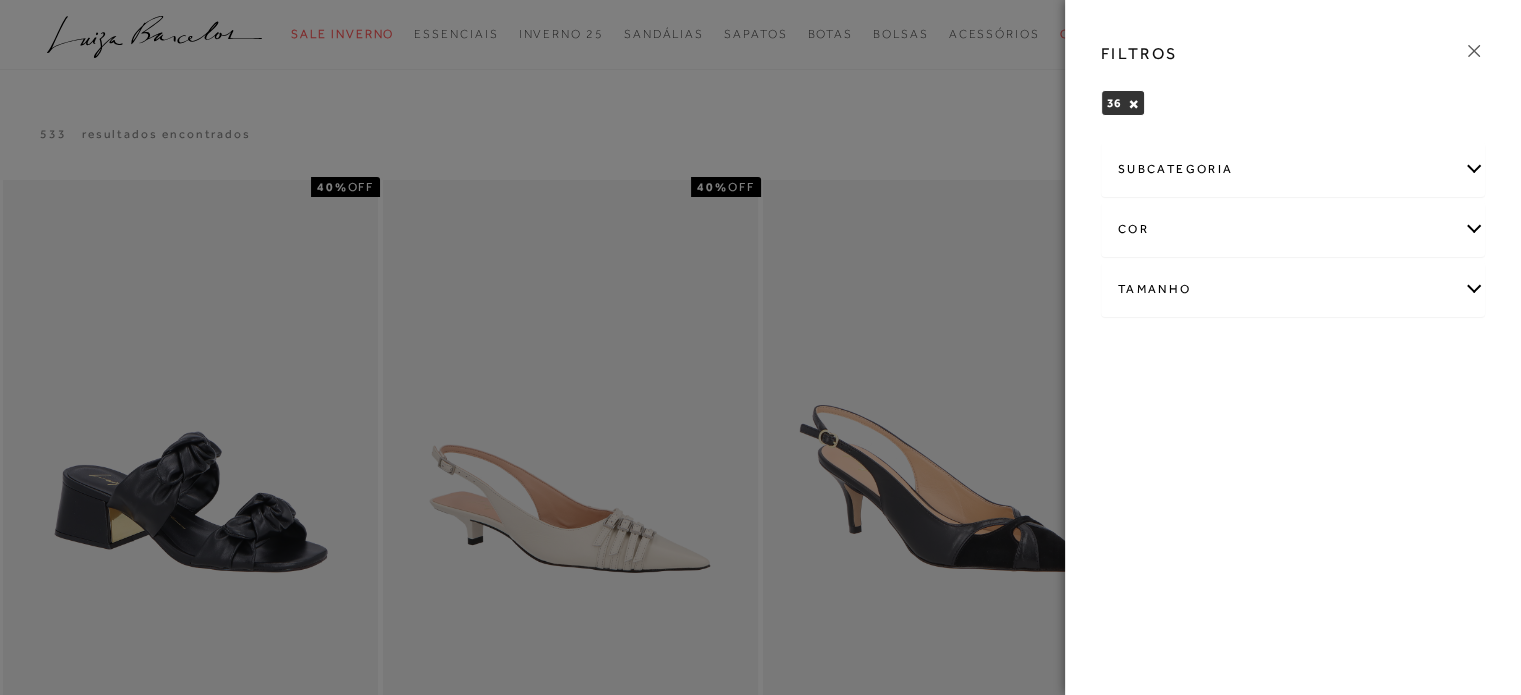 click 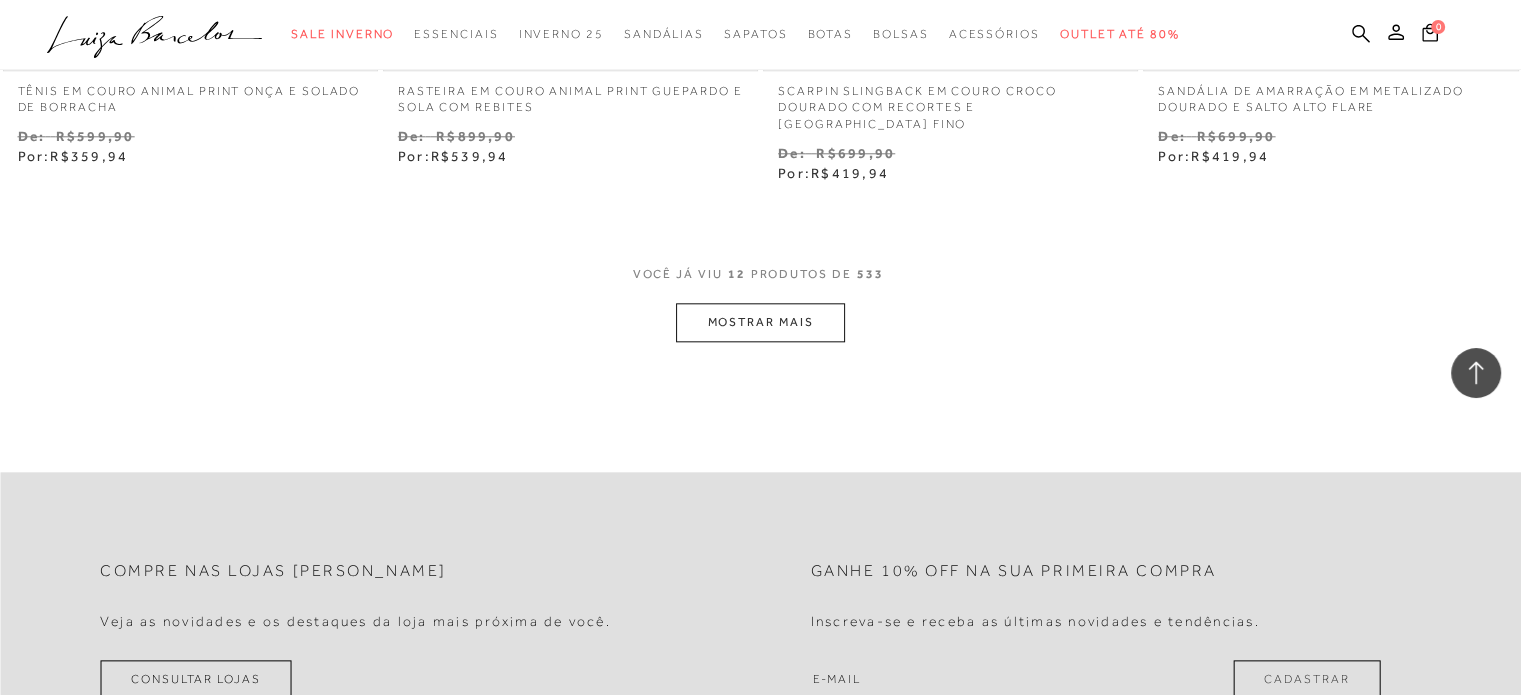 scroll, scrollTop: 2200, scrollLeft: 0, axis: vertical 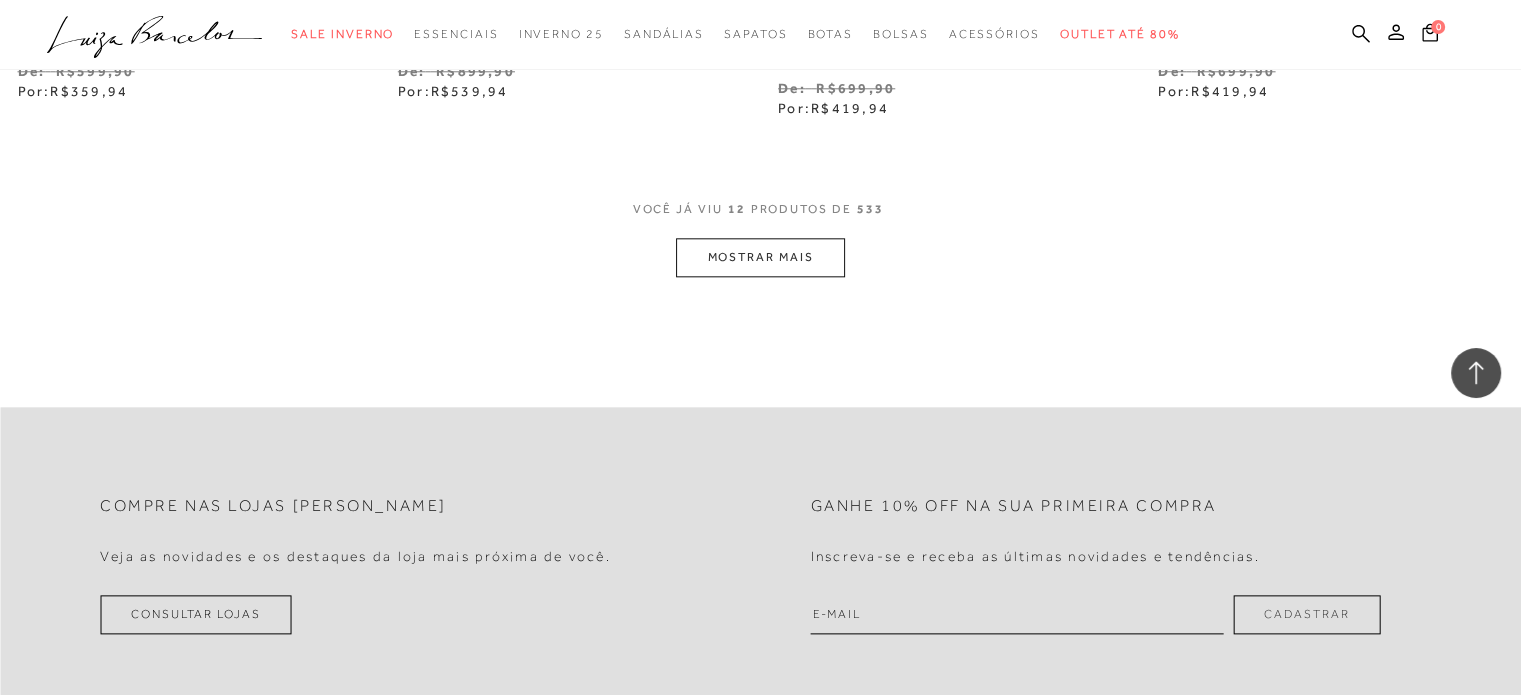click on "MOSTRAR MAIS" at bounding box center (760, 257) 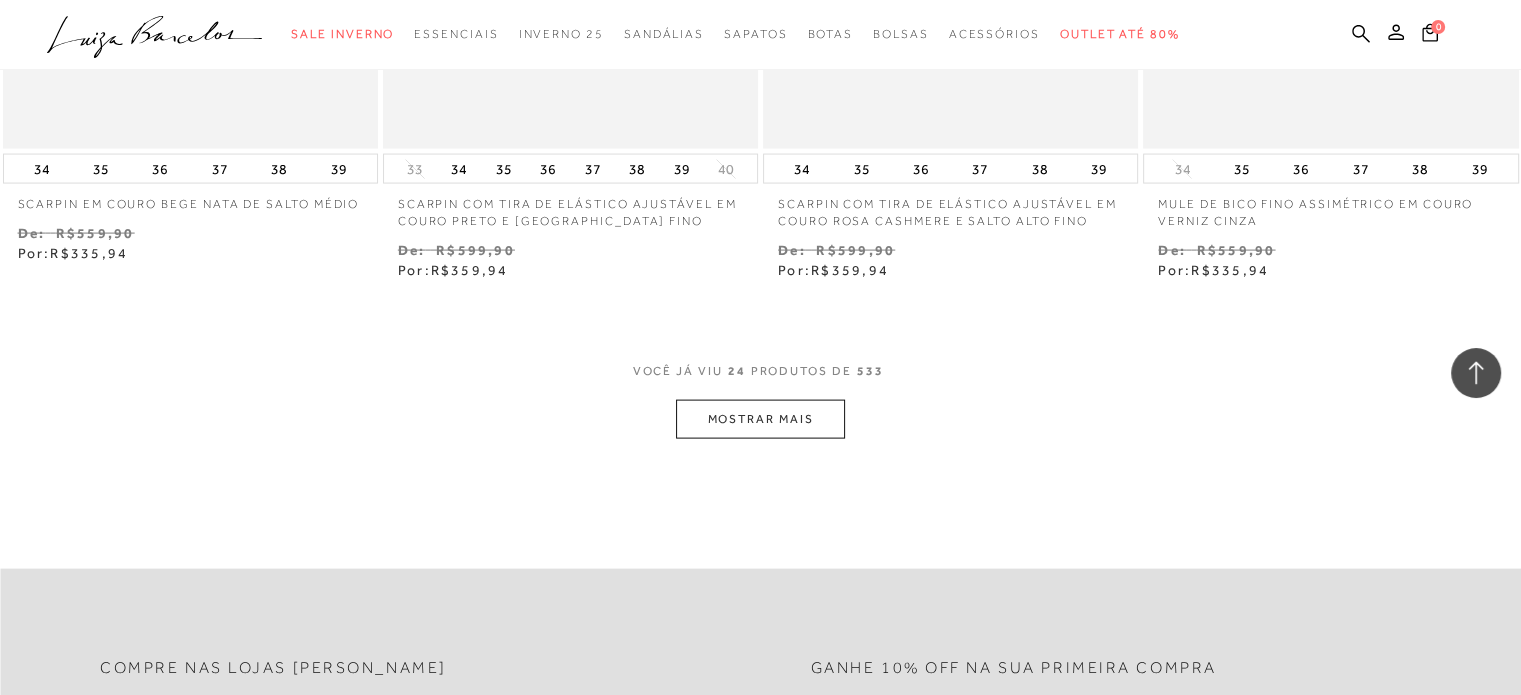 scroll, scrollTop: 4200, scrollLeft: 0, axis: vertical 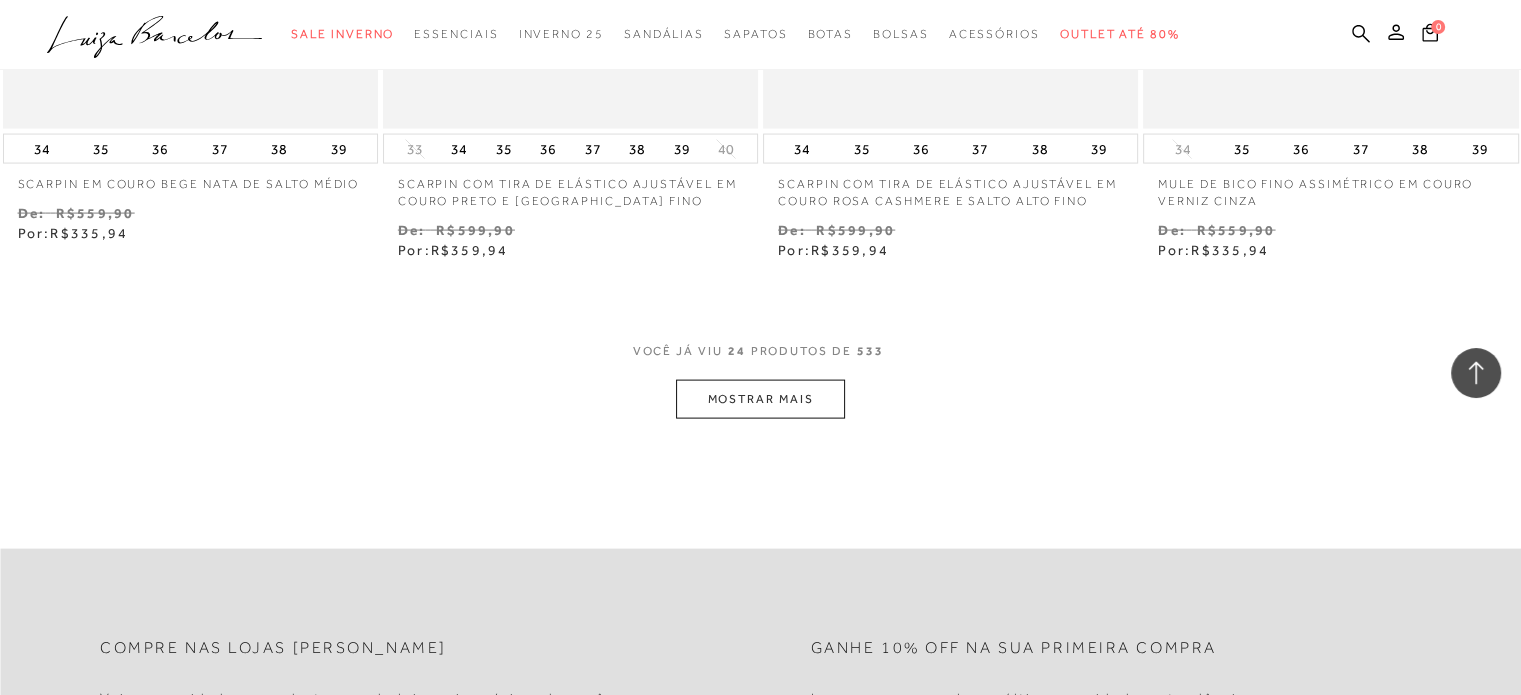 click on "MOSTRAR MAIS" at bounding box center [760, 399] 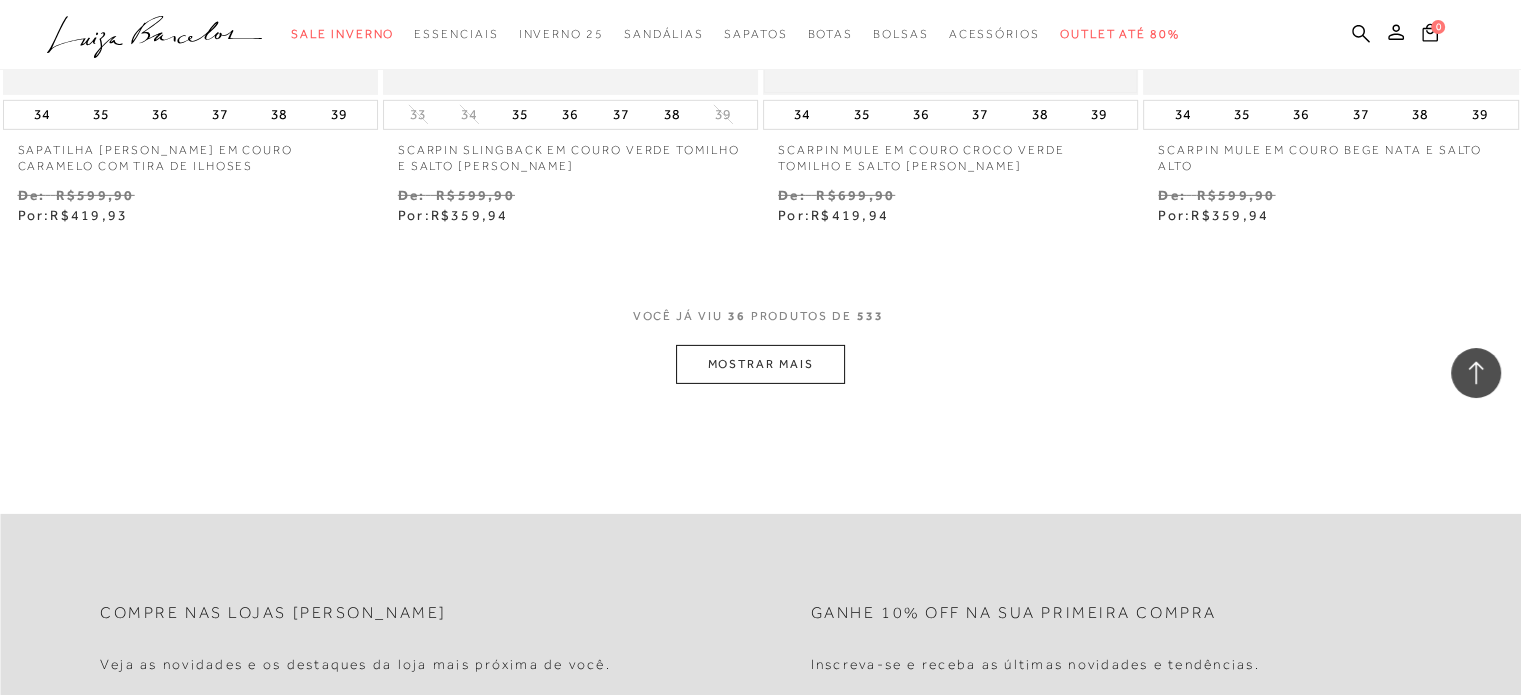 scroll, scrollTop: 6400, scrollLeft: 0, axis: vertical 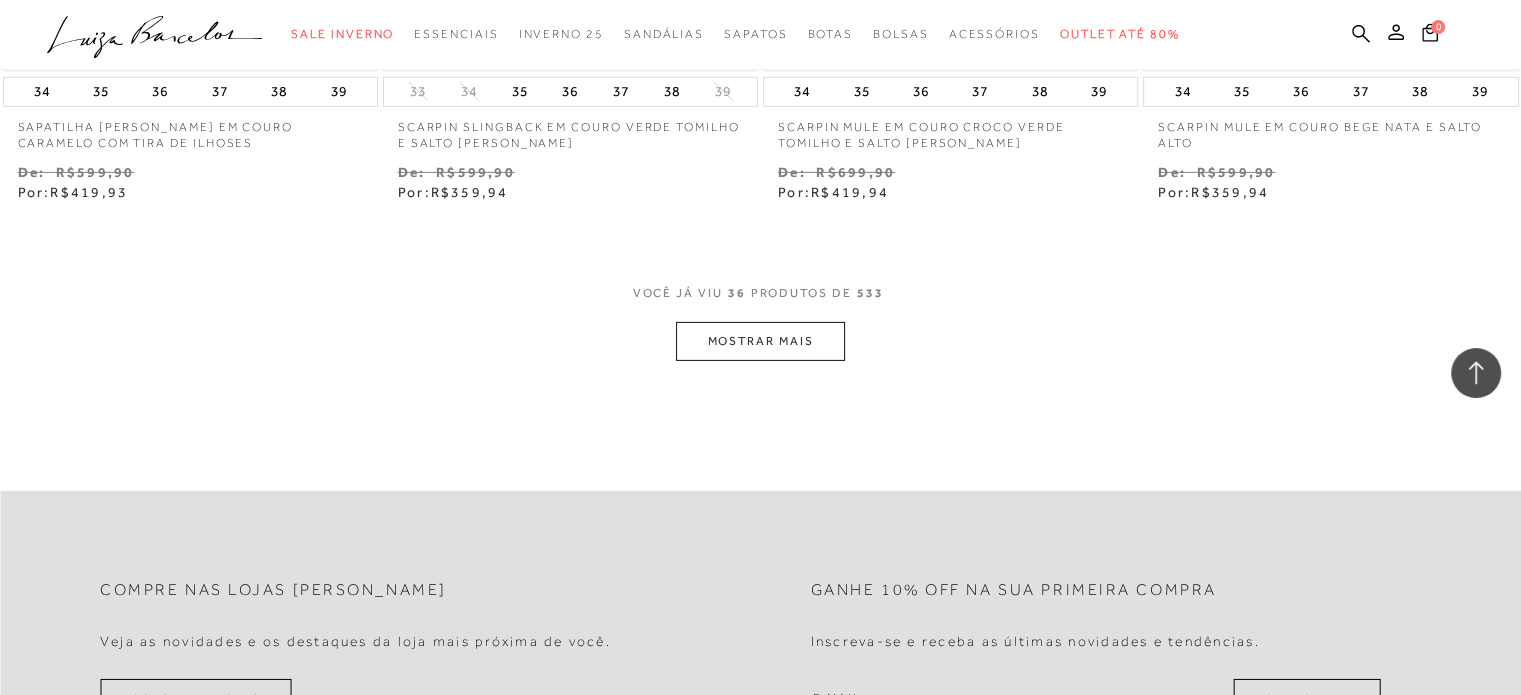click on "MOSTRAR MAIS" at bounding box center (760, 341) 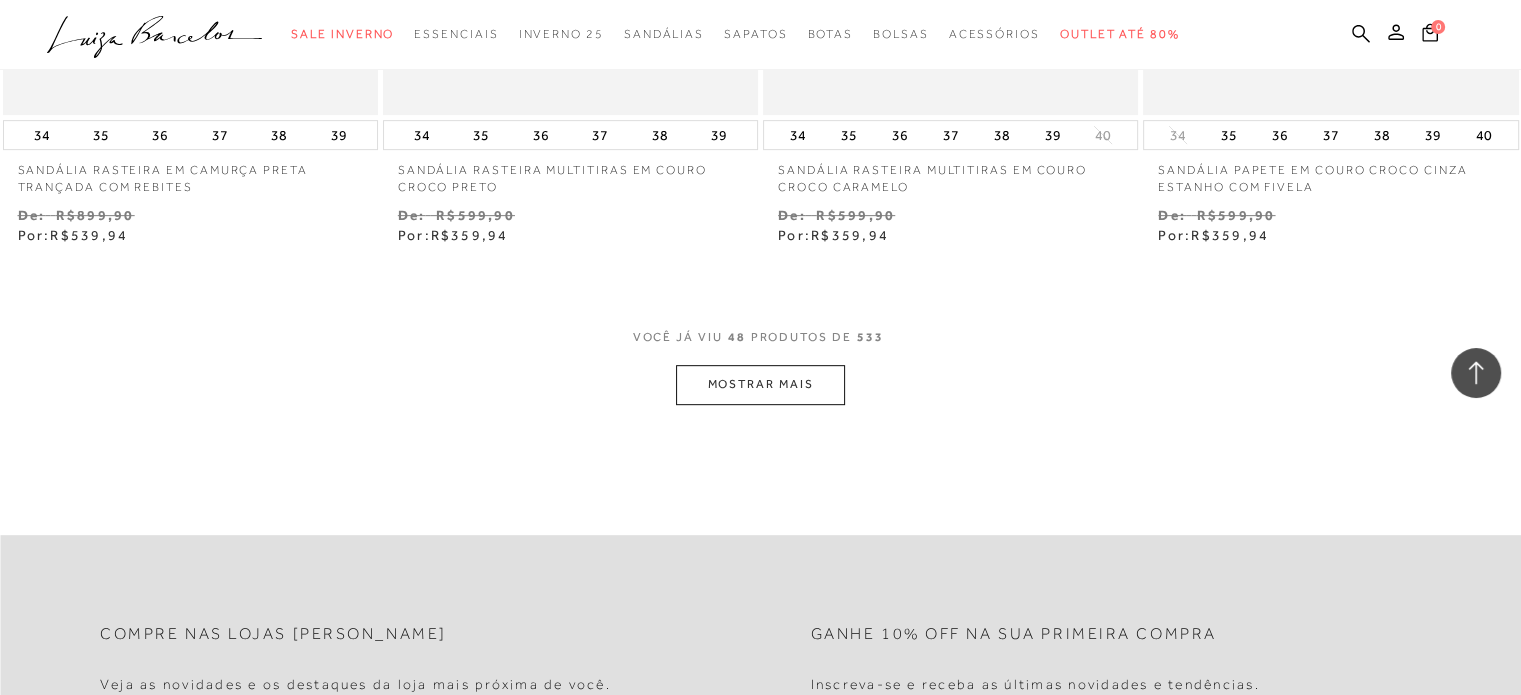 scroll, scrollTop: 8500, scrollLeft: 0, axis: vertical 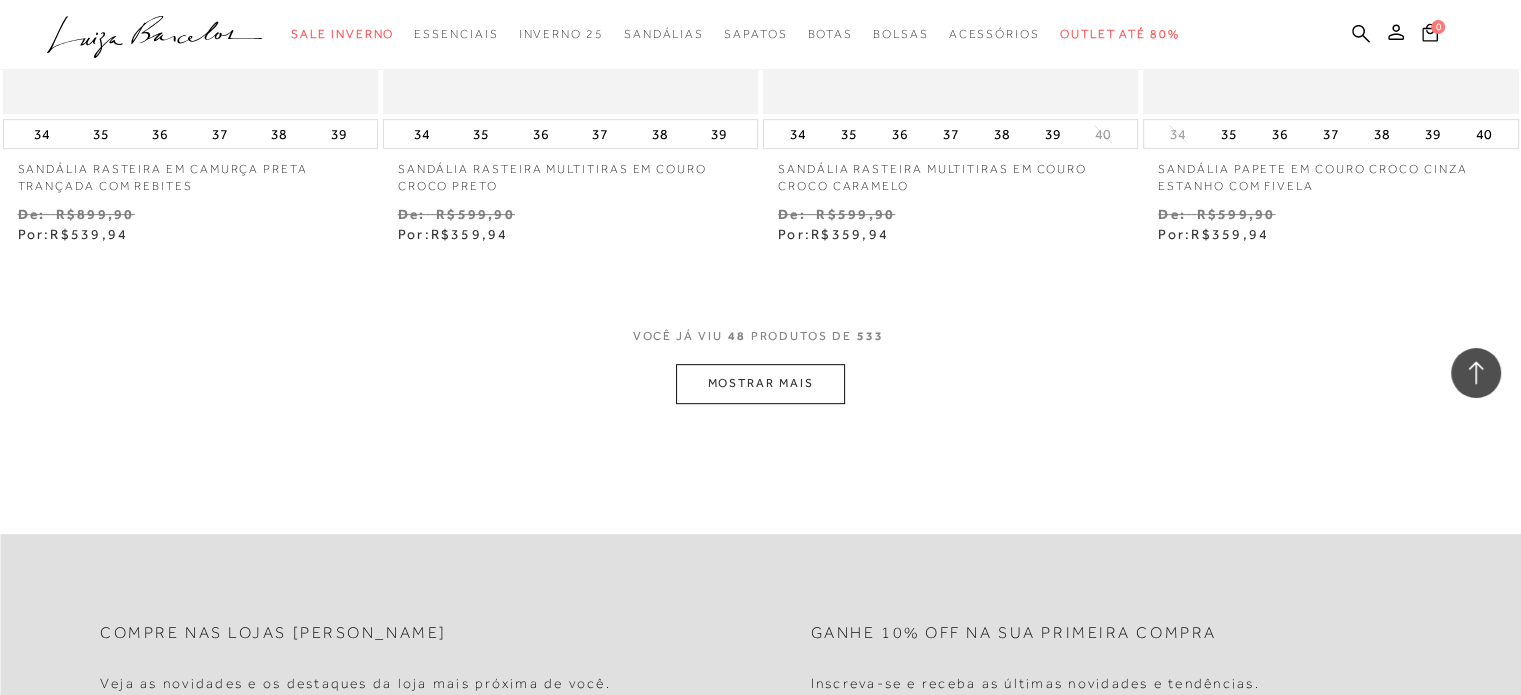 click on "MOSTRAR MAIS" at bounding box center (760, 383) 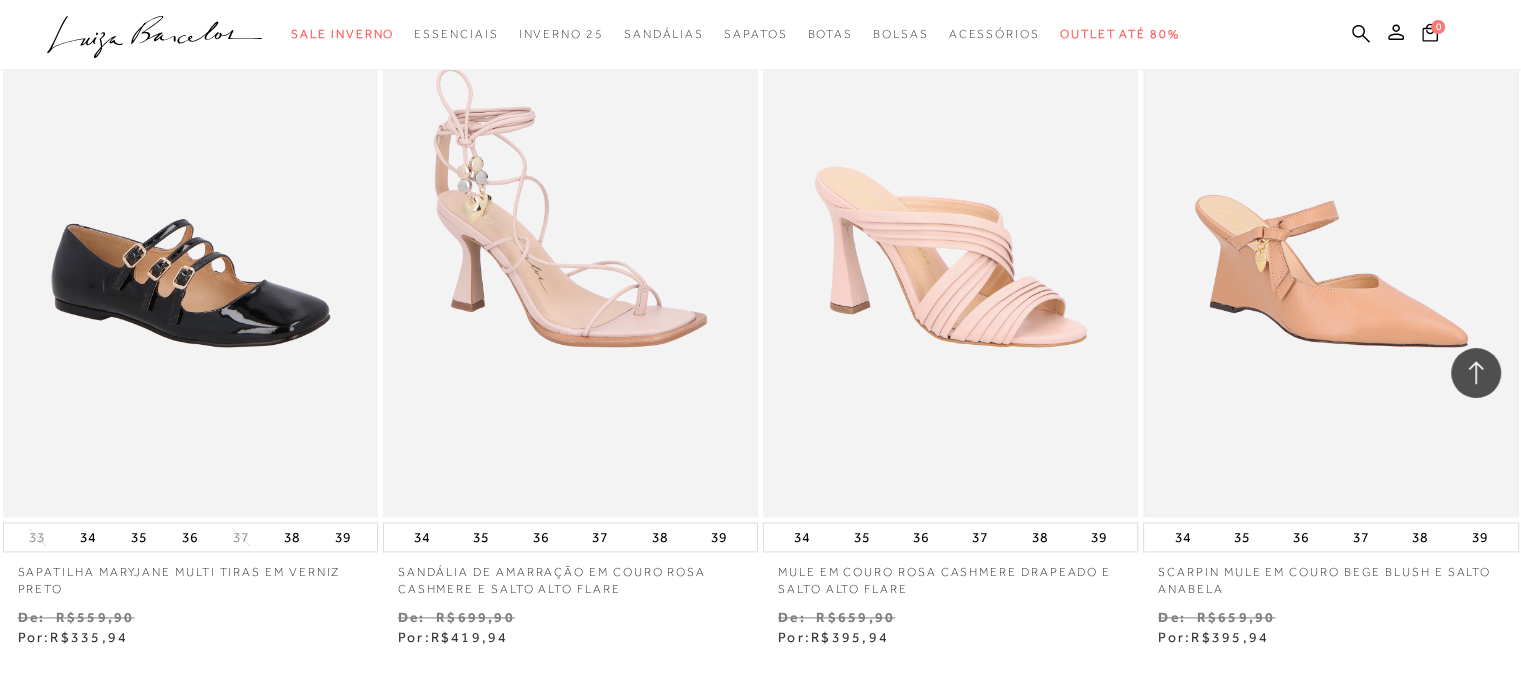scroll, scrollTop: 10500, scrollLeft: 0, axis: vertical 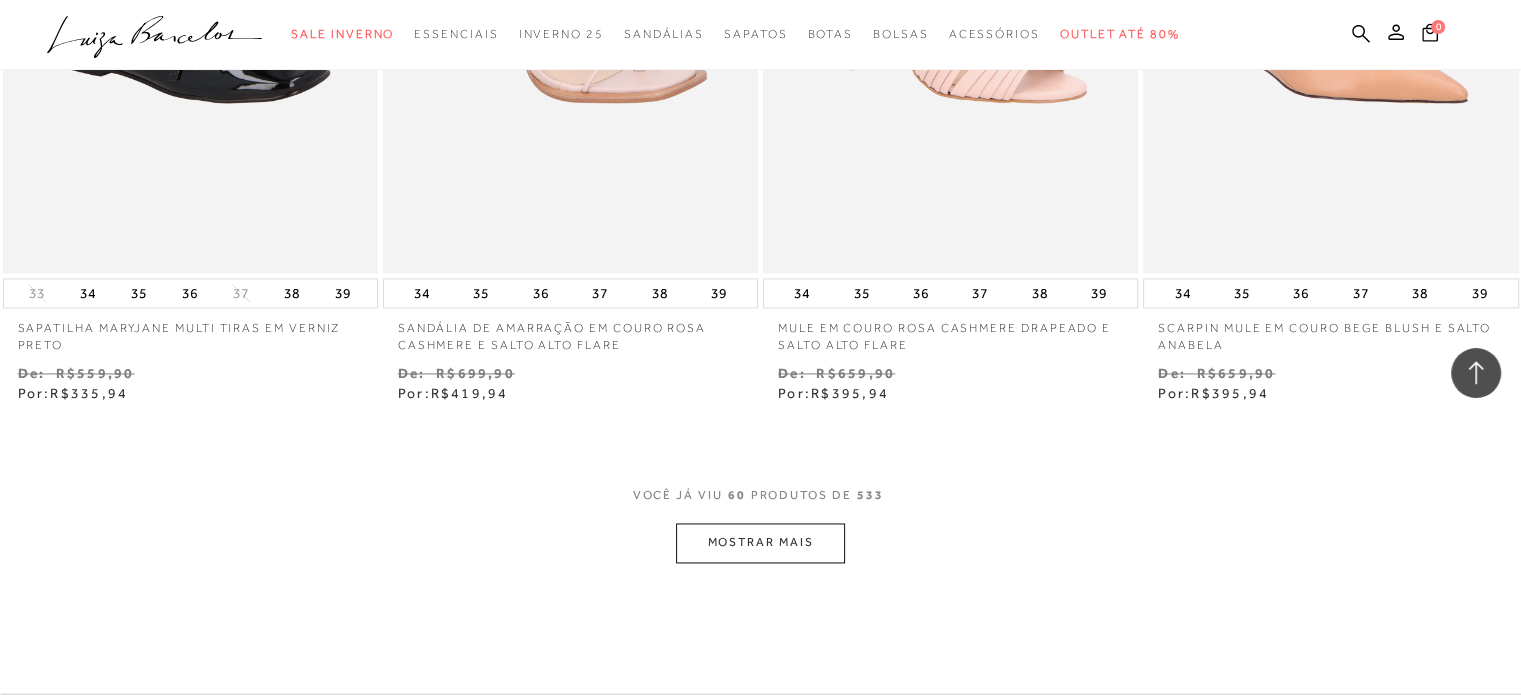 click on "MOSTRAR MAIS" at bounding box center (760, 542) 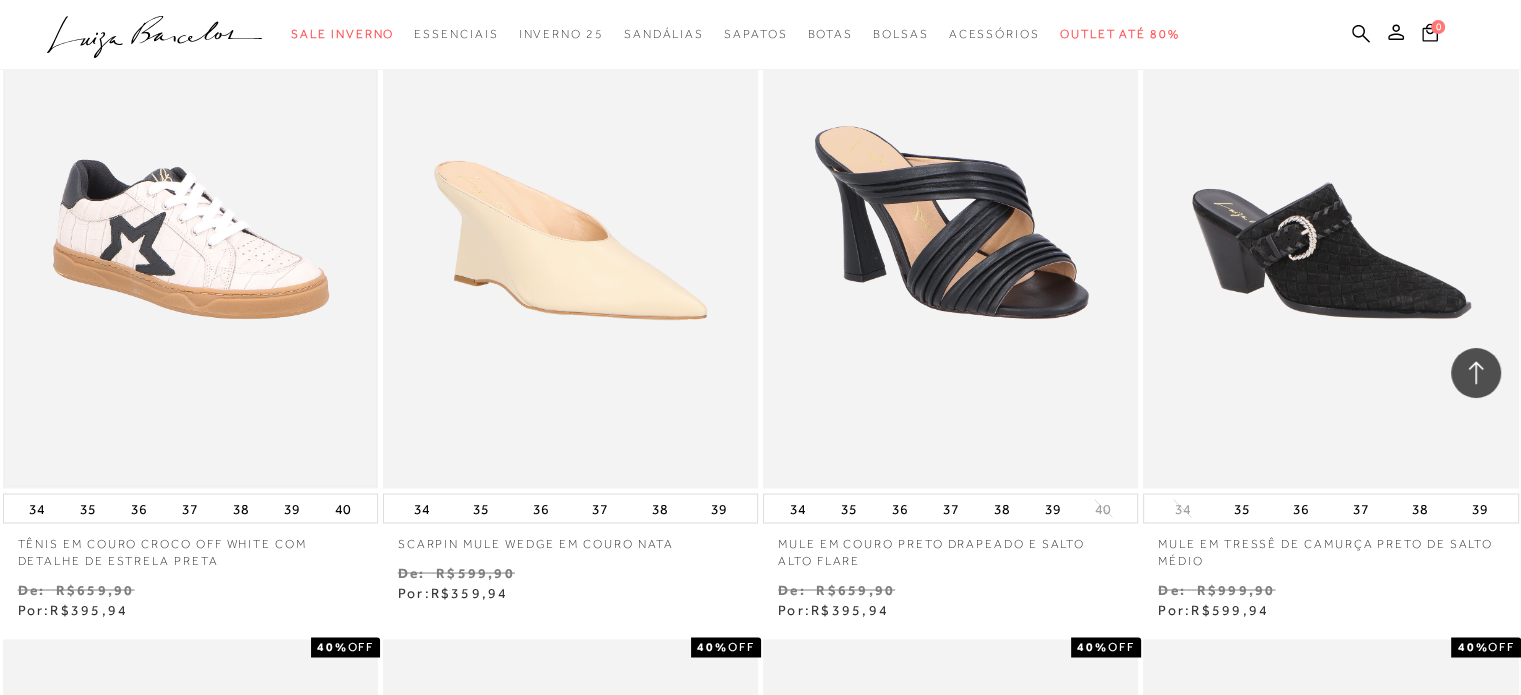 scroll, scrollTop: 10900, scrollLeft: 0, axis: vertical 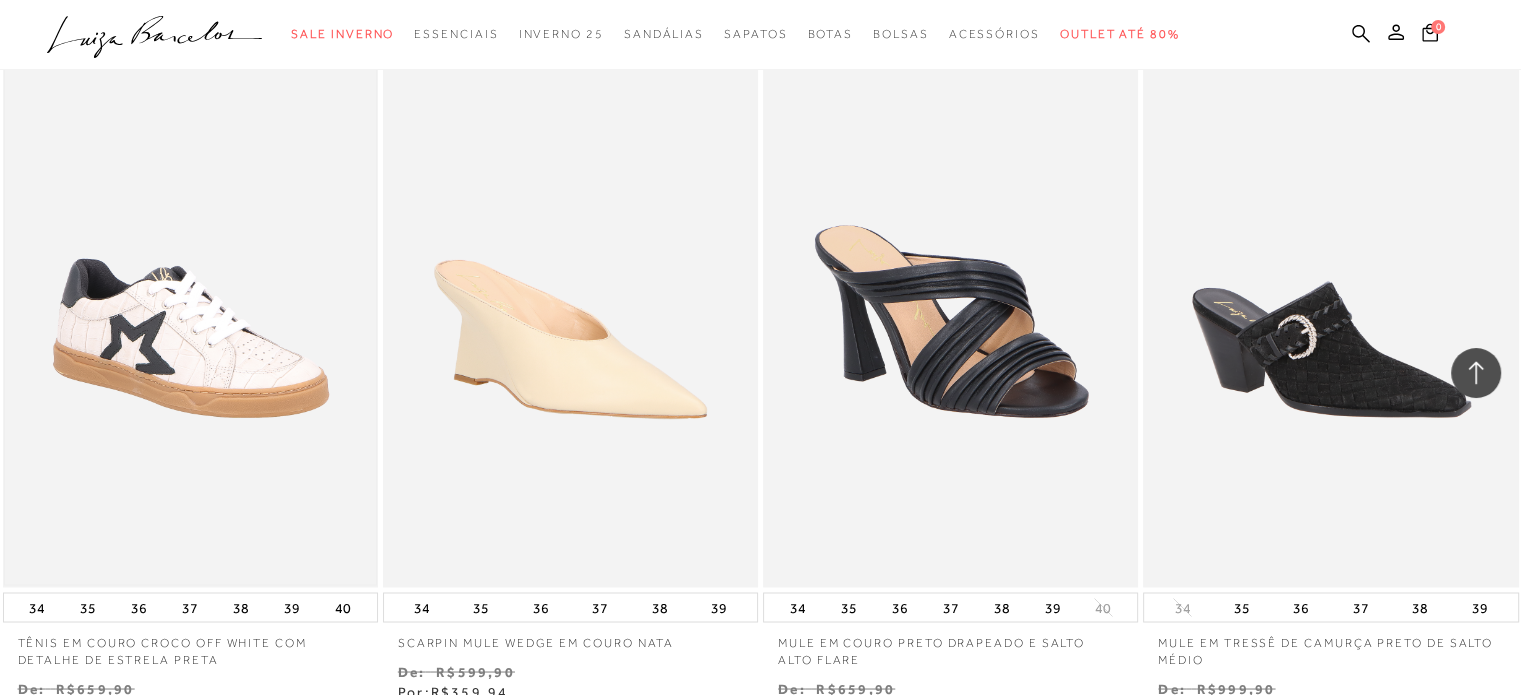 click at bounding box center [190, 305] 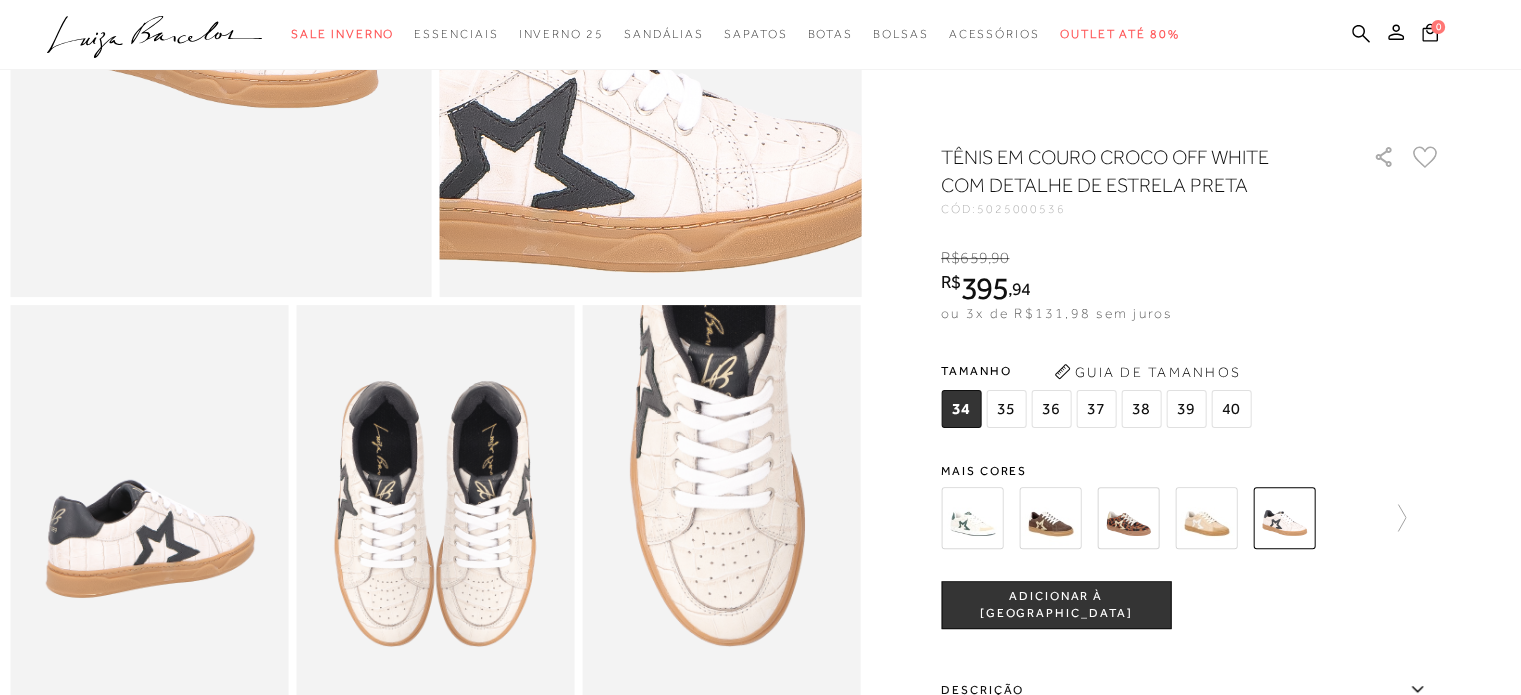 scroll, scrollTop: 600, scrollLeft: 0, axis: vertical 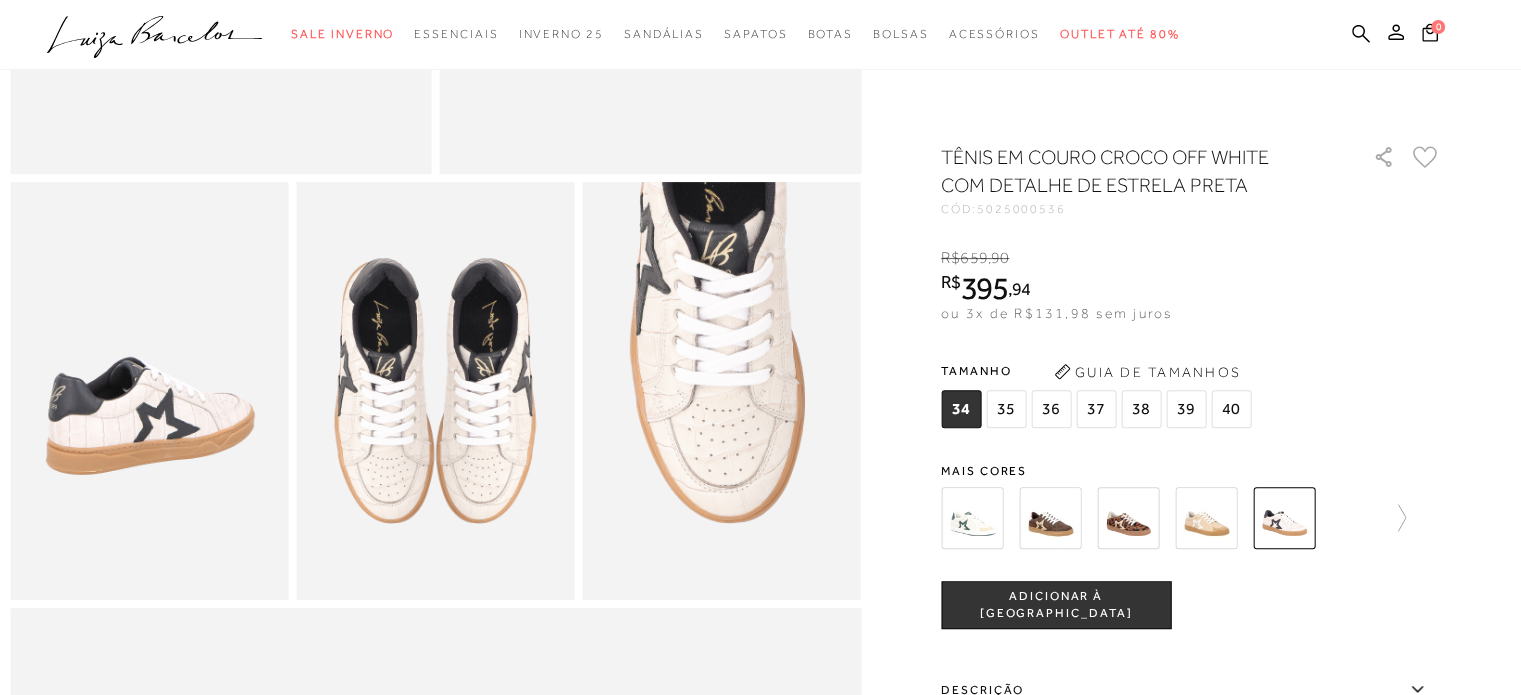 click on "36" at bounding box center (1051, 409) 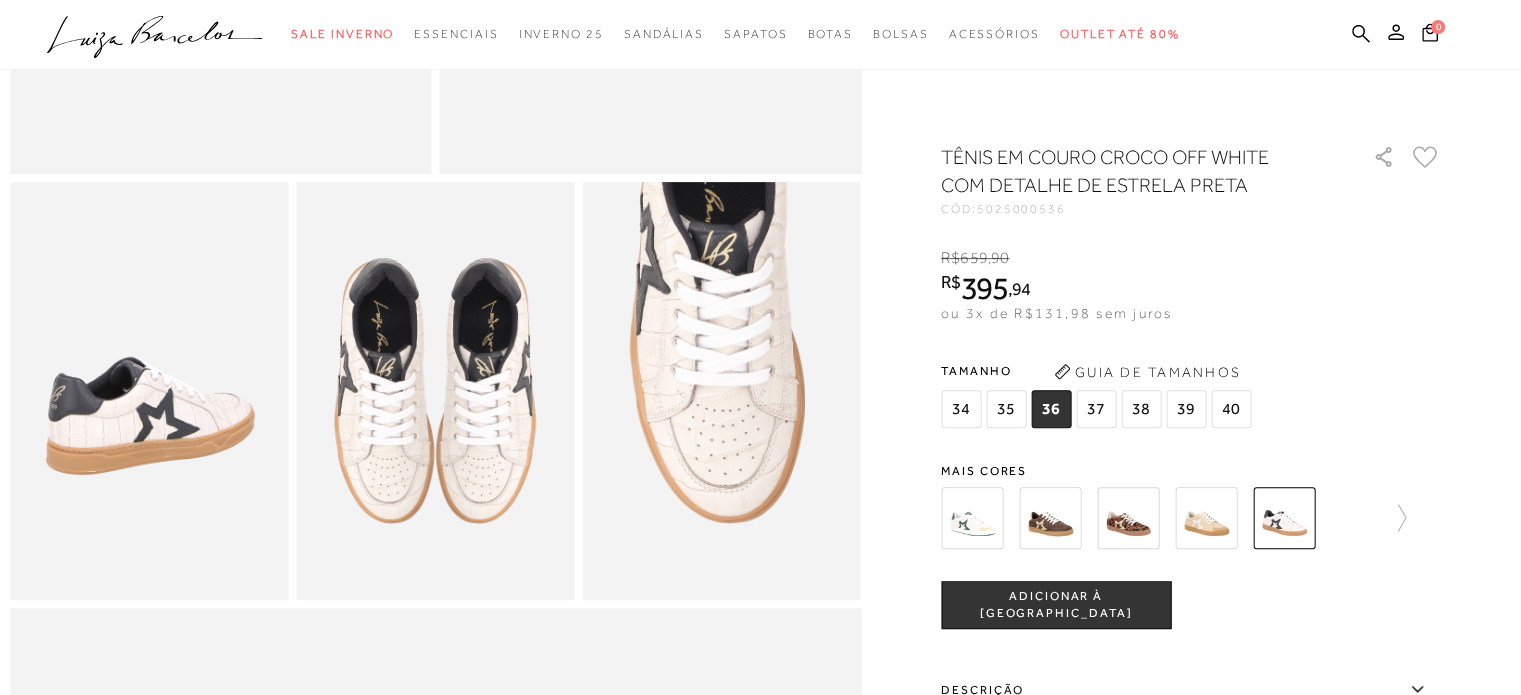 click on "ADICIONAR À [GEOGRAPHIC_DATA]" at bounding box center [1056, 605] 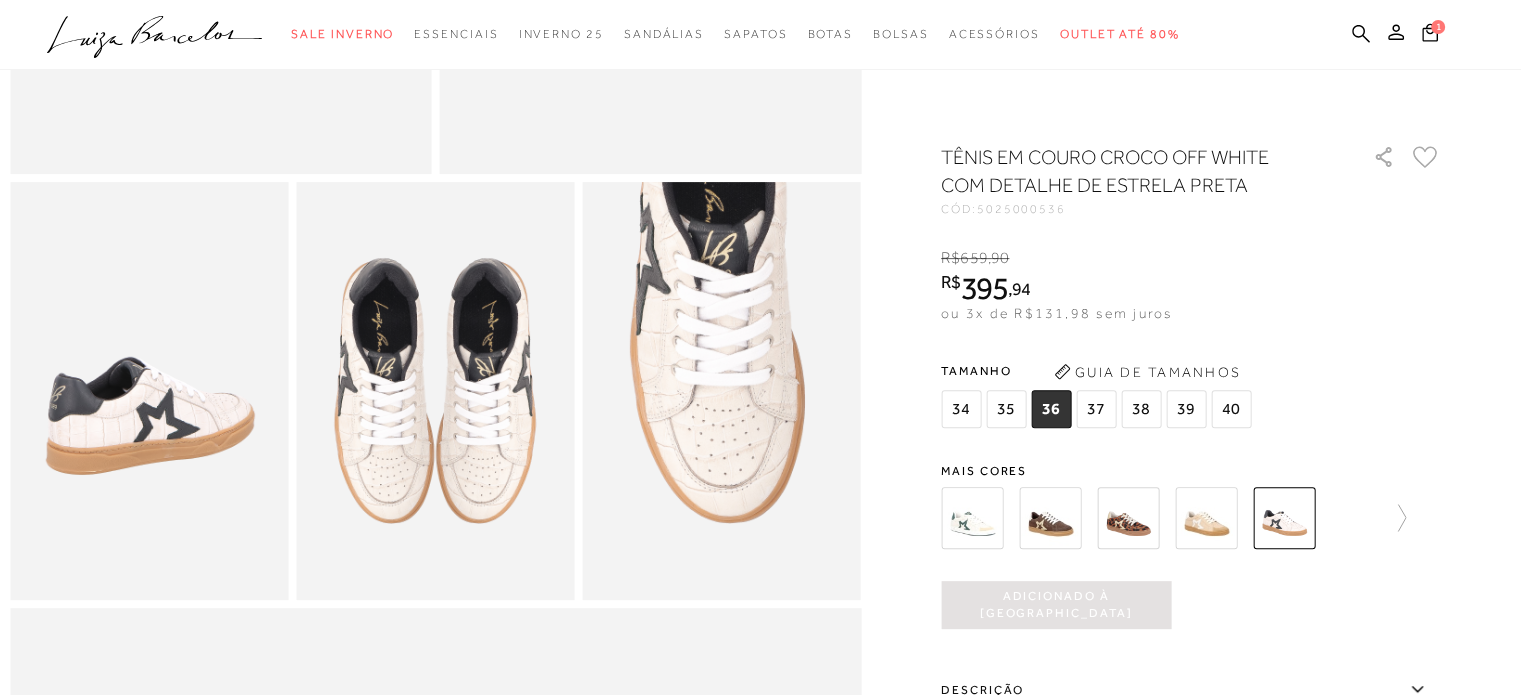 scroll, scrollTop: 0, scrollLeft: 0, axis: both 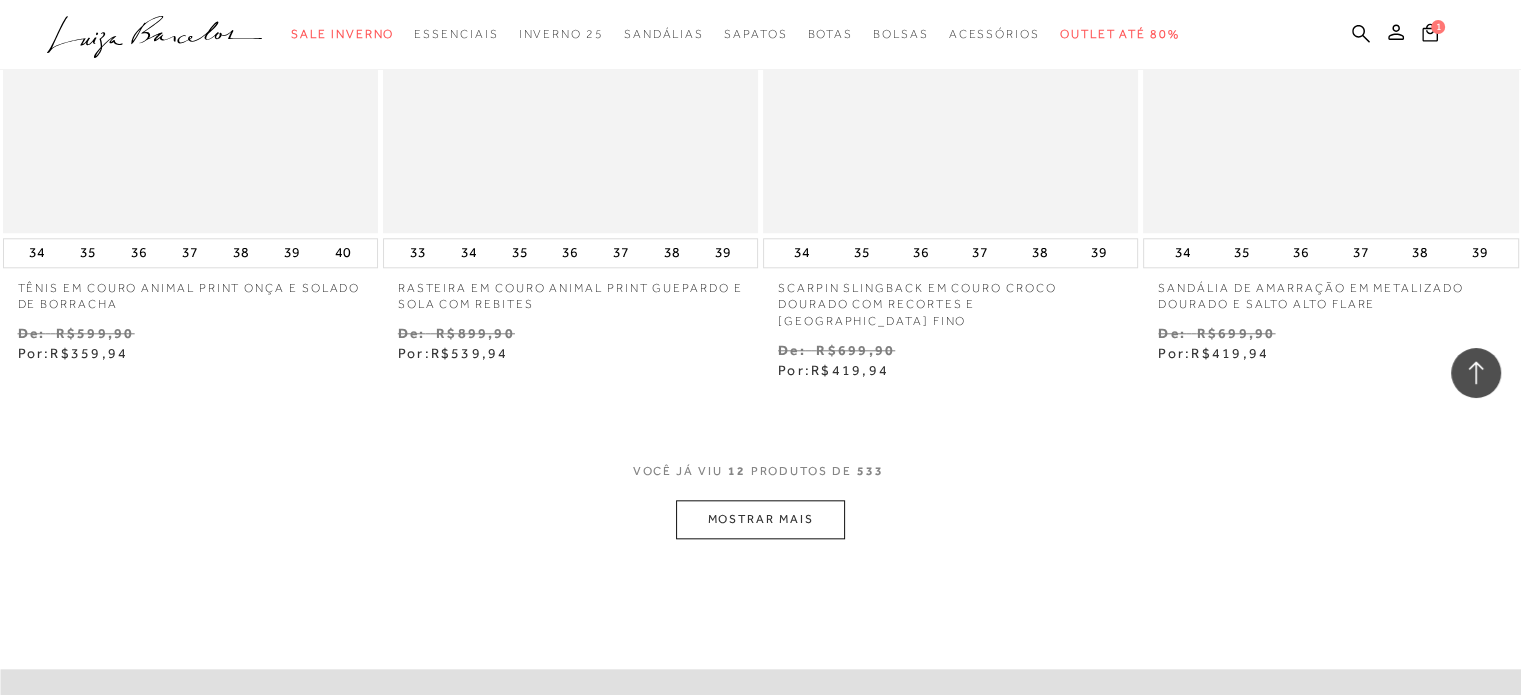 click on "MOSTRAR MAIS" at bounding box center (760, 519) 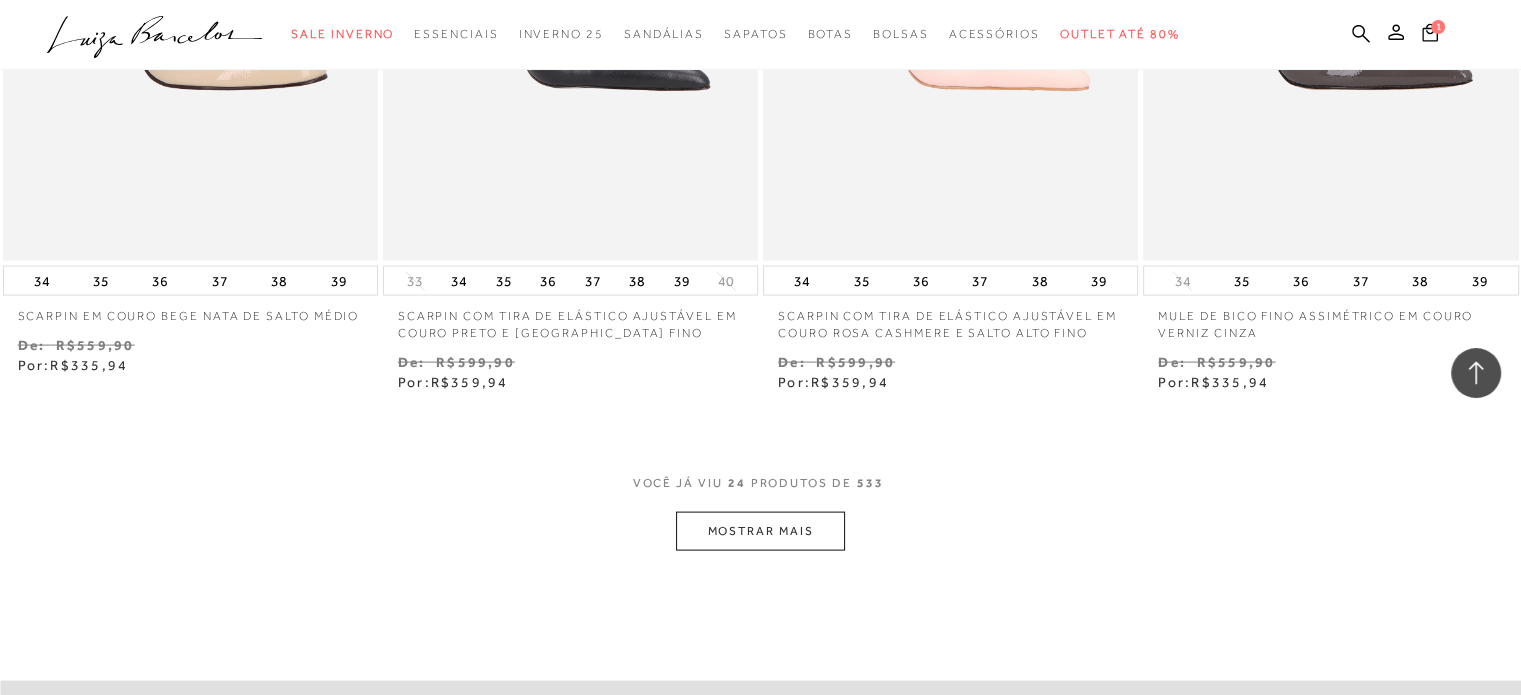 scroll, scrollTop: 4138, scrollLeft: 0, axis: vertical 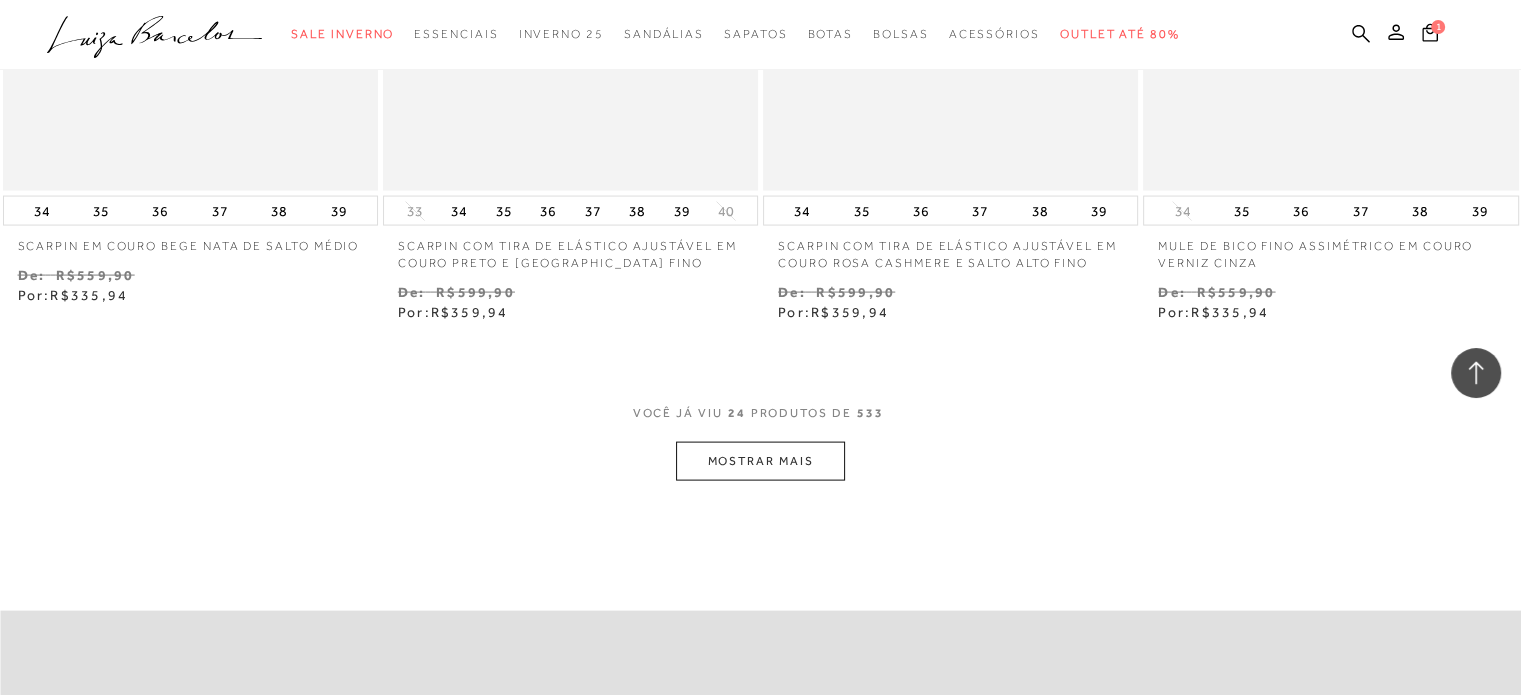 click on "MOSTRAR MAIS" at bounding box center (760, 461) 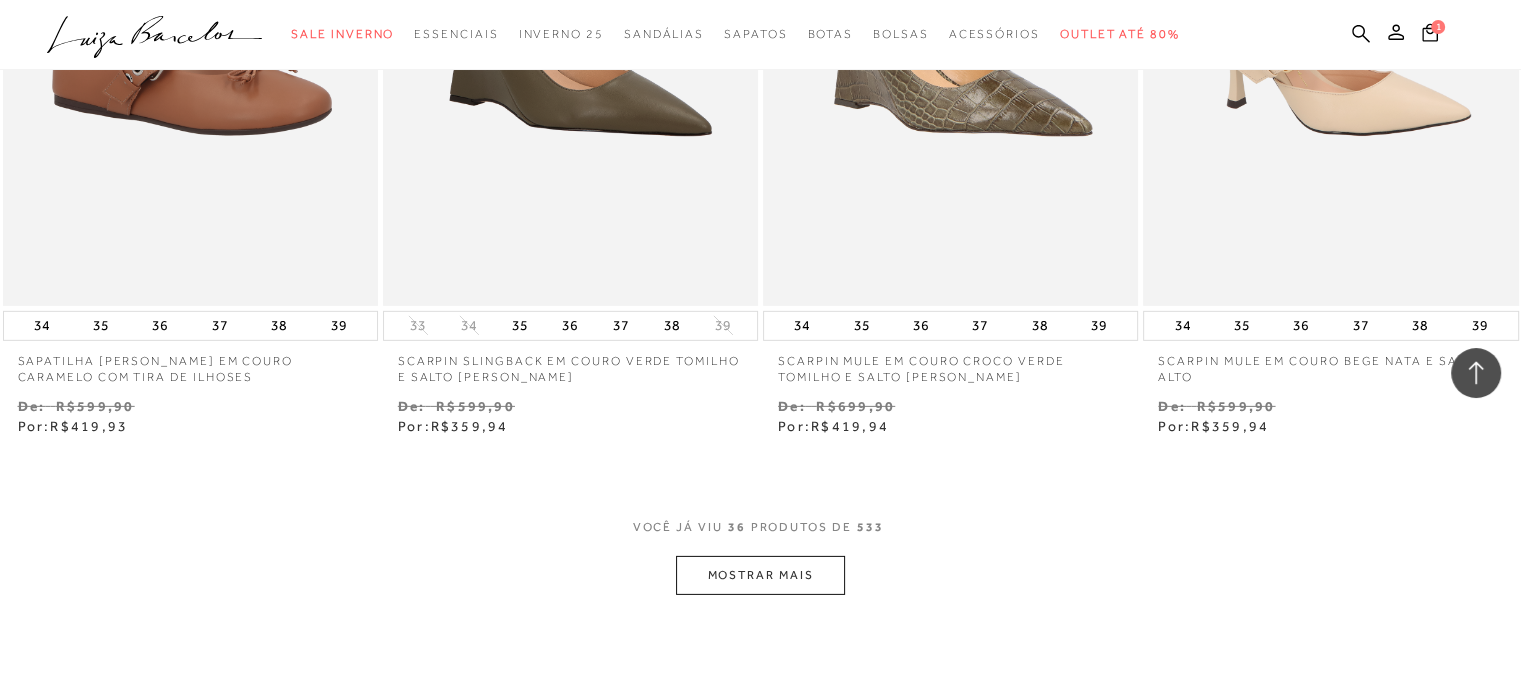 scroll, scrollTop: 6538, scrollLeft: 0, axis: vertical 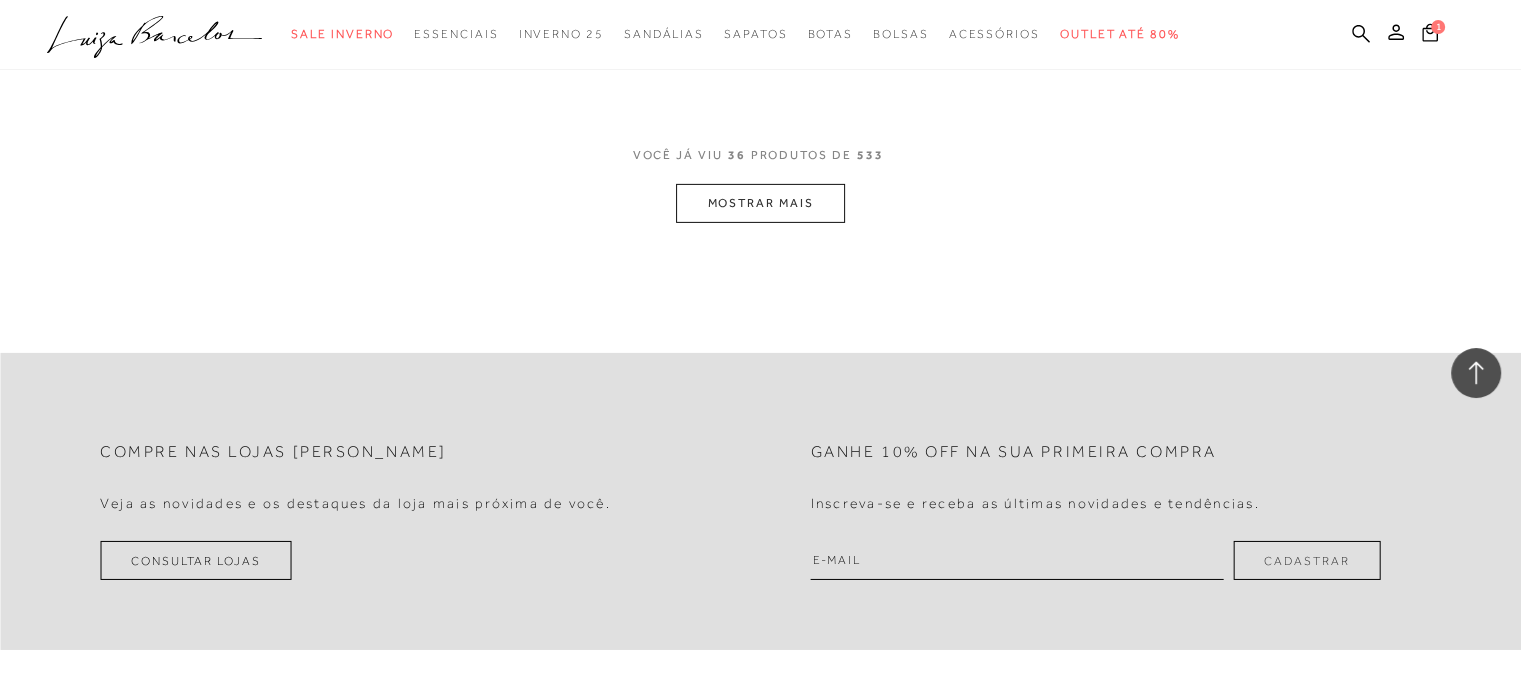 click on "MOSTRAR MAIS" at bounding box center (760, 203) 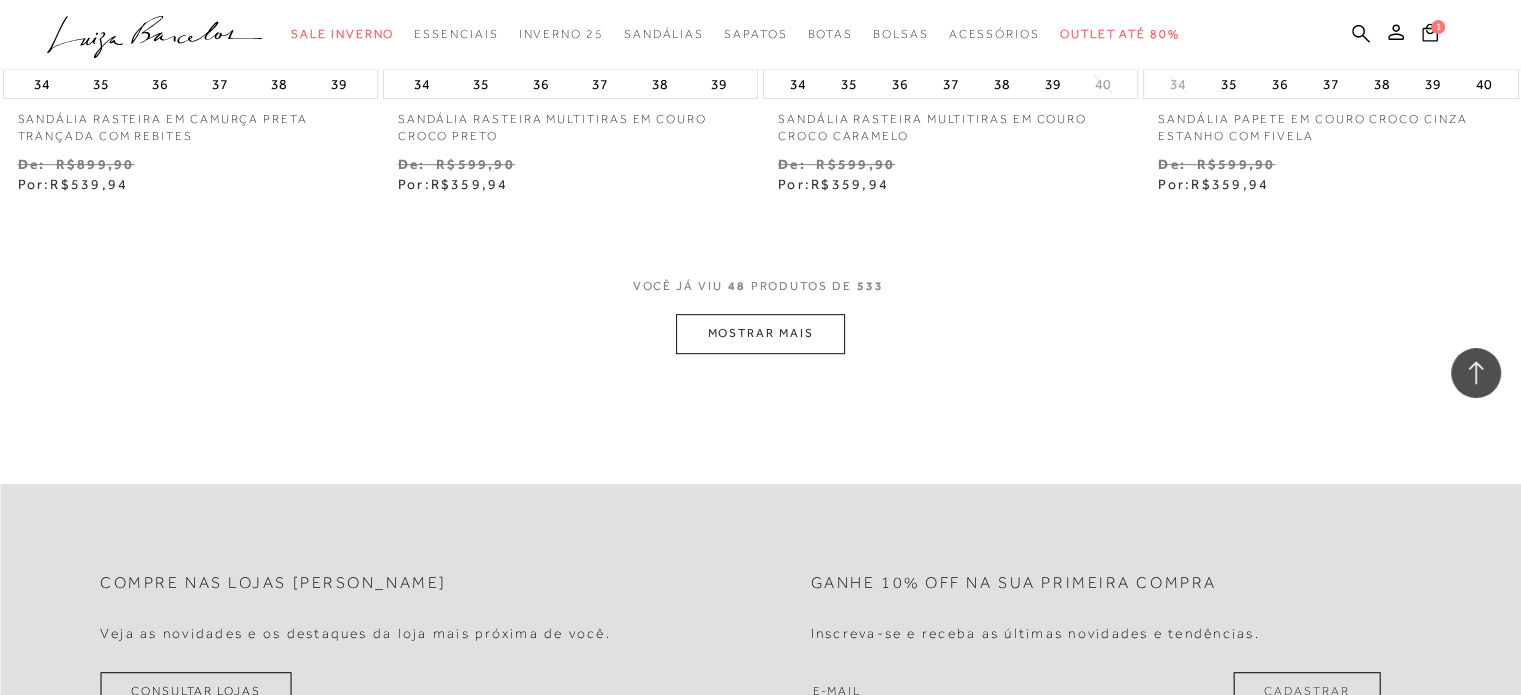 scroll, scrollTop: 8613, scrollLeft: 0, axis: vertical 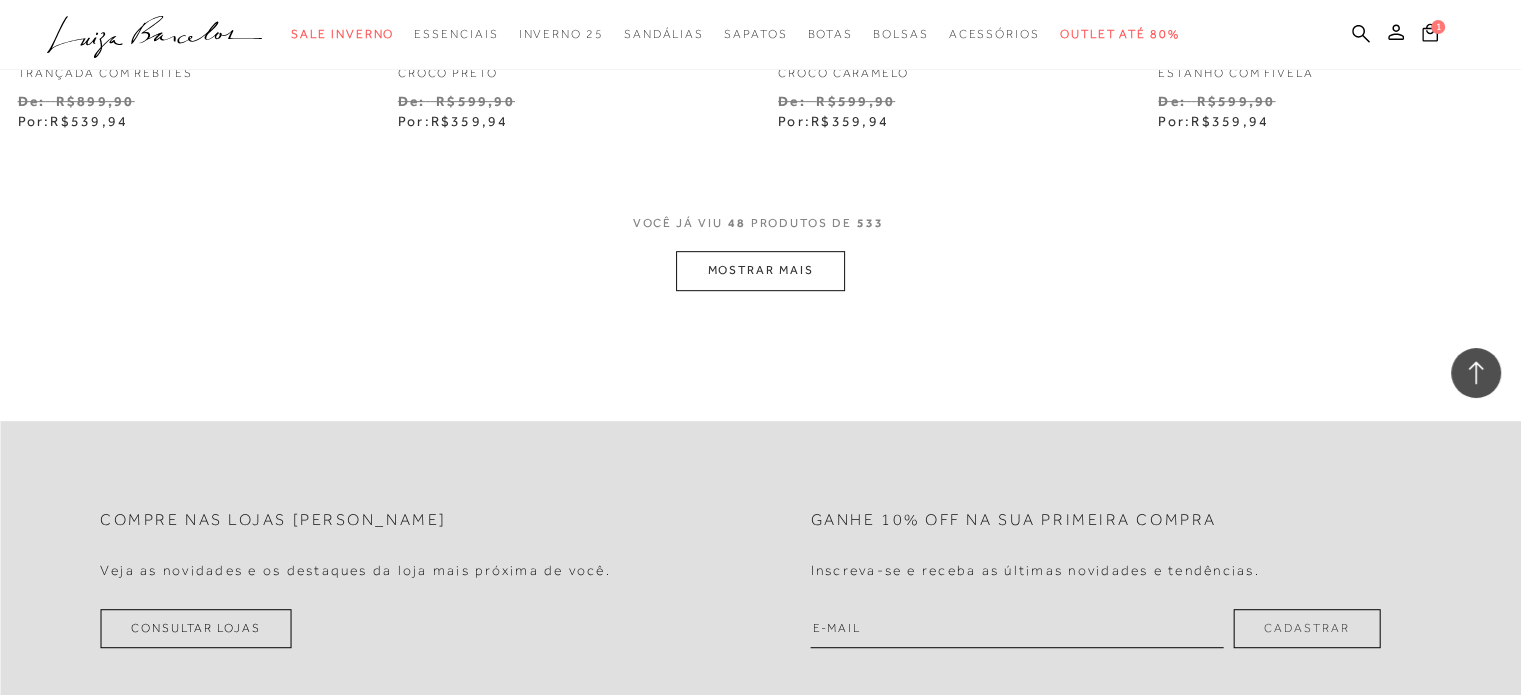 click on "MOSTRAR MAIS" at bounding box center (760, 270) 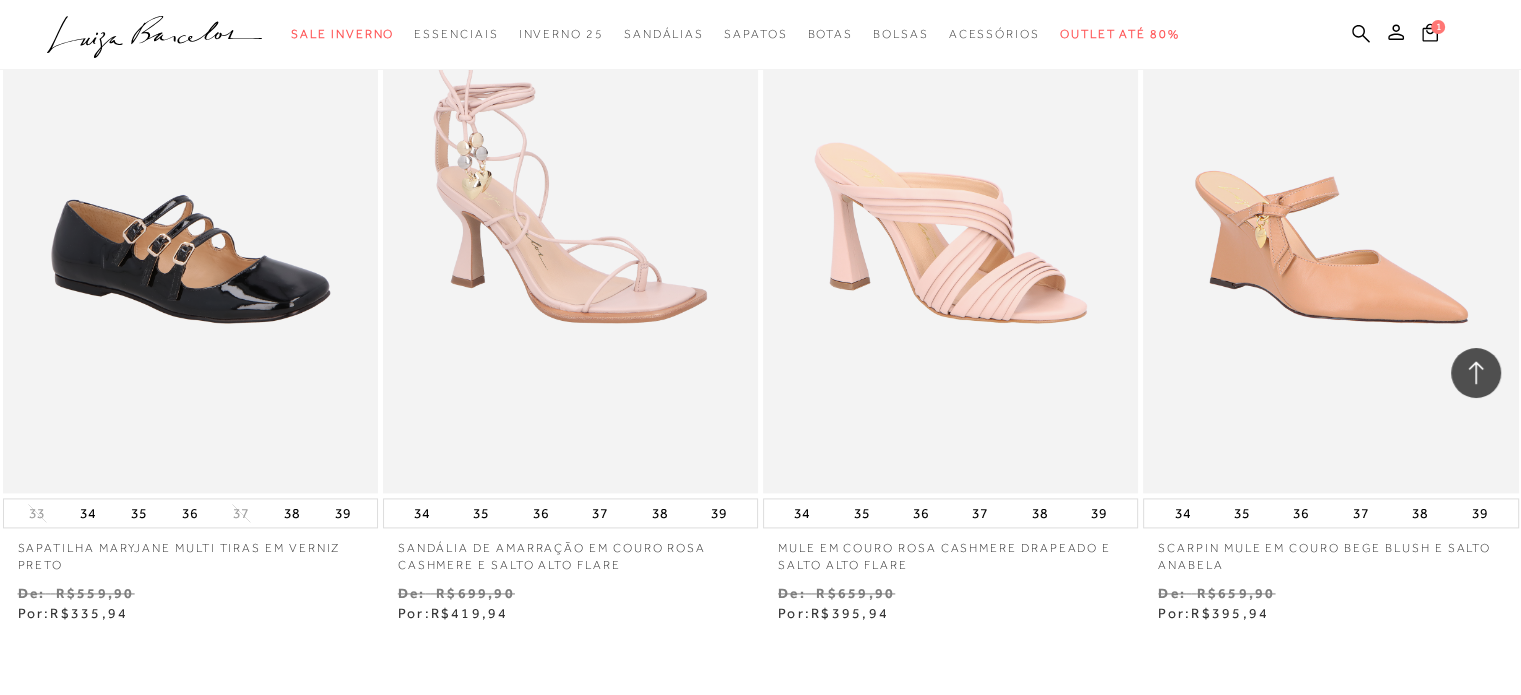 scroll, scrollTop: 10413, scrollLeft: 0, axis: vertical 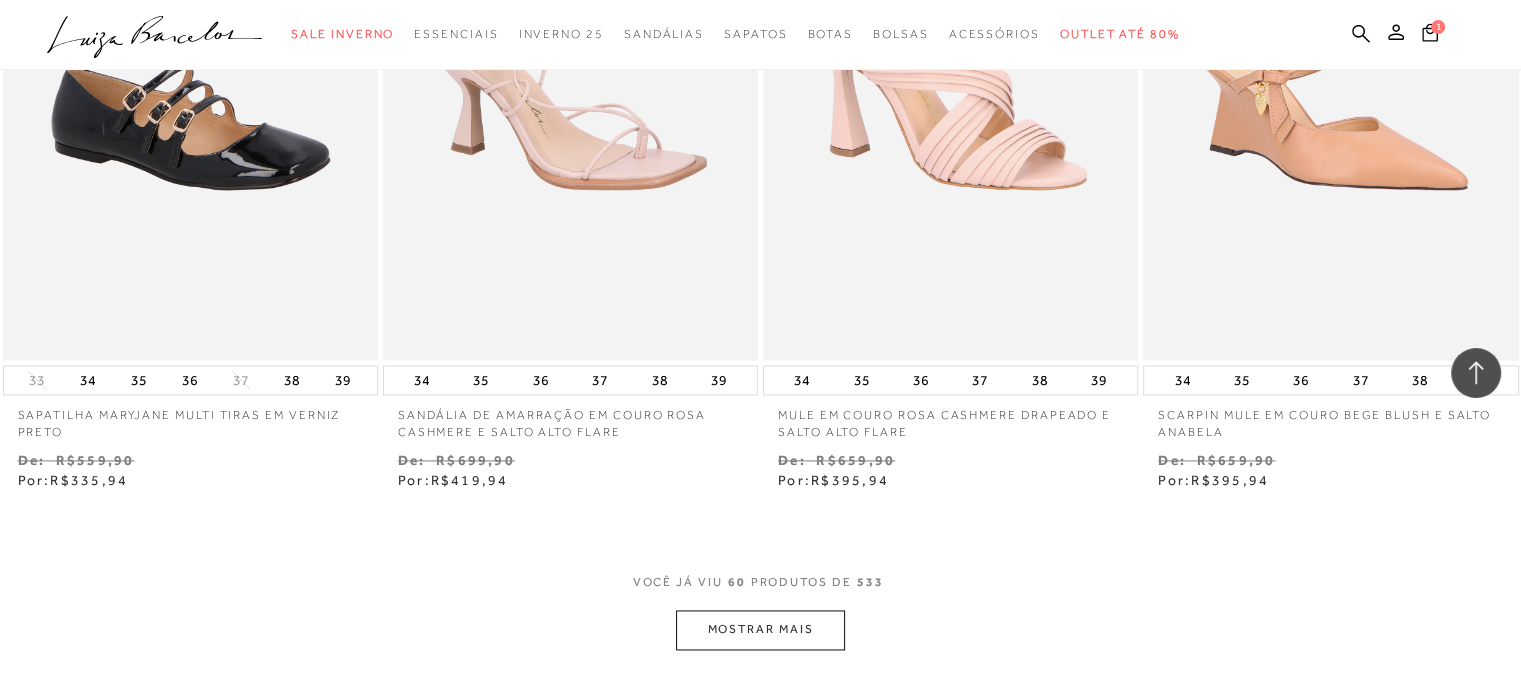 click on "MOSTRAR MAIS" at bounding box center [760, 629] 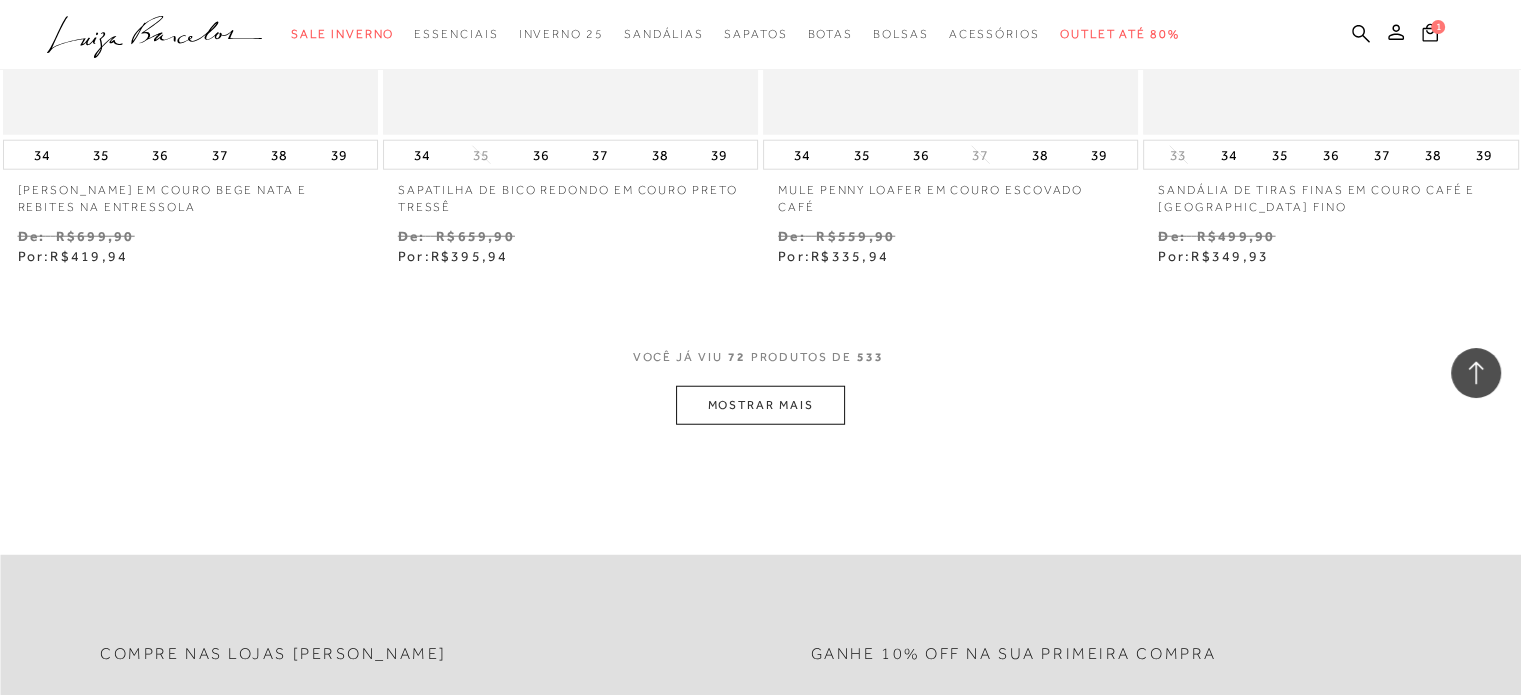 scroll, scrollTop: 12813, scrollLeft: 0, axis: vertical 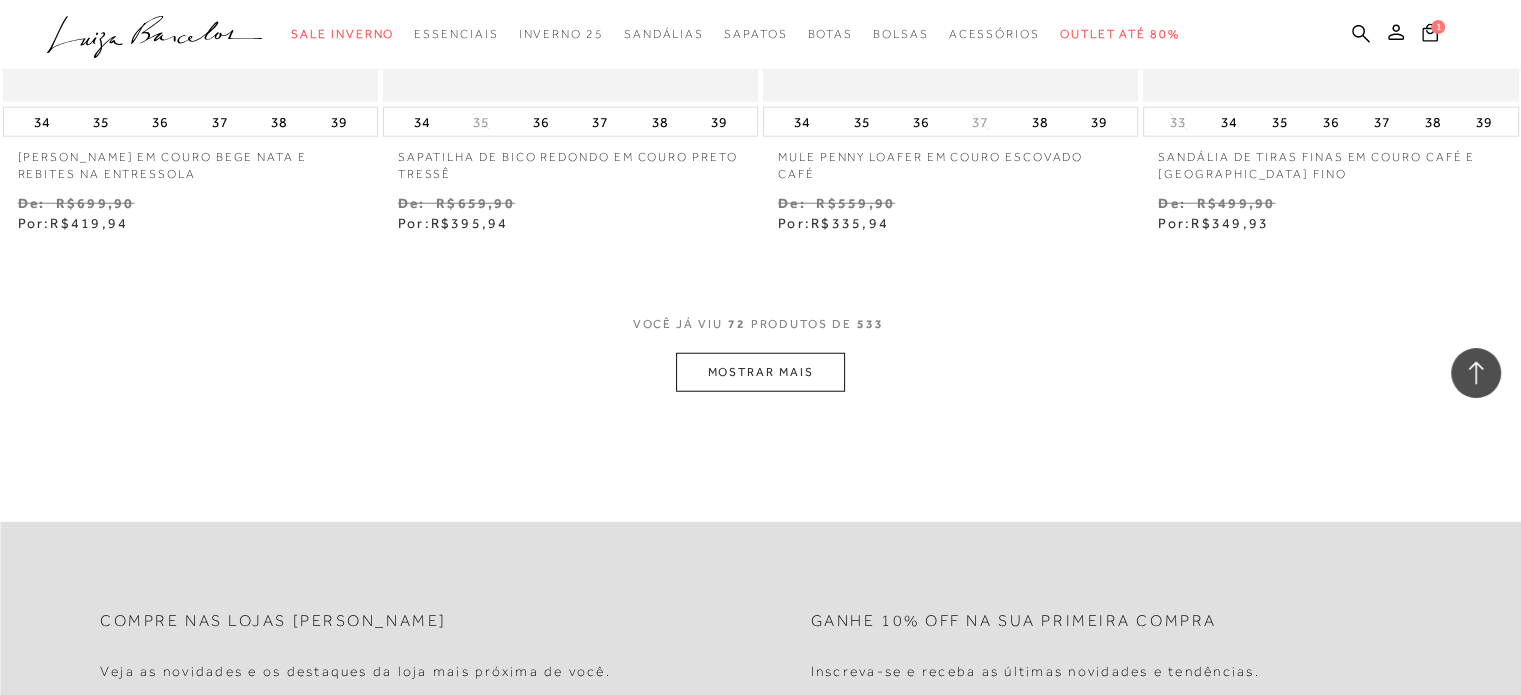 click on "MOSTRAR MAIS" at bounding box center (760, 372) 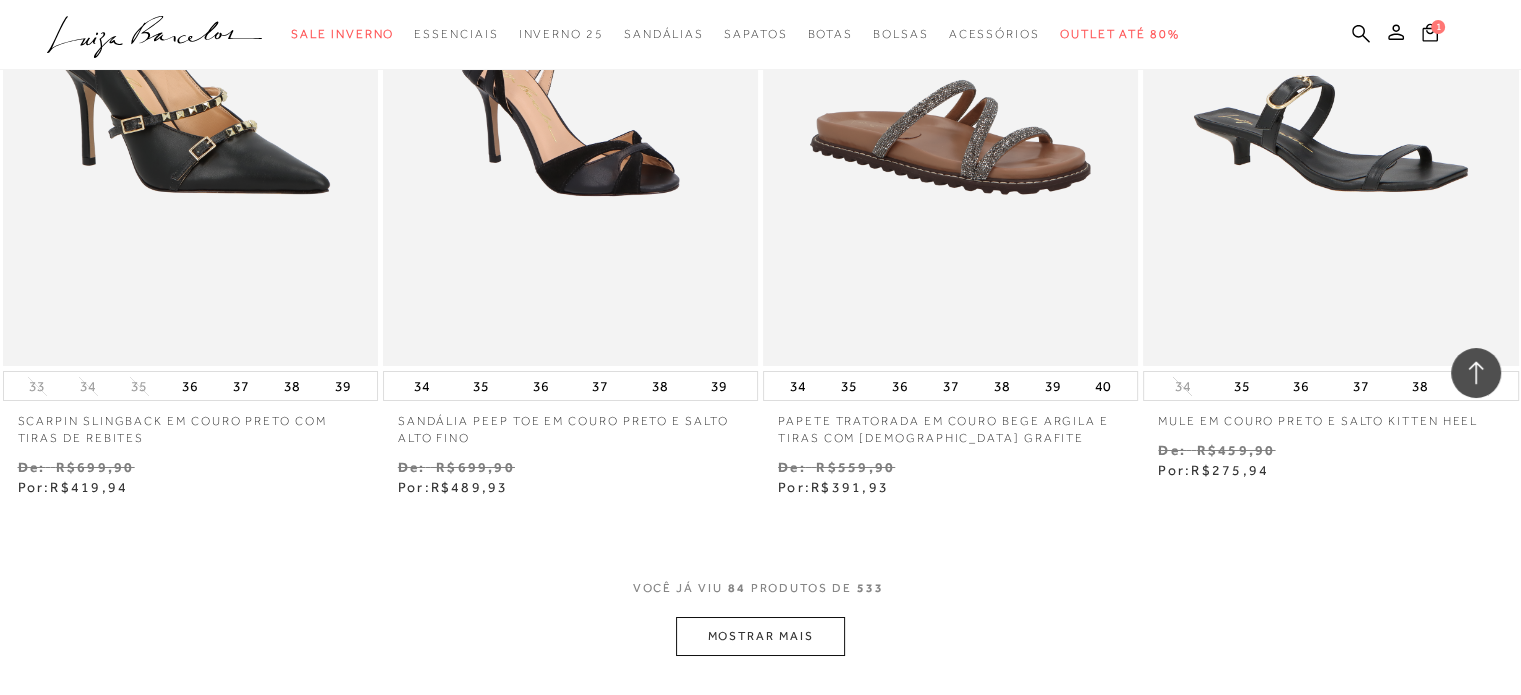 scroll, scrollTop: 14813, scrollLeft: 0, axis: vertical 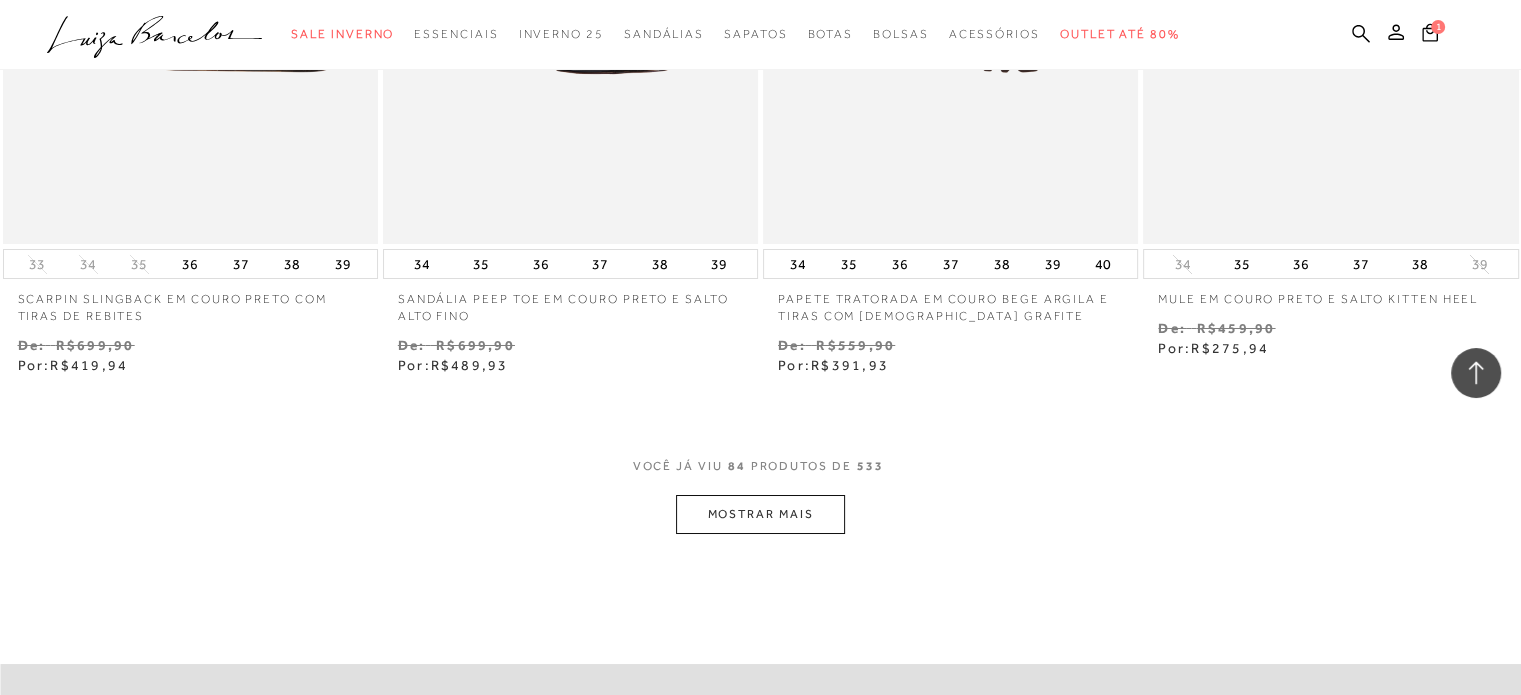click on "MOSTRAR MAIS" at bounding box center [760, 514] 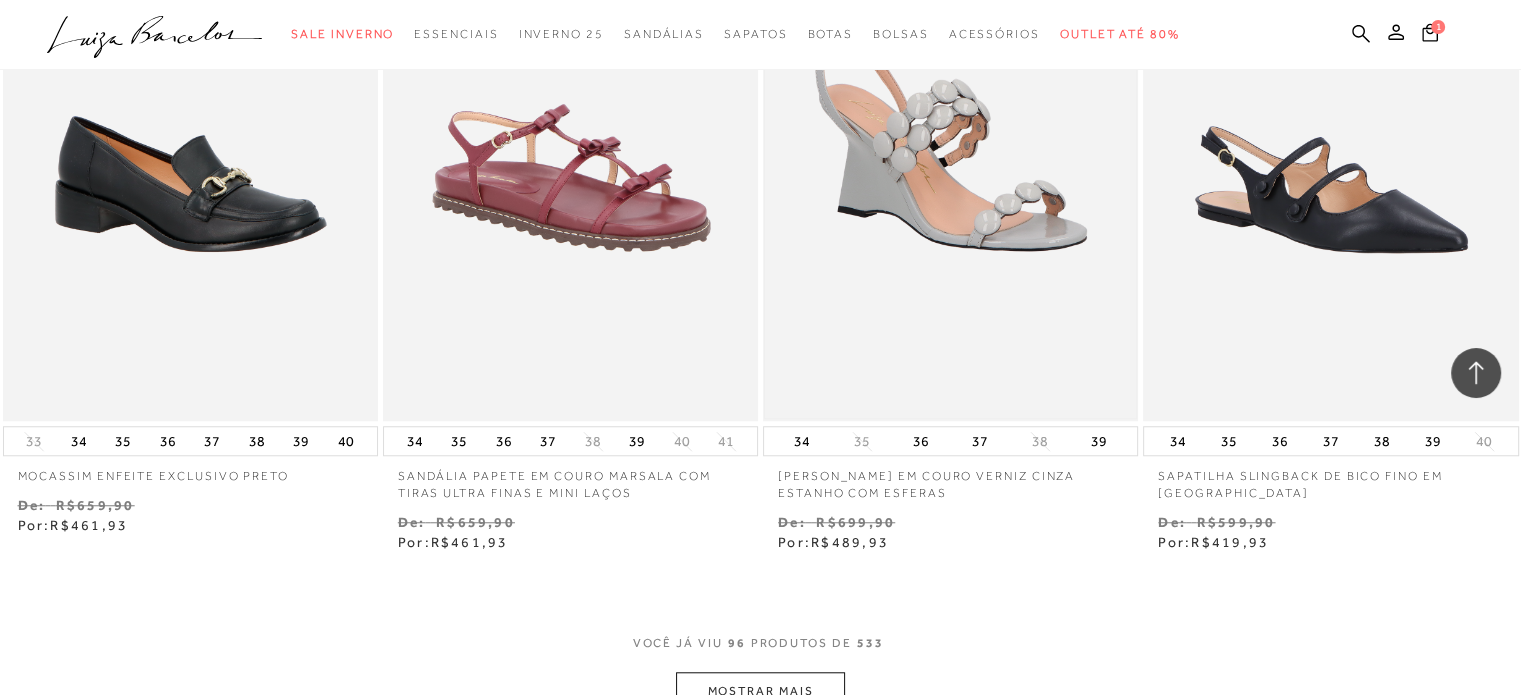 scroll, scrollTop: 16813, scrollLeft: 0, axis: vertical 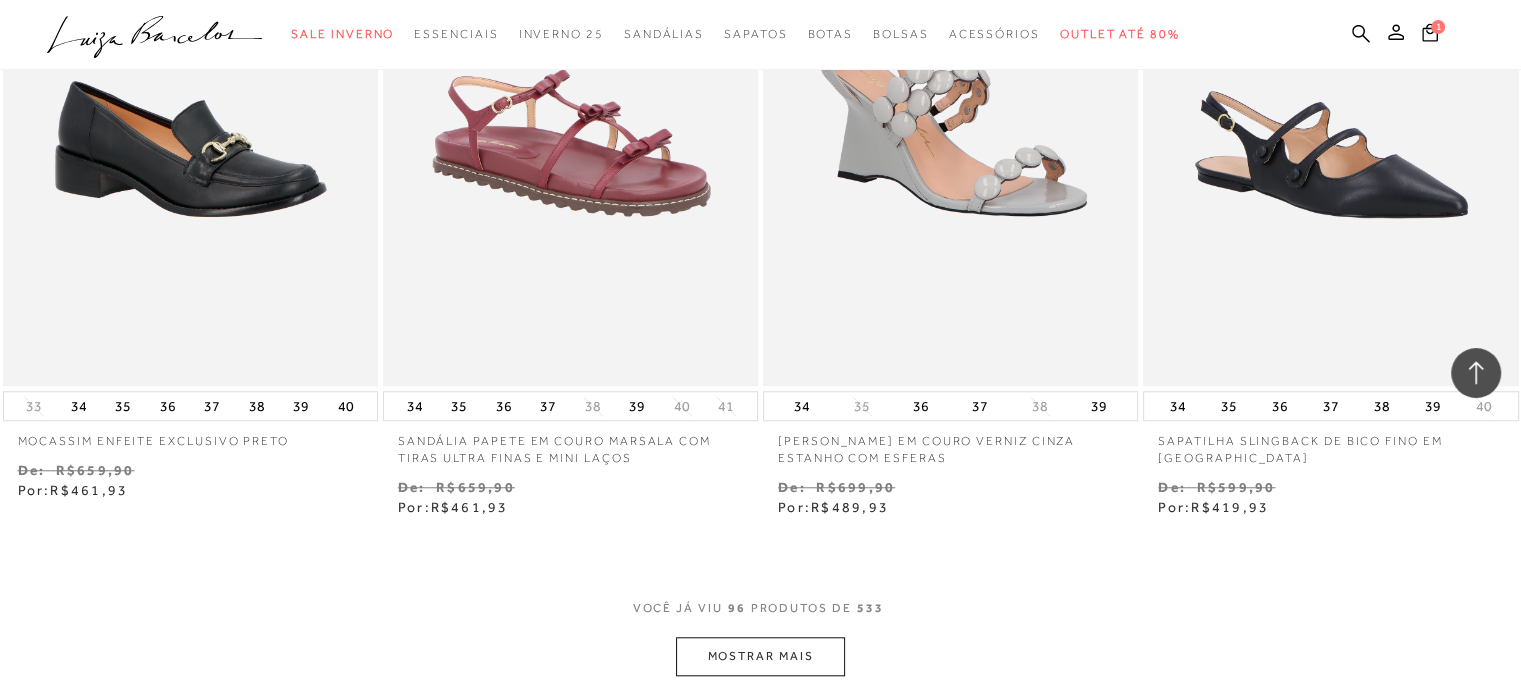 click on "MOSTRAR MAIS" at bounding box center (760, 656) 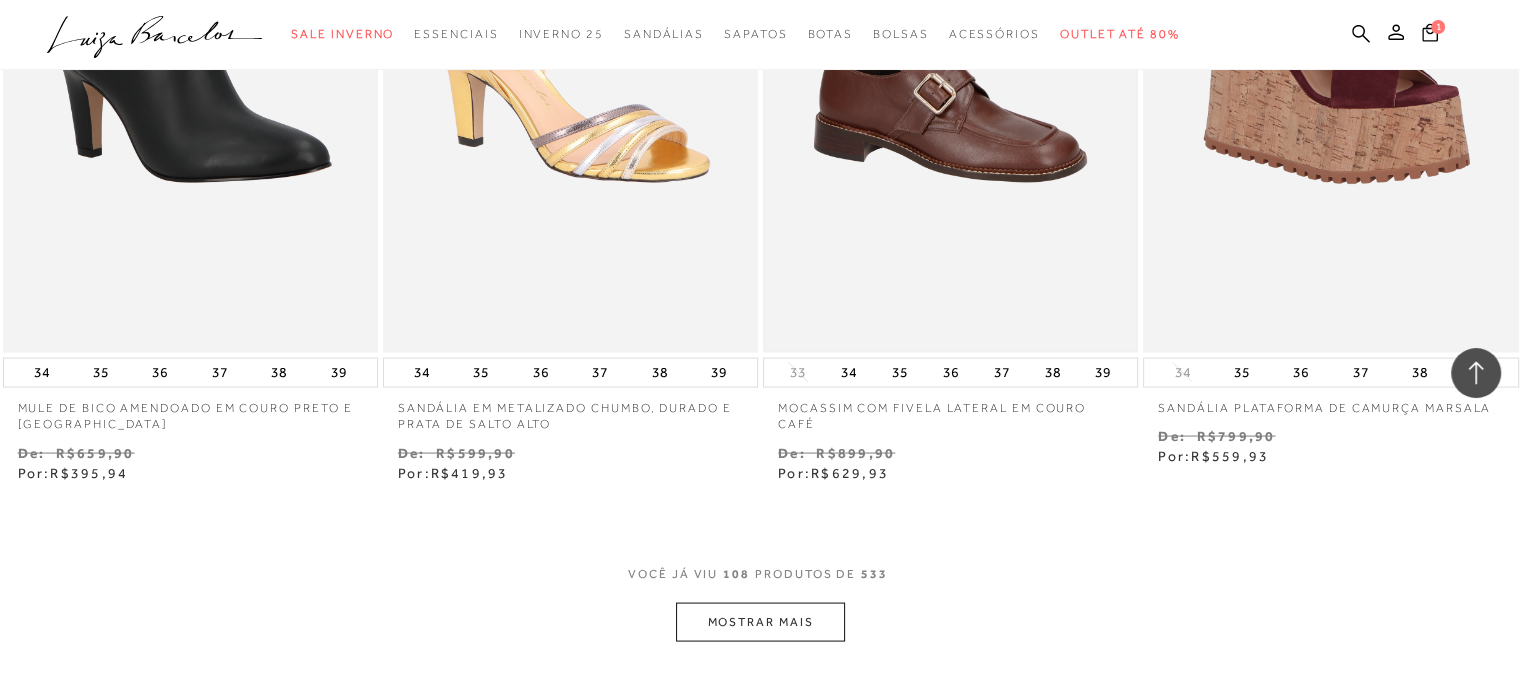 scroll, scrollTop: 19113, scrollLeft: 0, axis: vertical 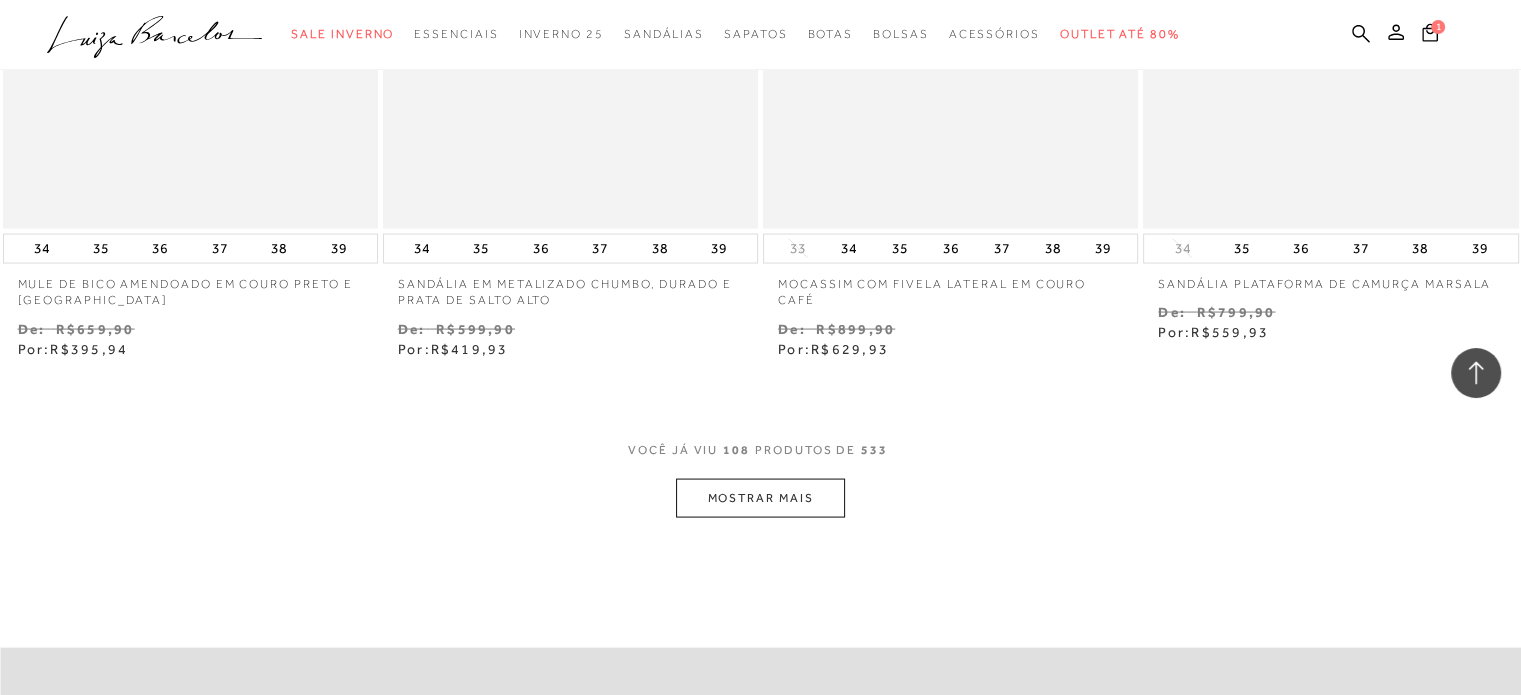 click on "MOSTRAR MAIS" at bounding box center (760, 498) 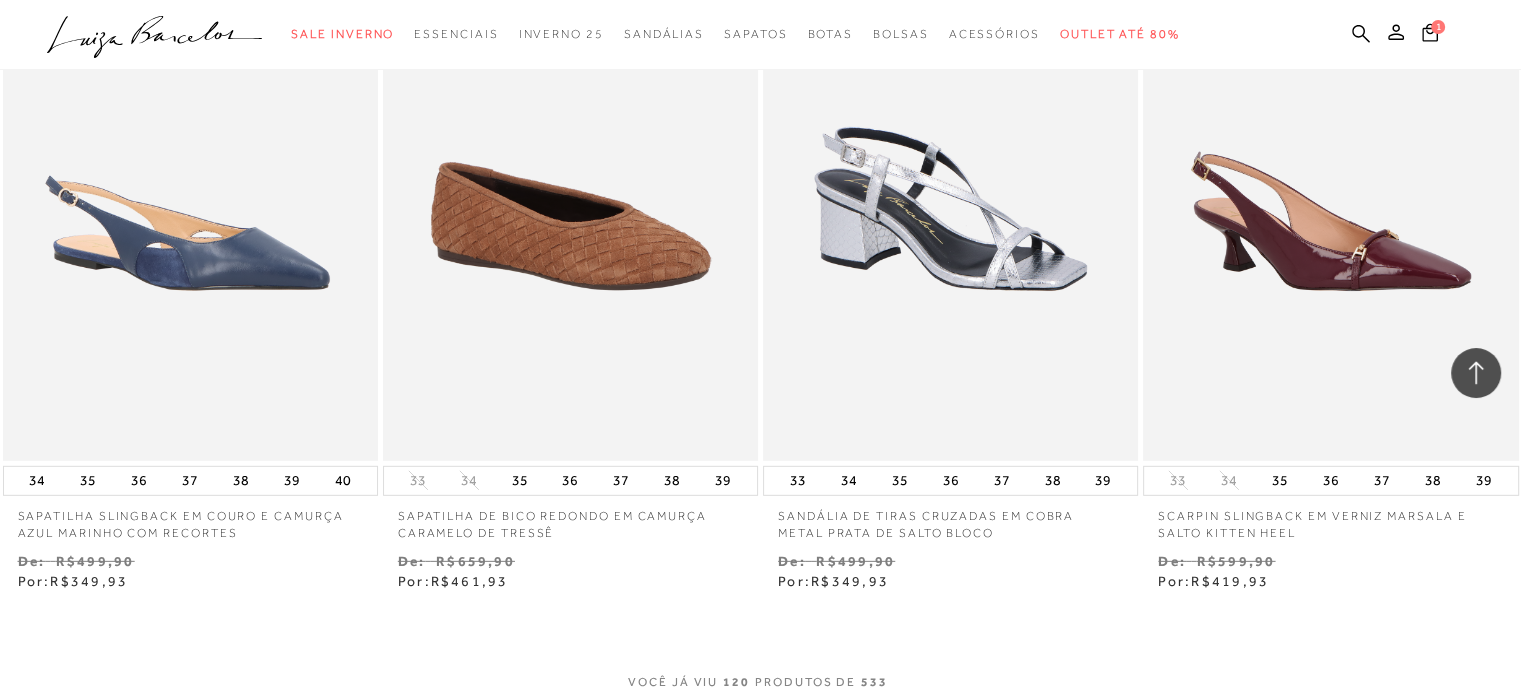 scroll, scrollTop: 21213, scrollLeft: 0, axis: vertical 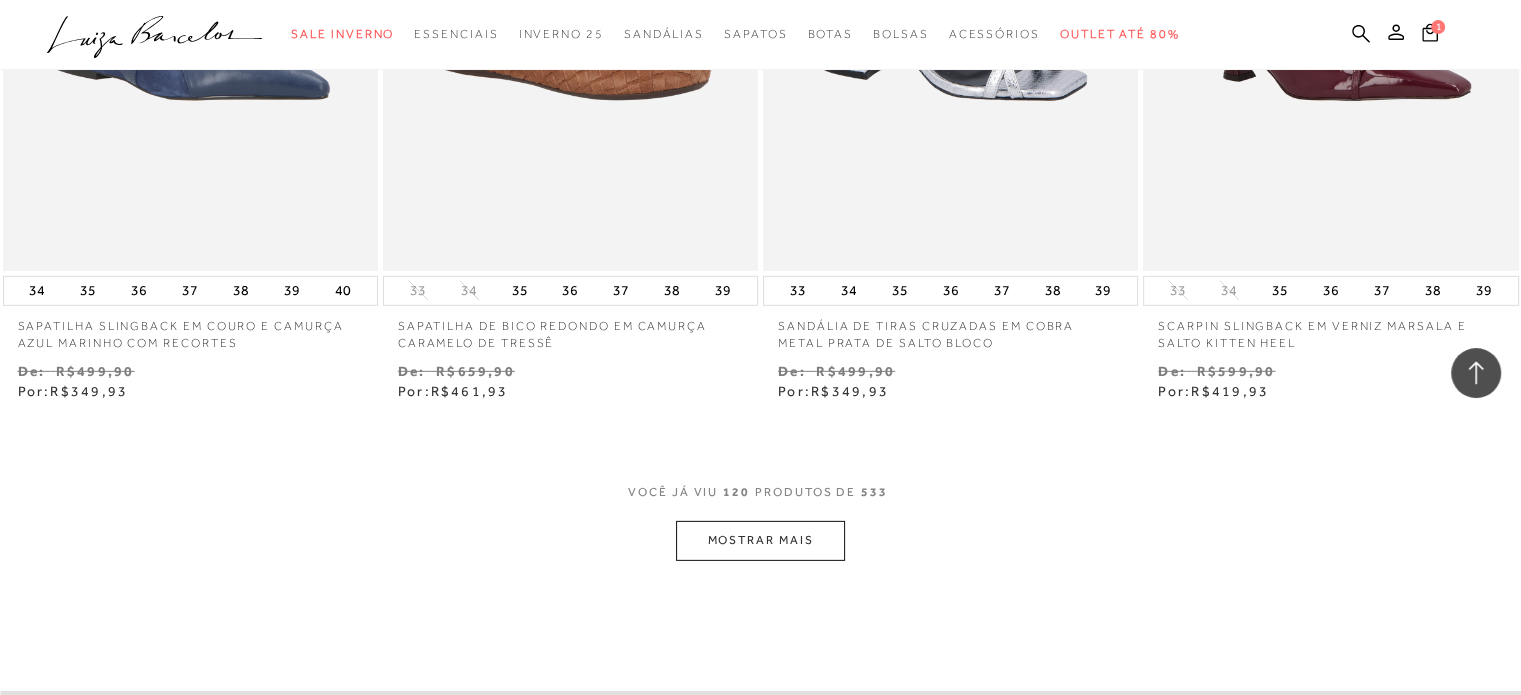 click on "MOSTRAR MAIS" at bounding box center (760, 540) 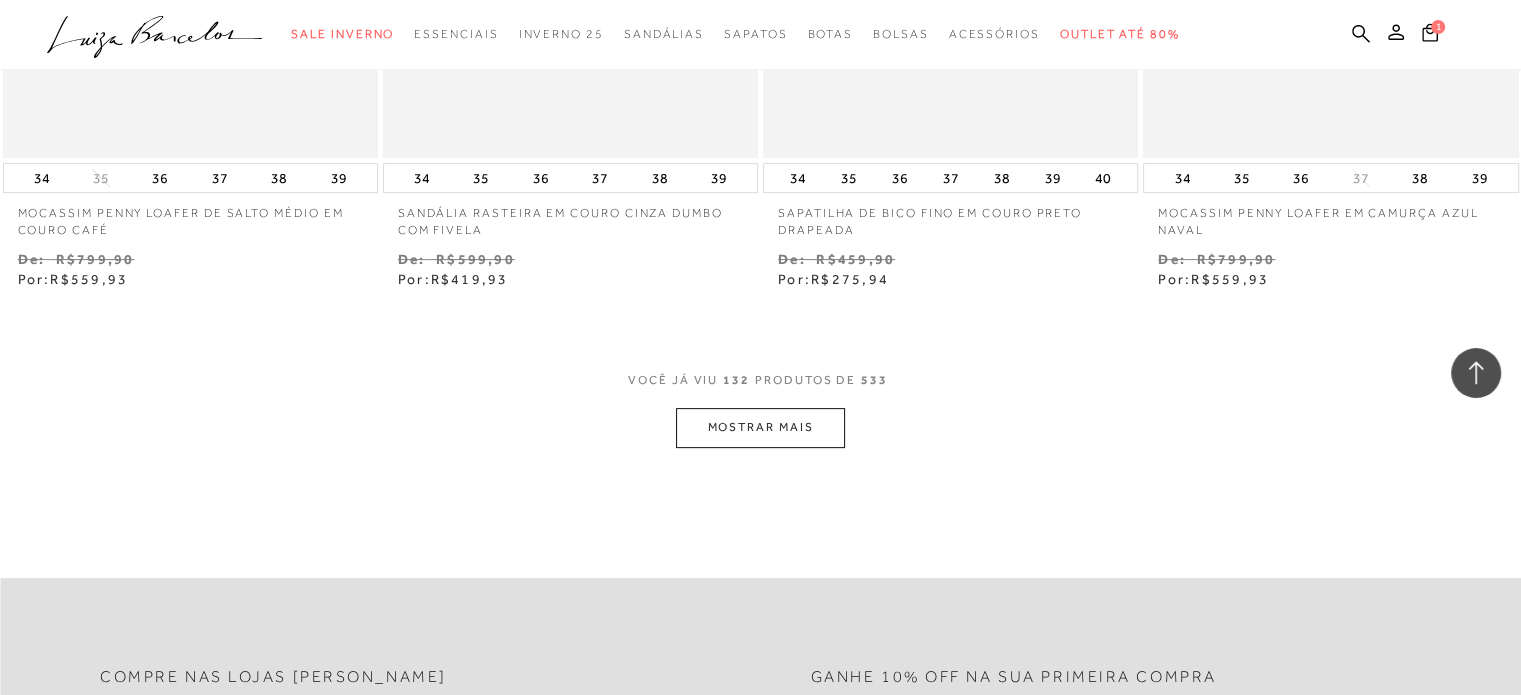scroll, scrollTop: 23513, scrollLeft: 0, axis: vertical 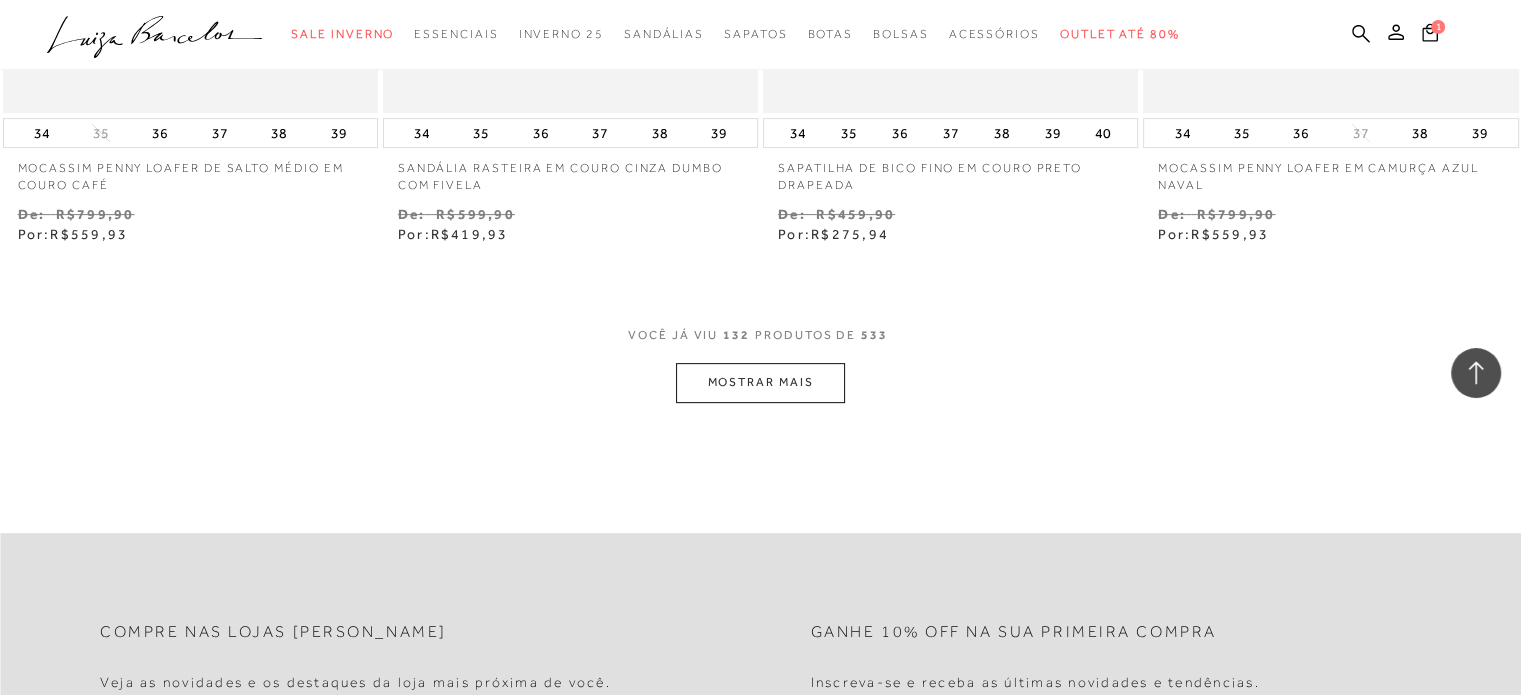 click on "MOSTRAR MAIS" at bounding box center (760, 382) 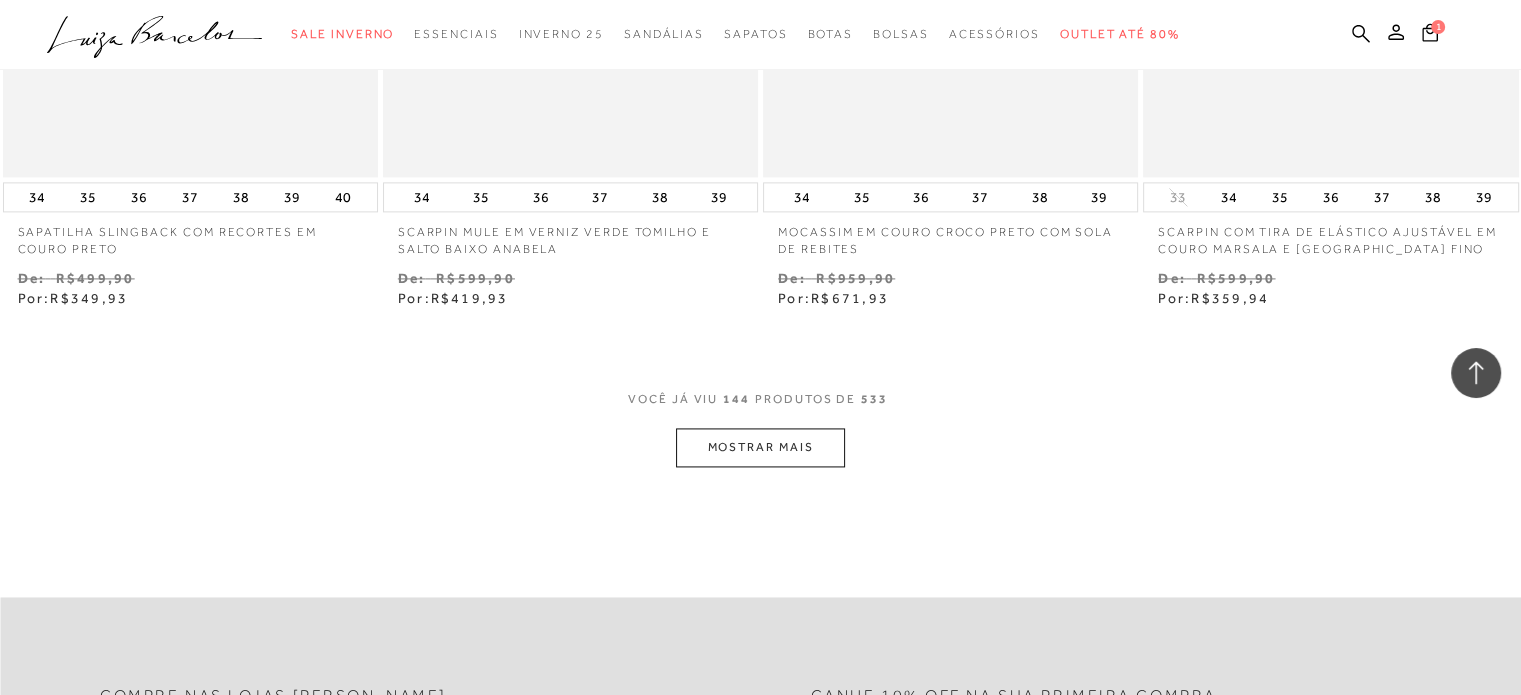 scroll, scrollTop: 25913, scrollLeft: 0, axis: vertical 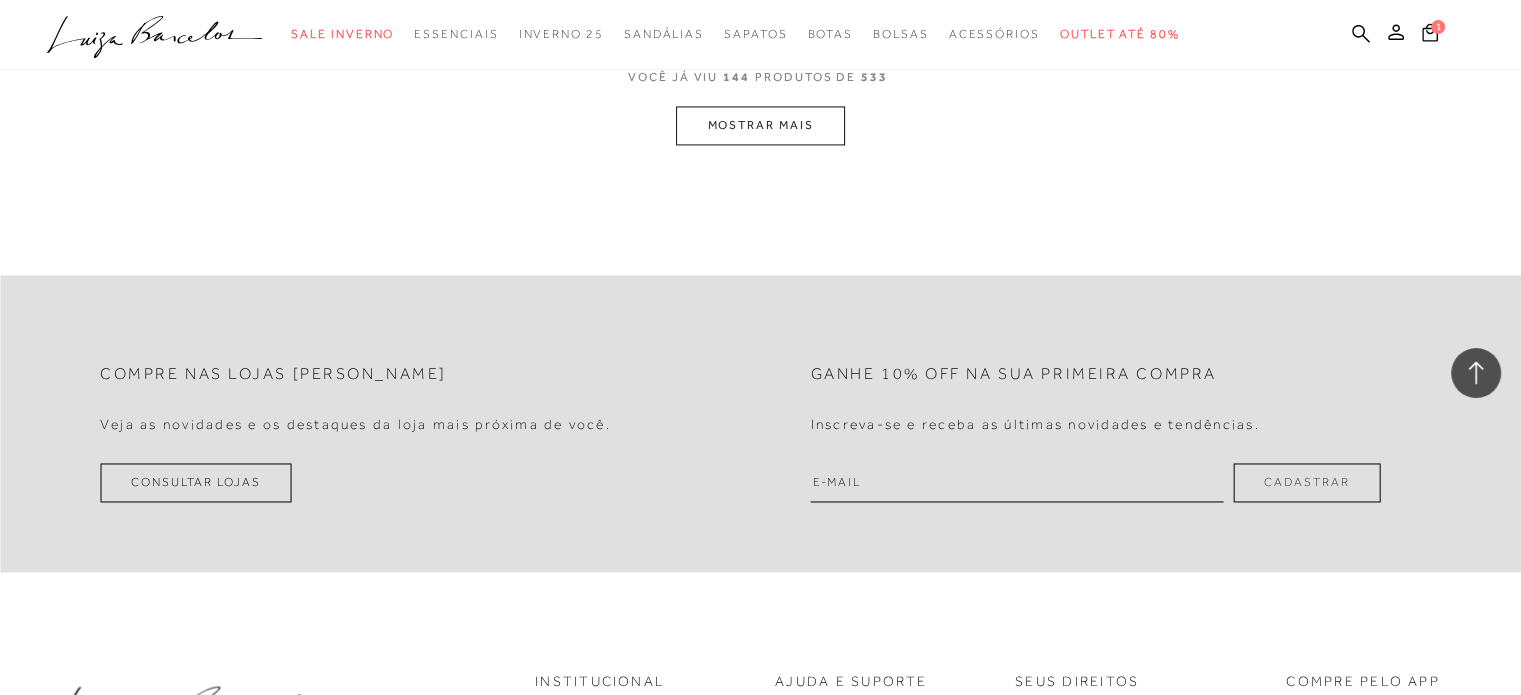 click on "MOSTRAR MAIS" at bounding box center [760, 125] 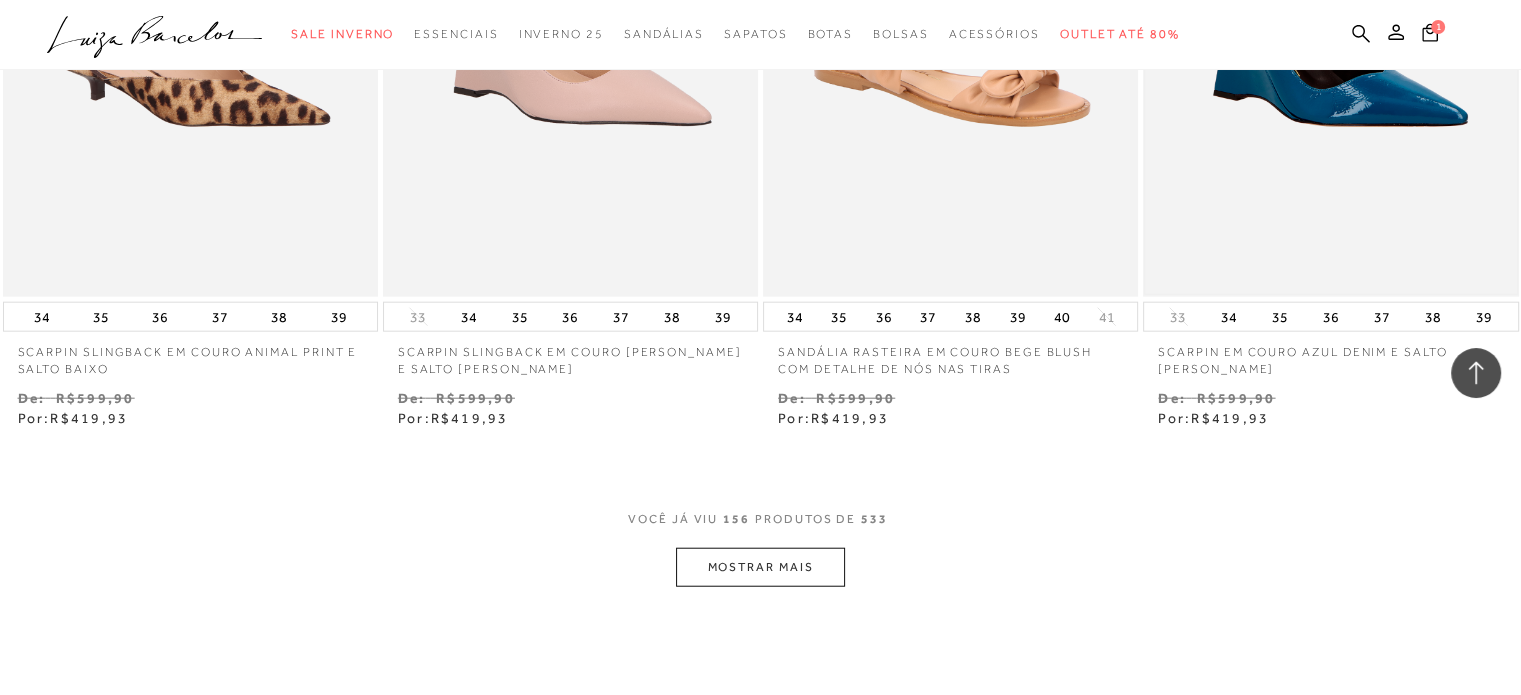 scroll, scrollTop: 27872, scrollLeft: 0, axis: vertical 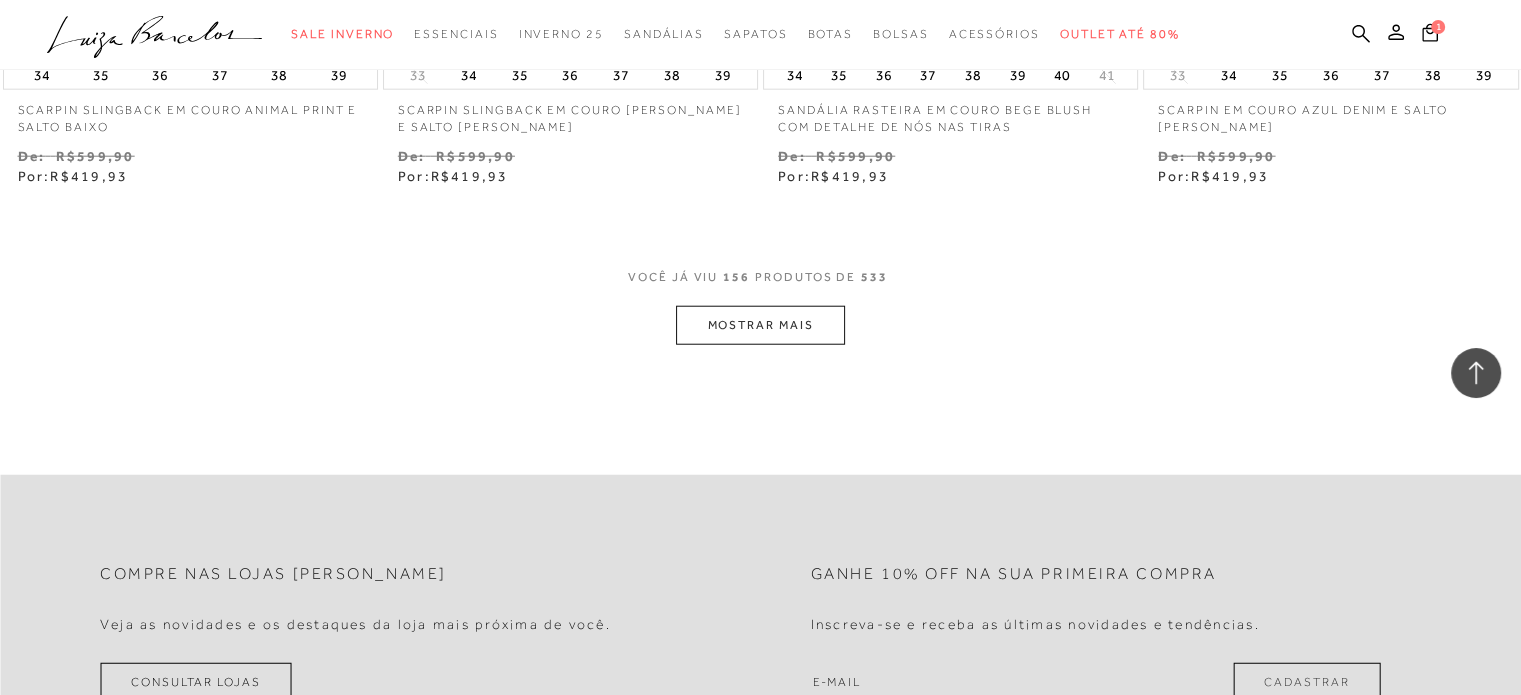 click on "MOSTRAR MAIS" at bounding box center (760, 325) 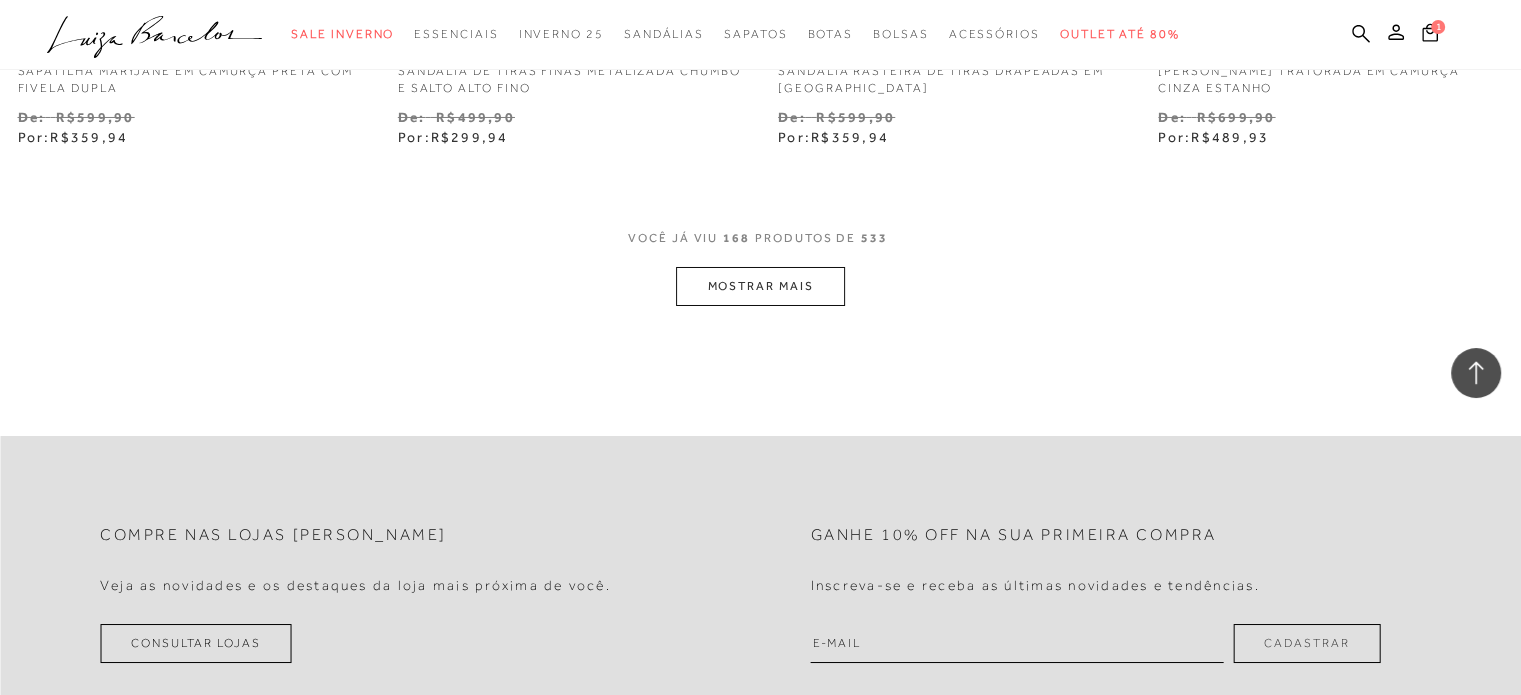 scroll, scrollTop: 30172, scrollLeft: 0, axis: vertical 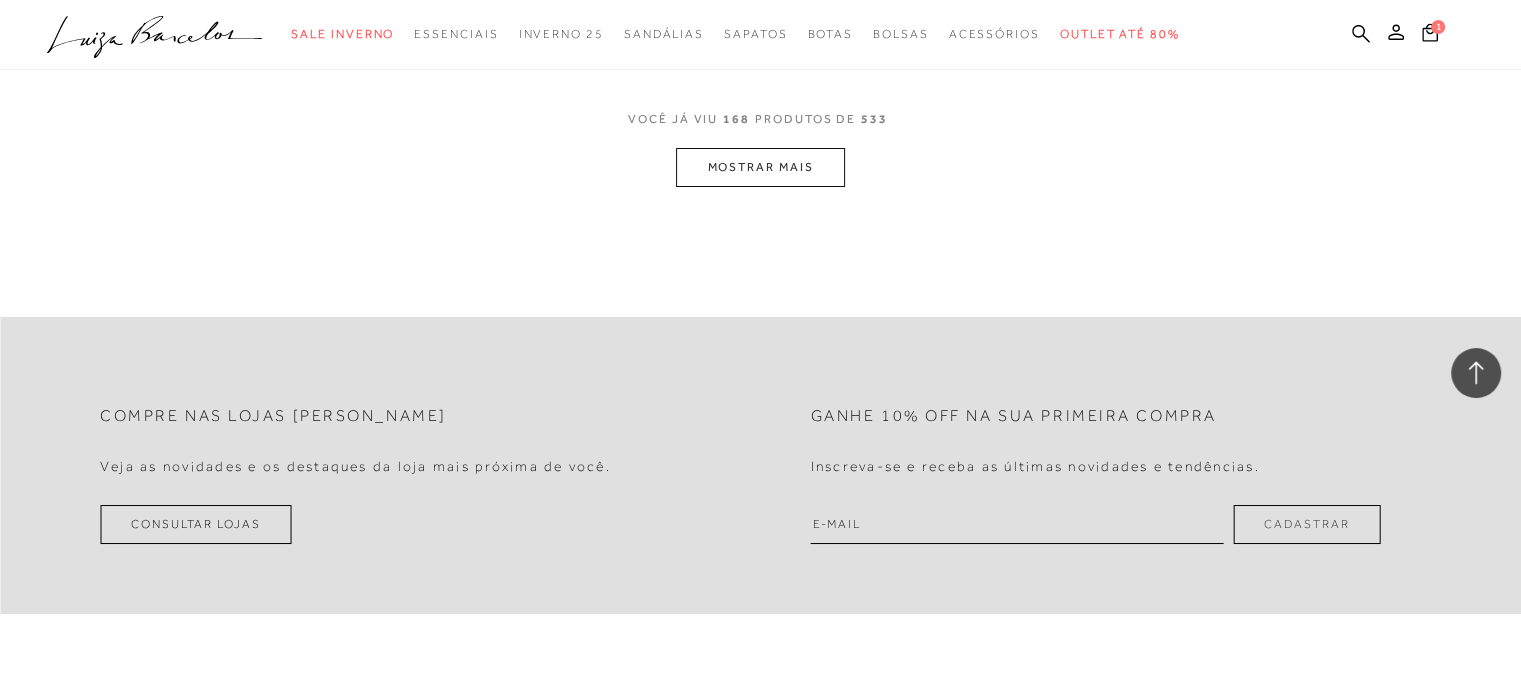 click on "MOSTRAR MAIS" at bounding box center [760, 167] 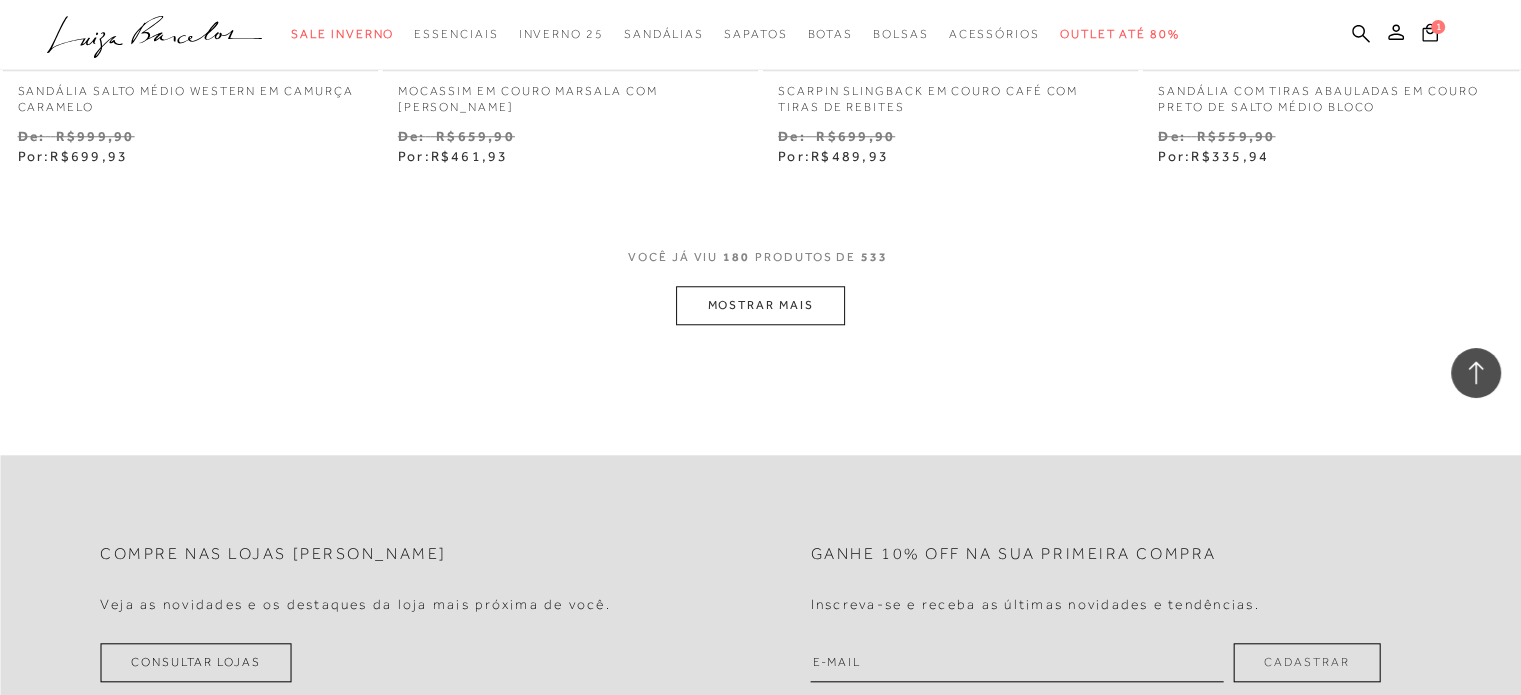 scroll, scrollTop: 32315, scrollLeft: 0, axis: vertical 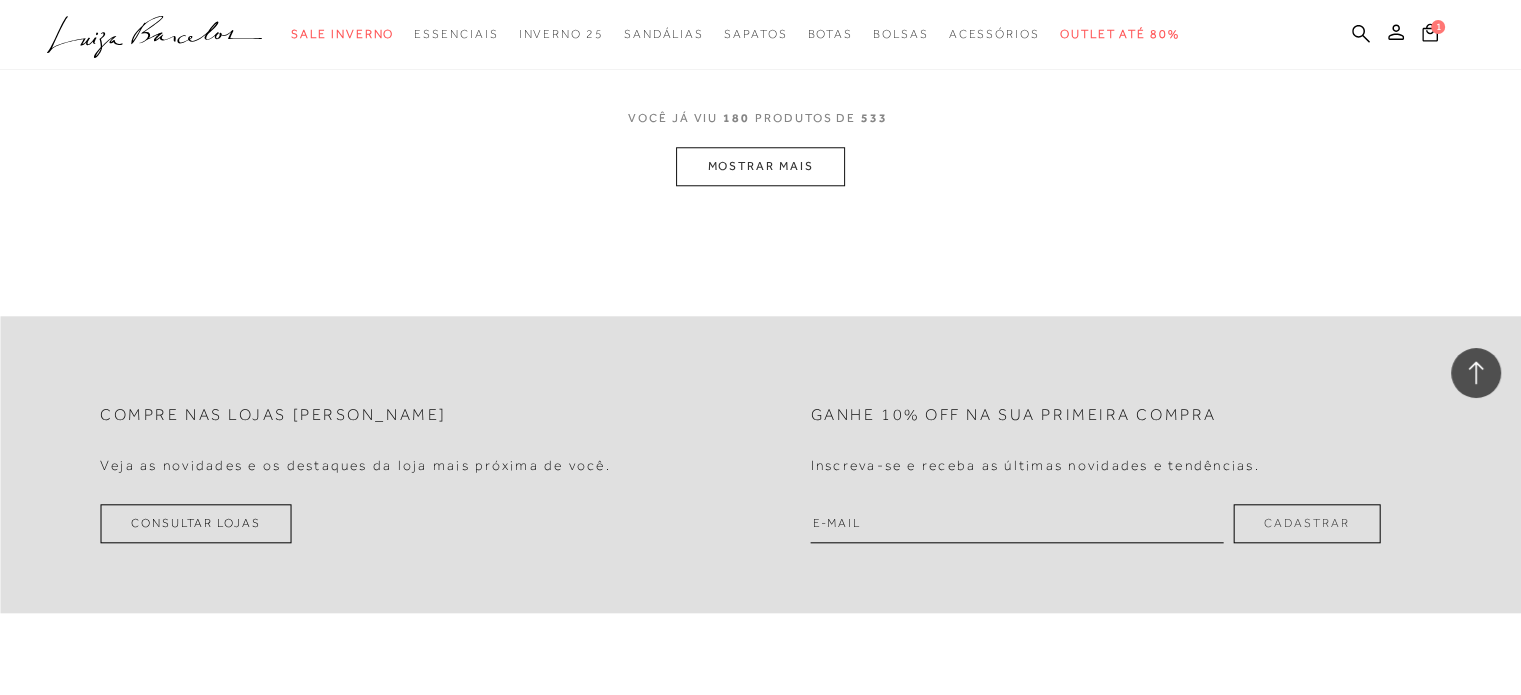 click on "MOSTRAR MAIS" at bounding box center (760, 166) 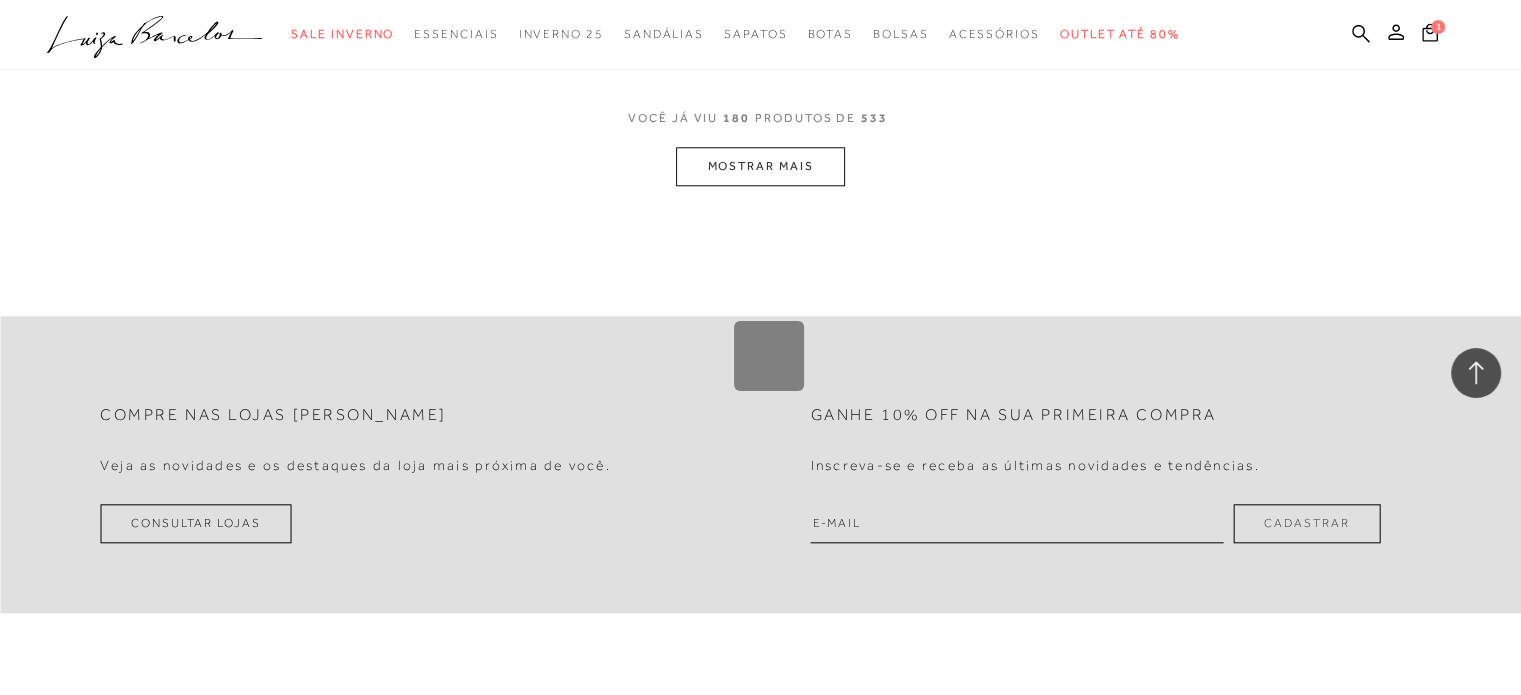 scroll, scrollTop: 34230, scrollLeft: 0, axis: vertical 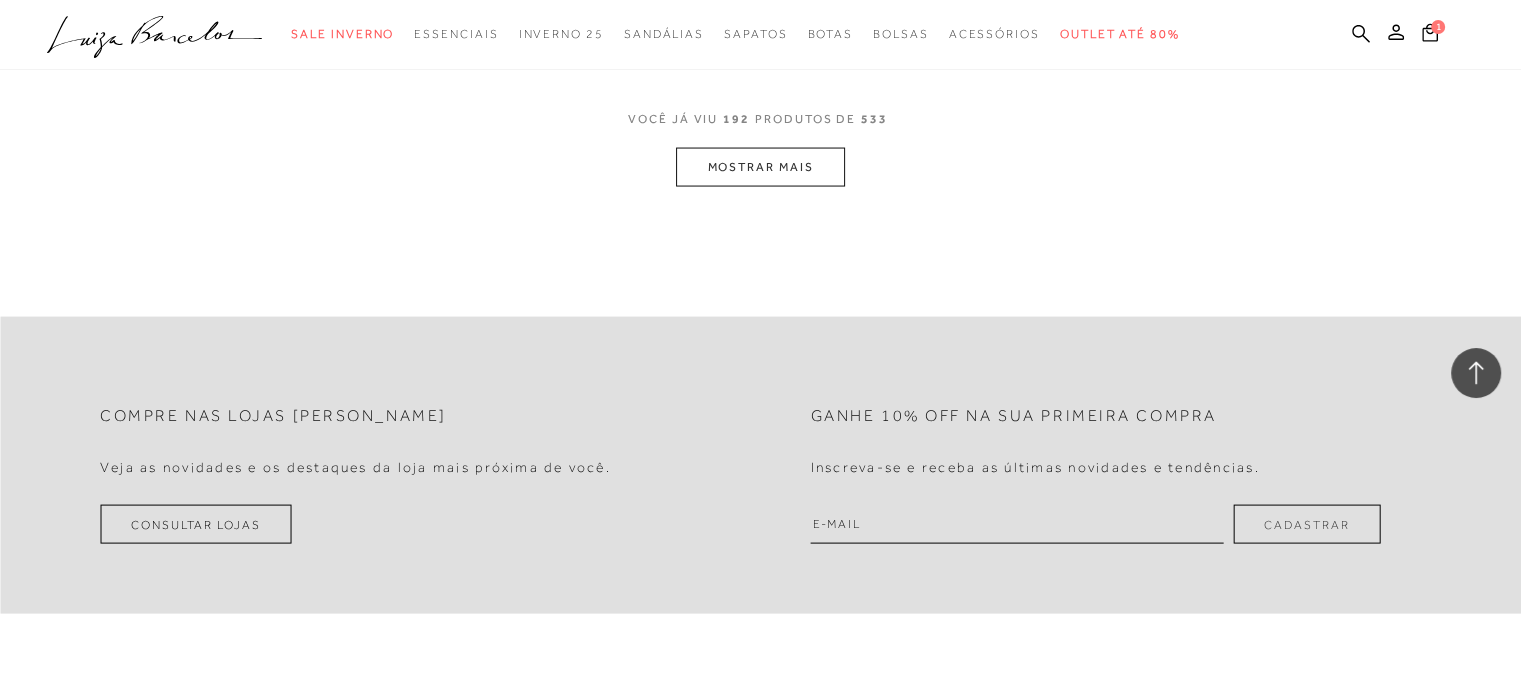click on "MOSTRAR MAIS" at bounding box center (760, 167) 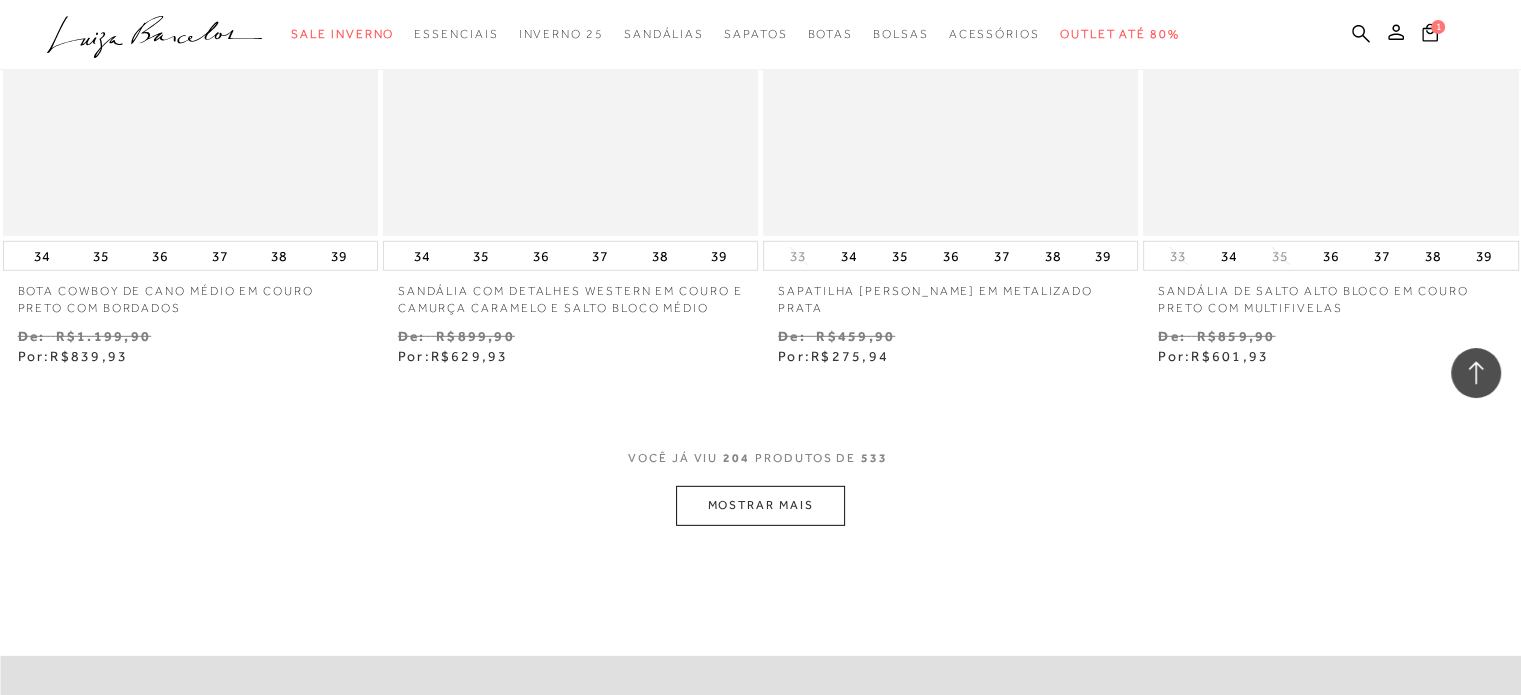 scroll, scrollTop: 36199, scrollLeft: 0, axis: vertical 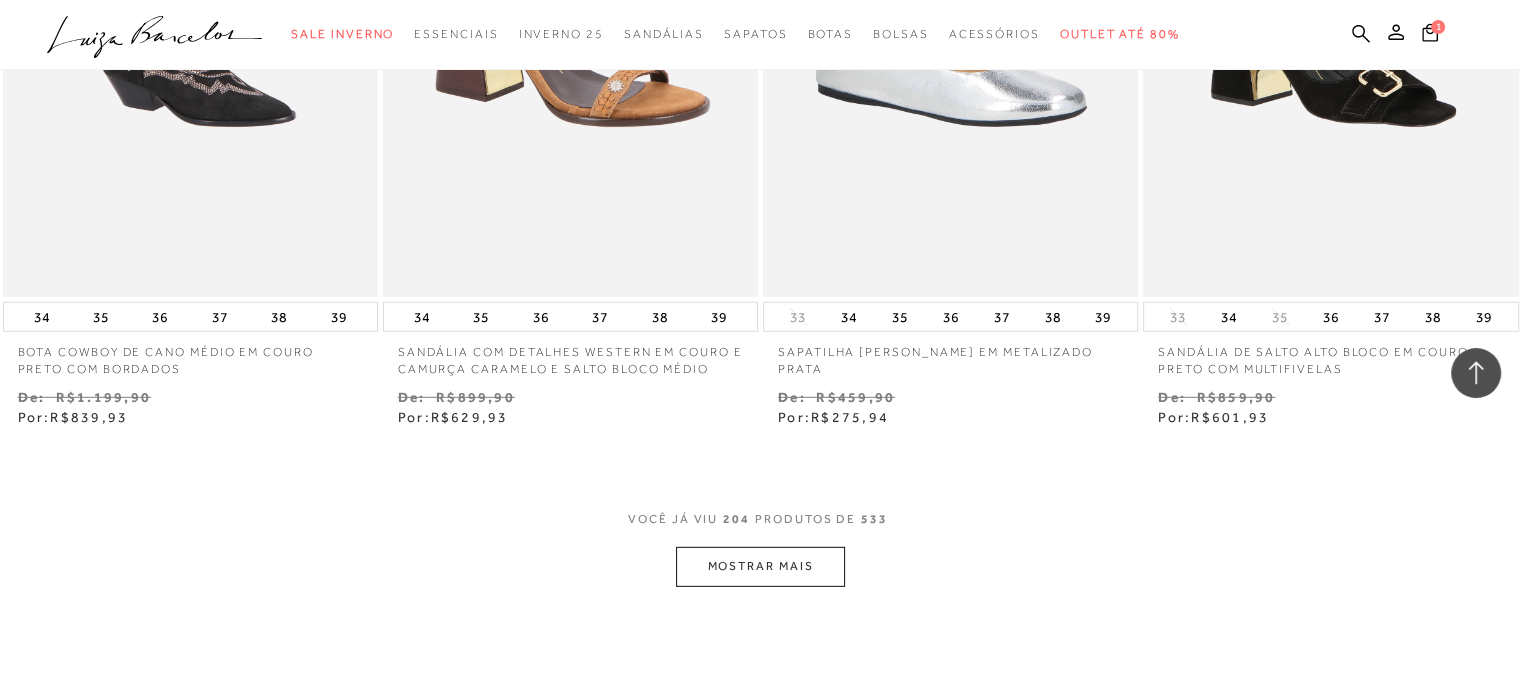 click on "MOSTRAR MAIS" at bounding box center [760, 566] 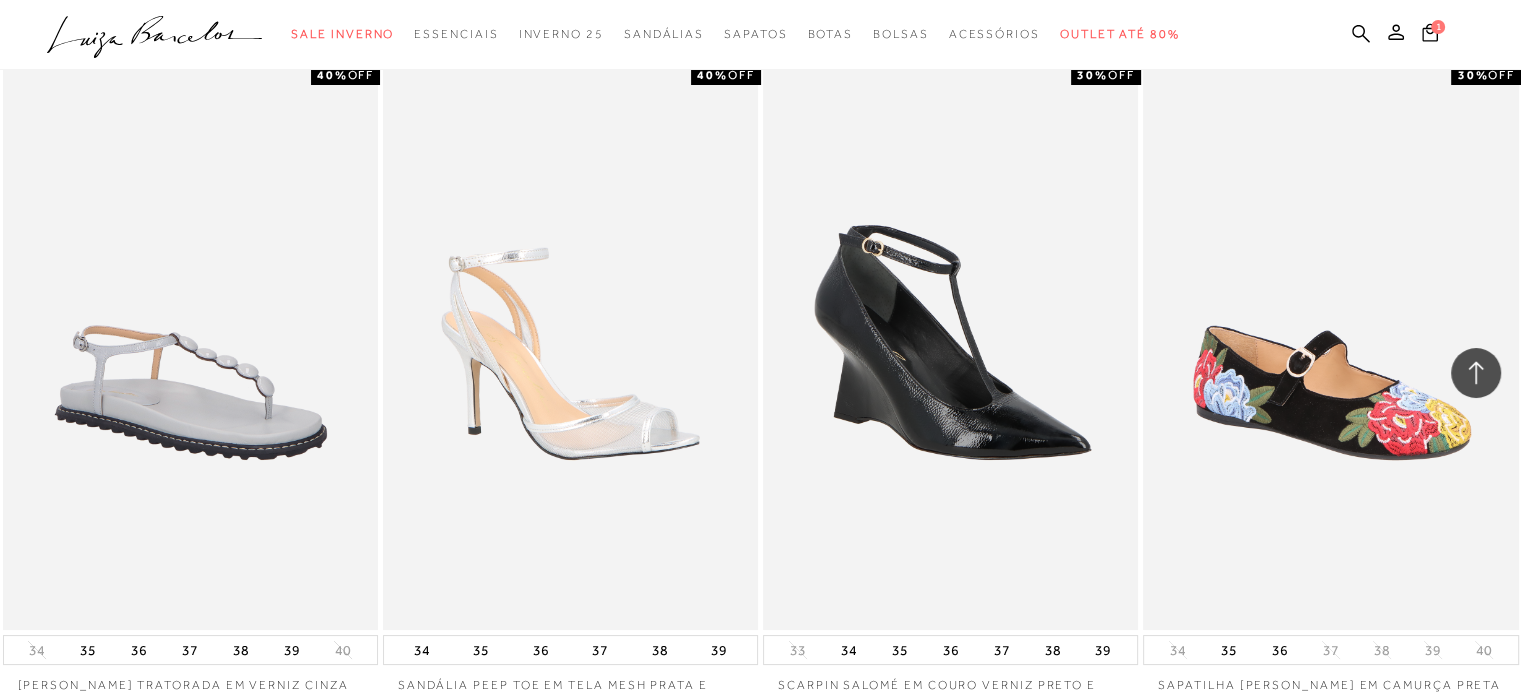 scroll, scrollTop: 38575, scrollLeft: 0, axis: vertical 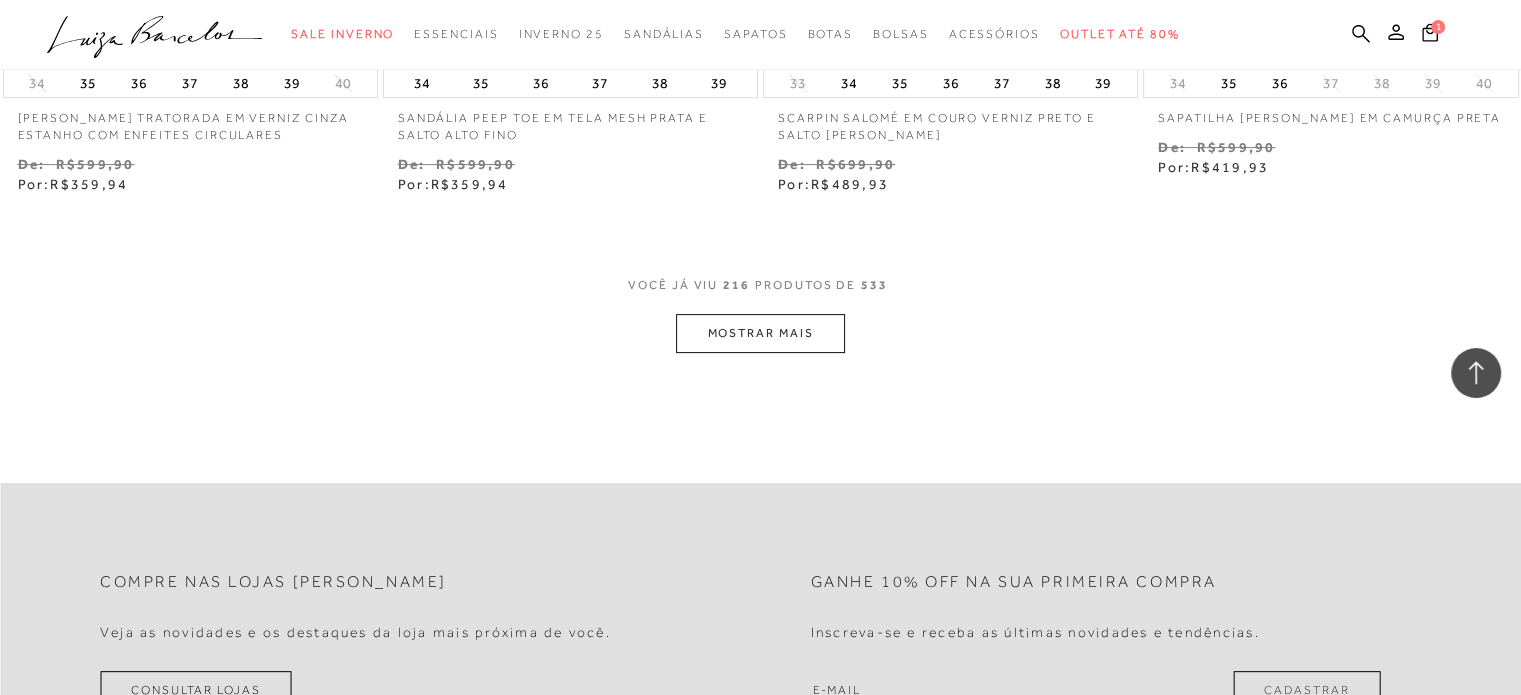 click on "MOSTRAR MAIS" at bounding box center (760, 333) 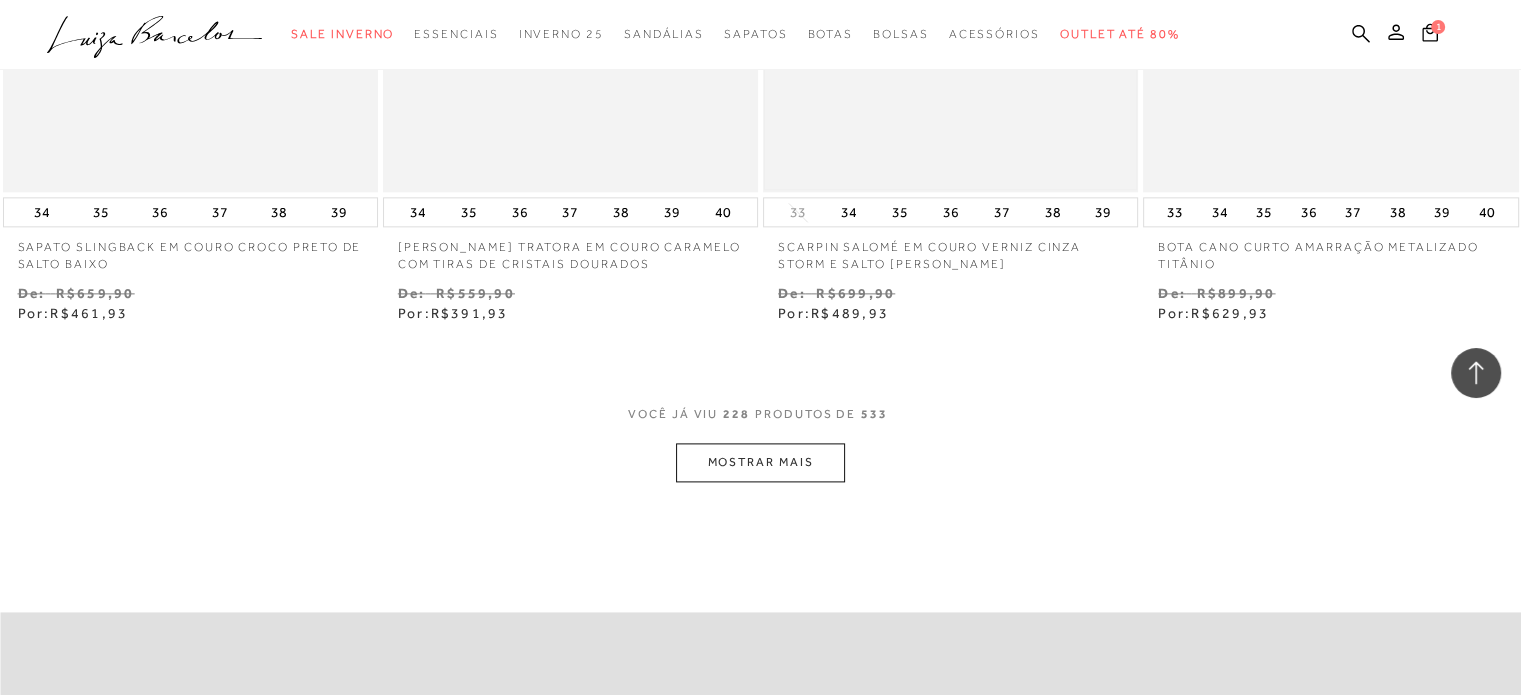 scroll, scrollTop: 40675, scrollLeft: 0, axis: vertical 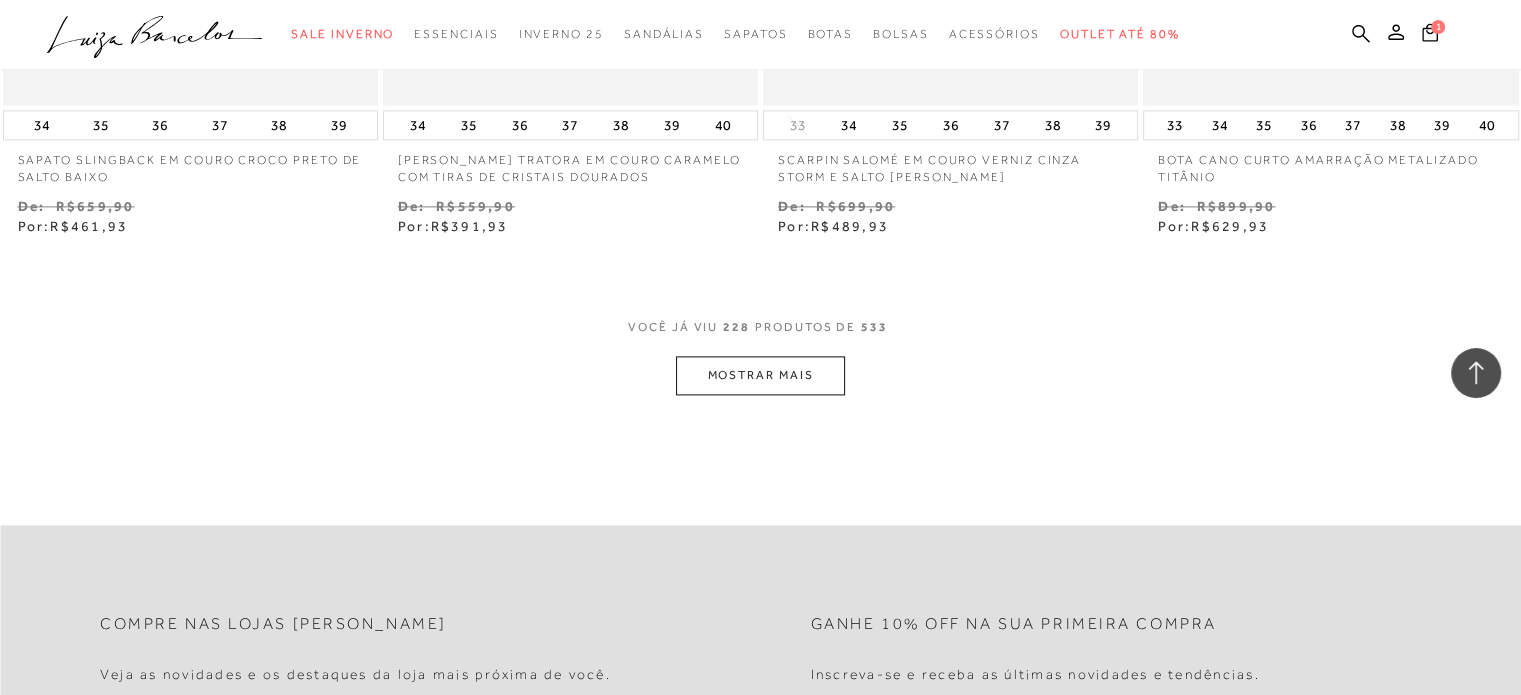 click on "MOSTRAR MAIS" at bounding box center [760, 375] 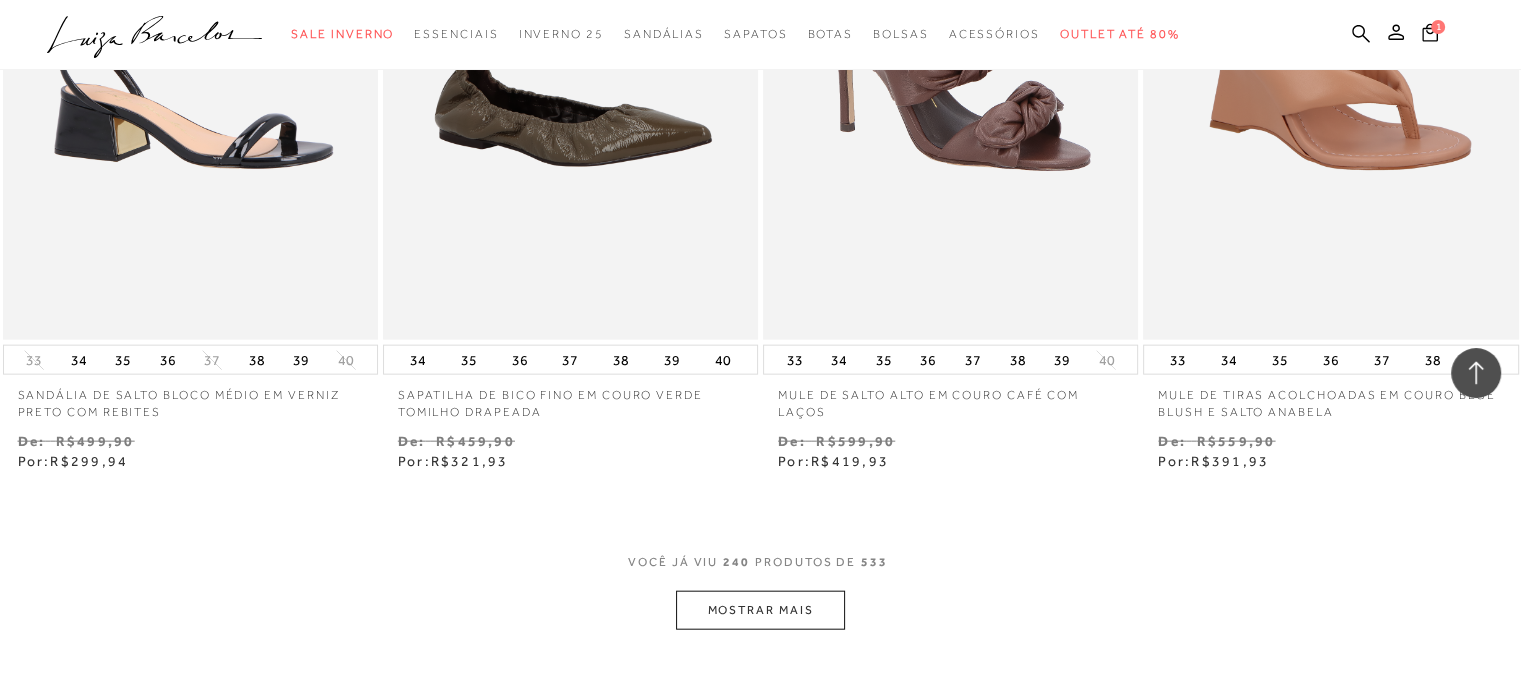 scroll, scrollTop: 42775, scrollLeft: 0, axis: vertical 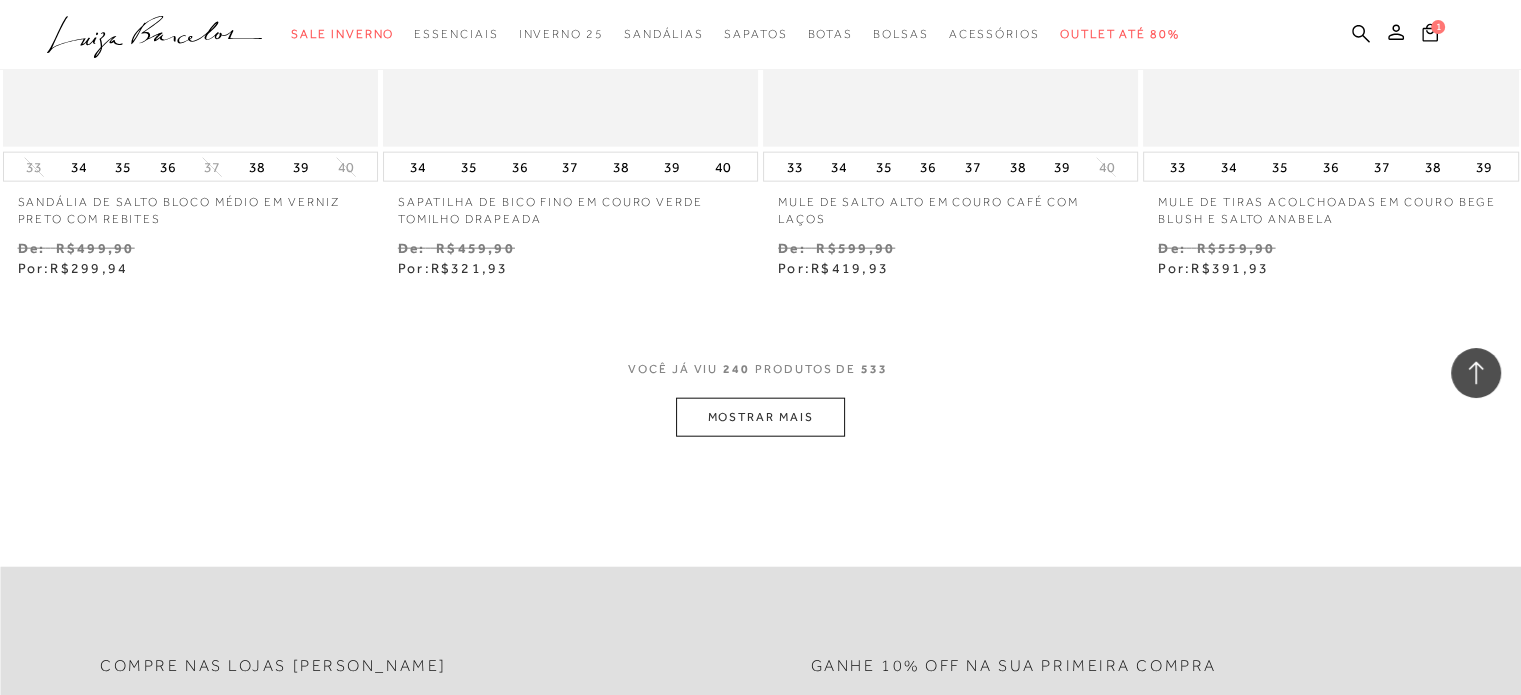 click on "MOSTRAR MAIS" at bounding box center (760, 417) 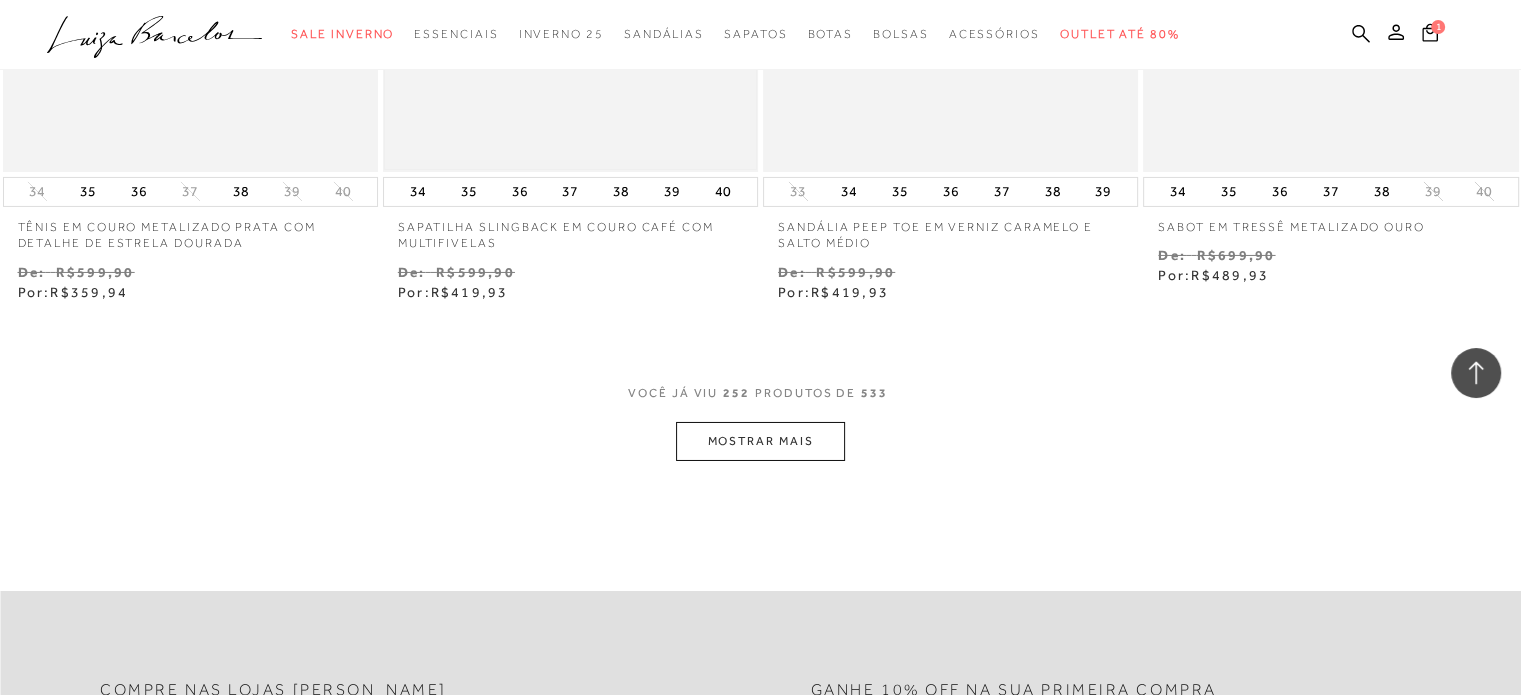 scroll, scrollTop: 44950, scrollLeft: 0, axis: vertical 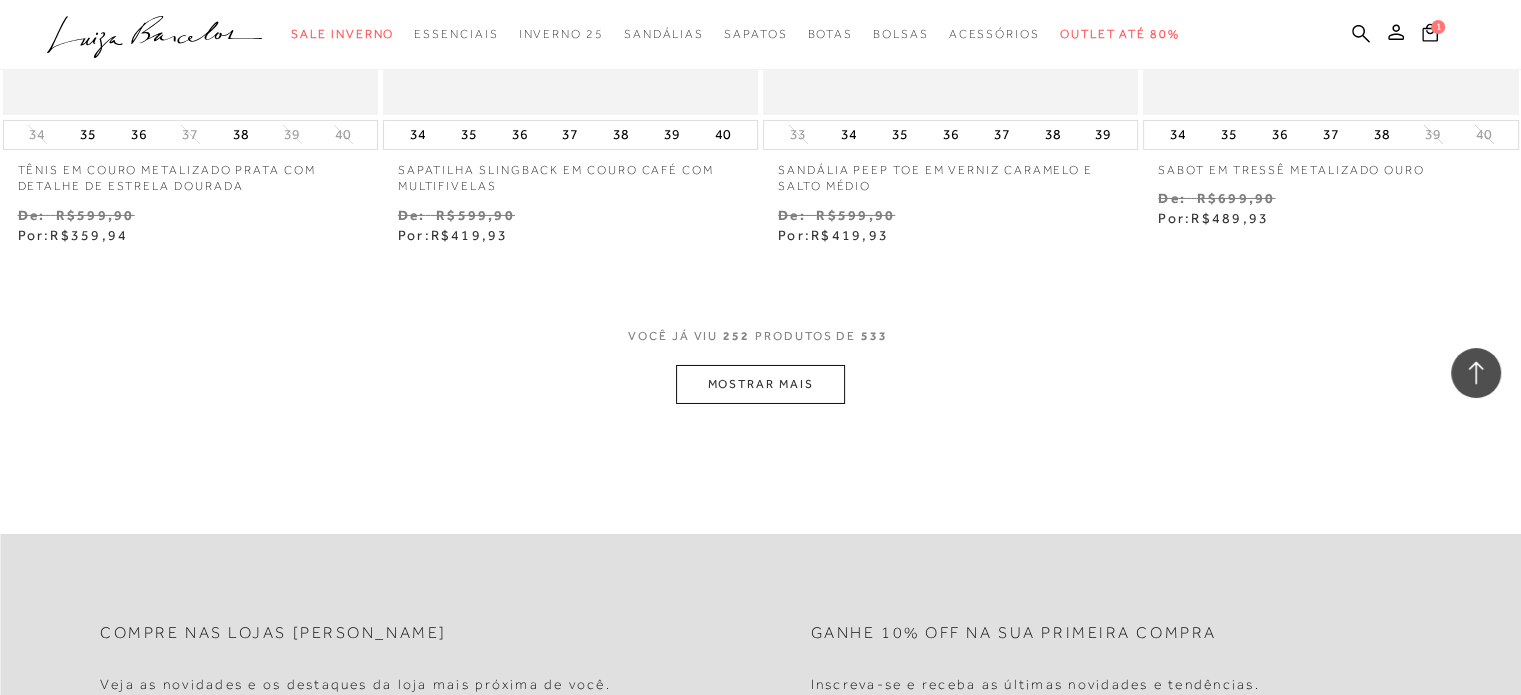 click on "MOSTRAR MAIS" at bounding box center [760, 384] 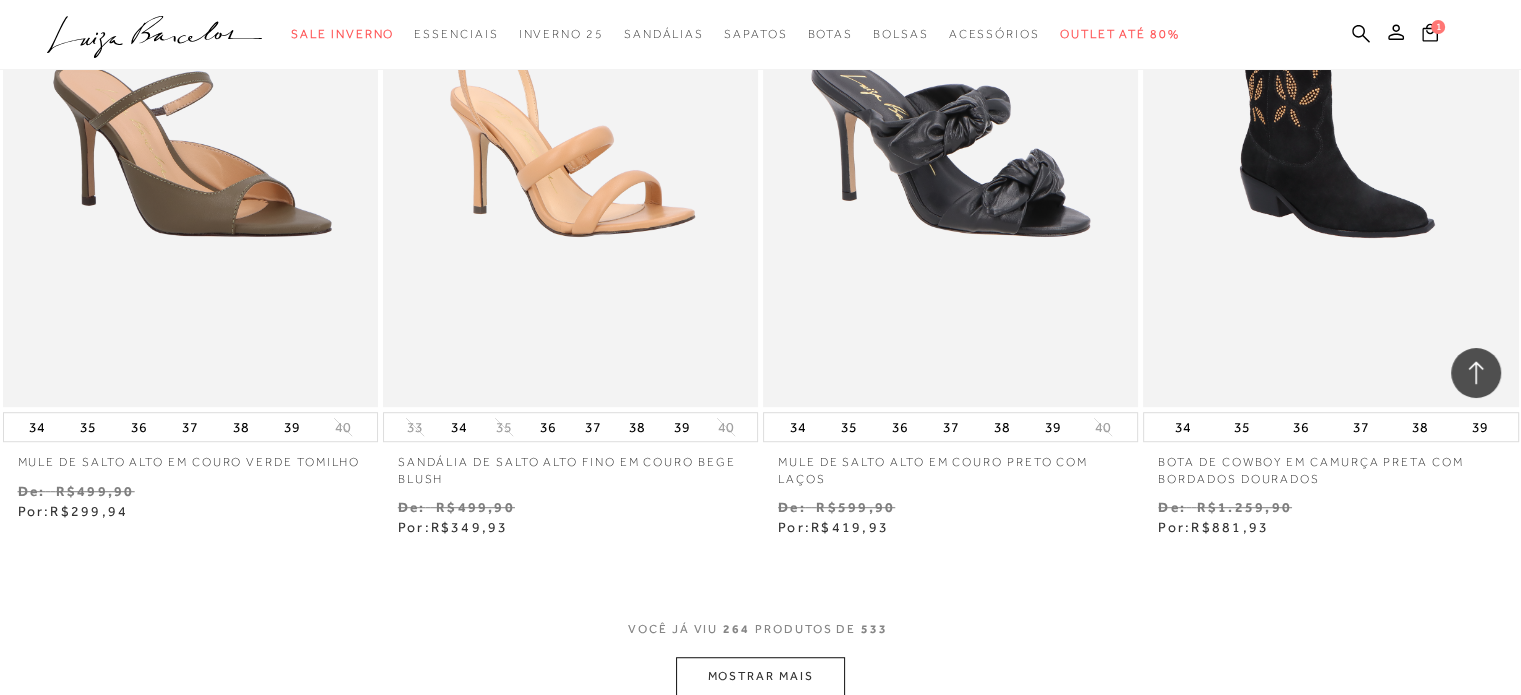 scroll, scrollTop: 46950, scrollLeft: 0, axis: vertical 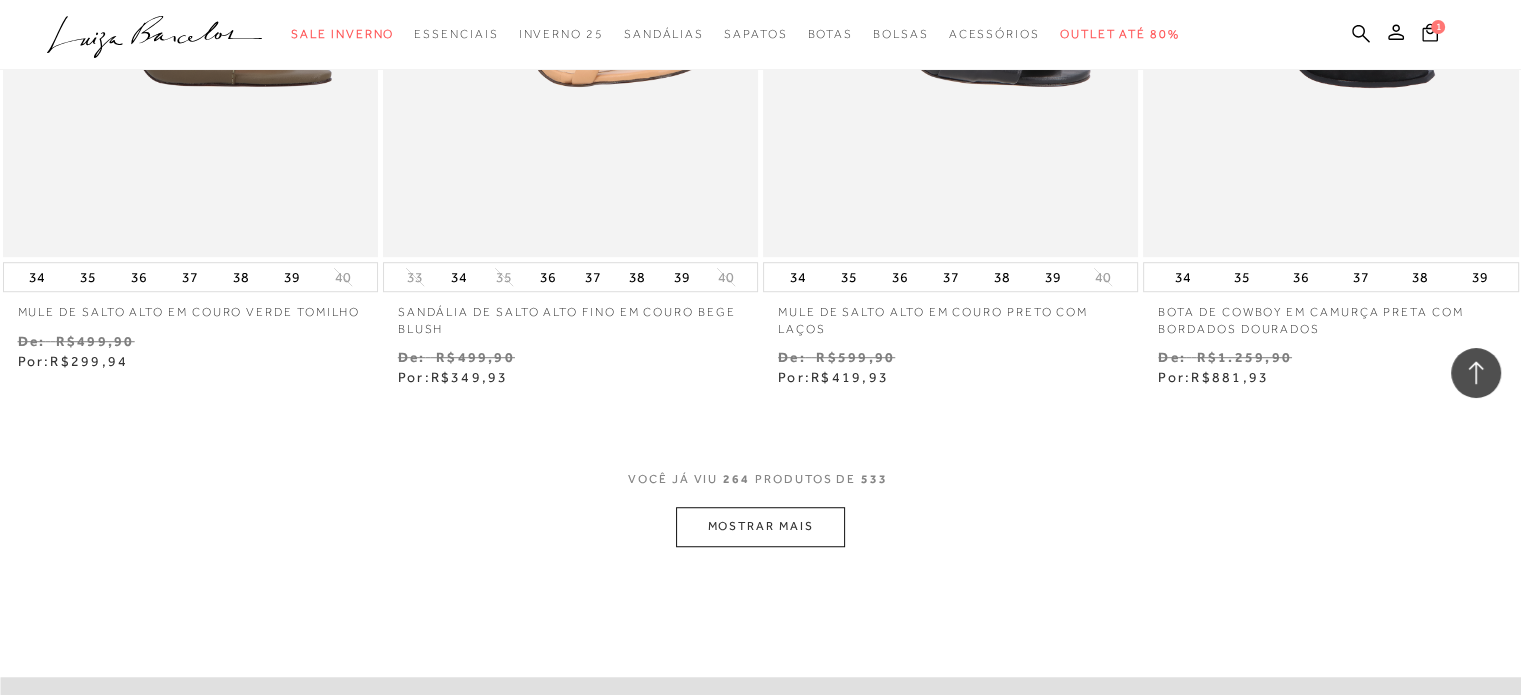 click on "MOSTRAR MAIS" at bounding box center (760, 526) 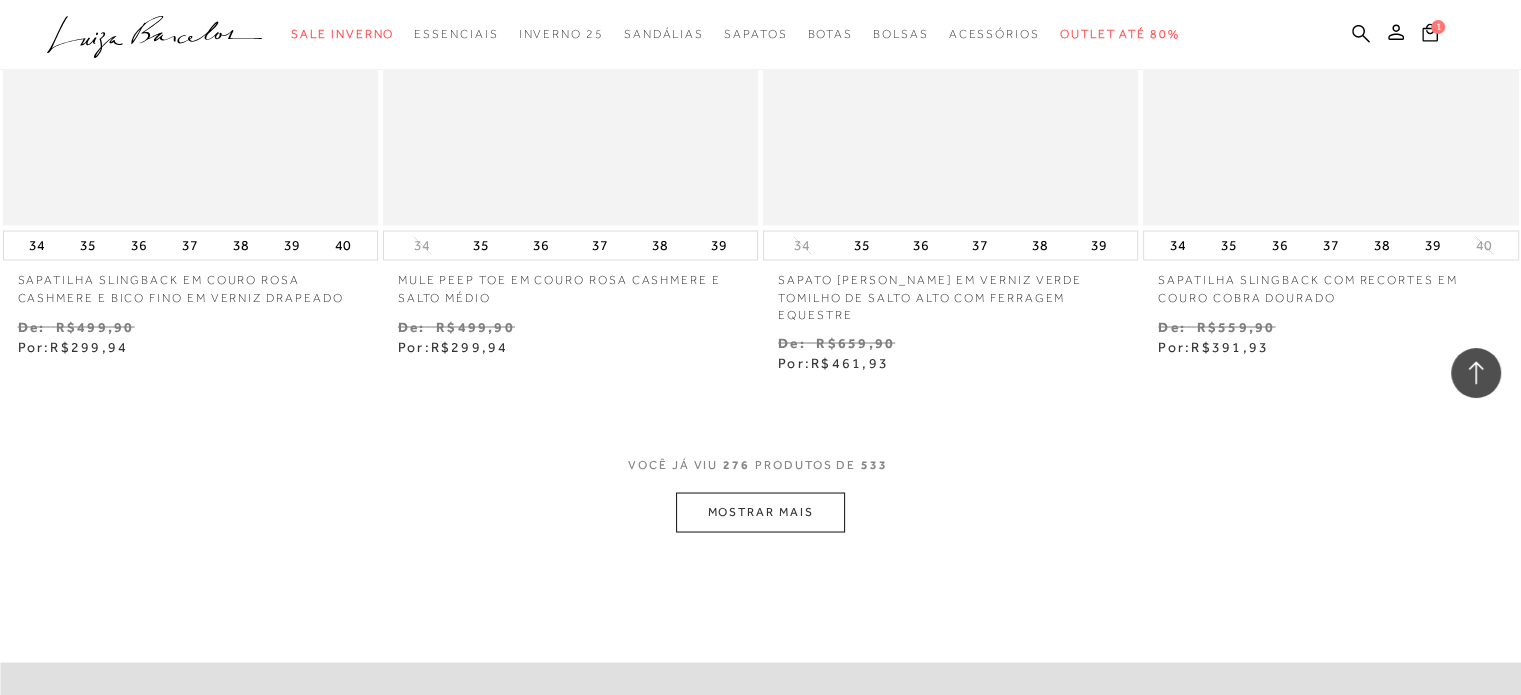 scroll, scrollTop: 49250, scrollLeft: 0, axis: vertical 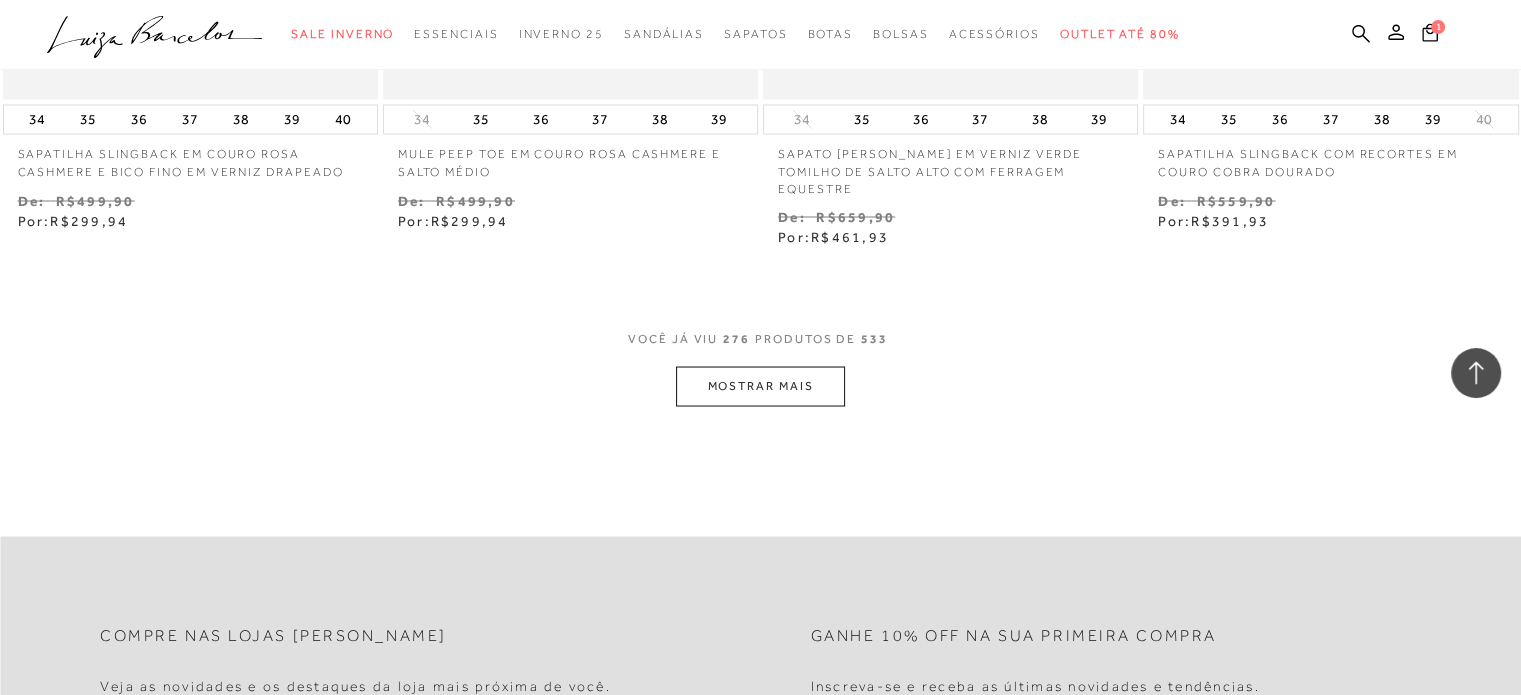 click on "MOSTRAR MAIS" at bounding box center (760, 385) 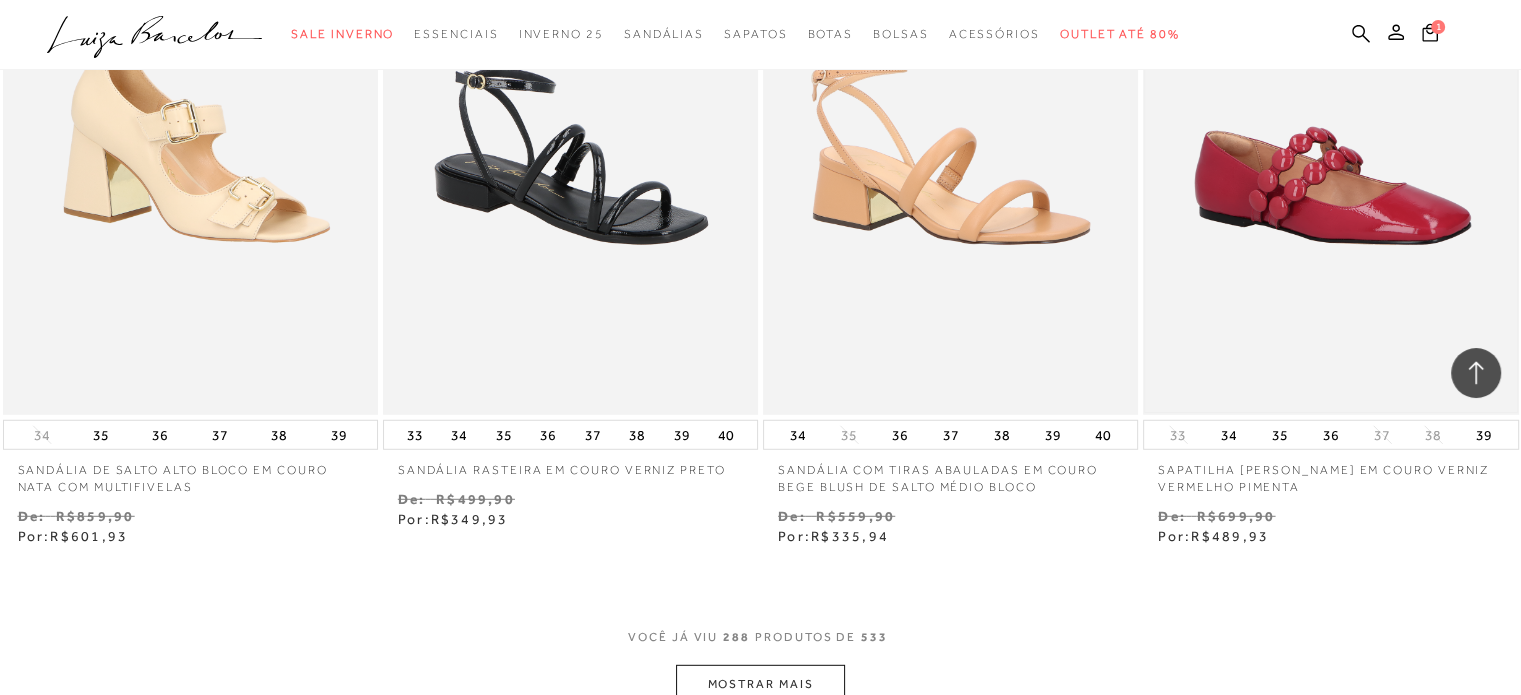 scroll, scrollTop: 51450, scrollLeft: 0, axis: vertical 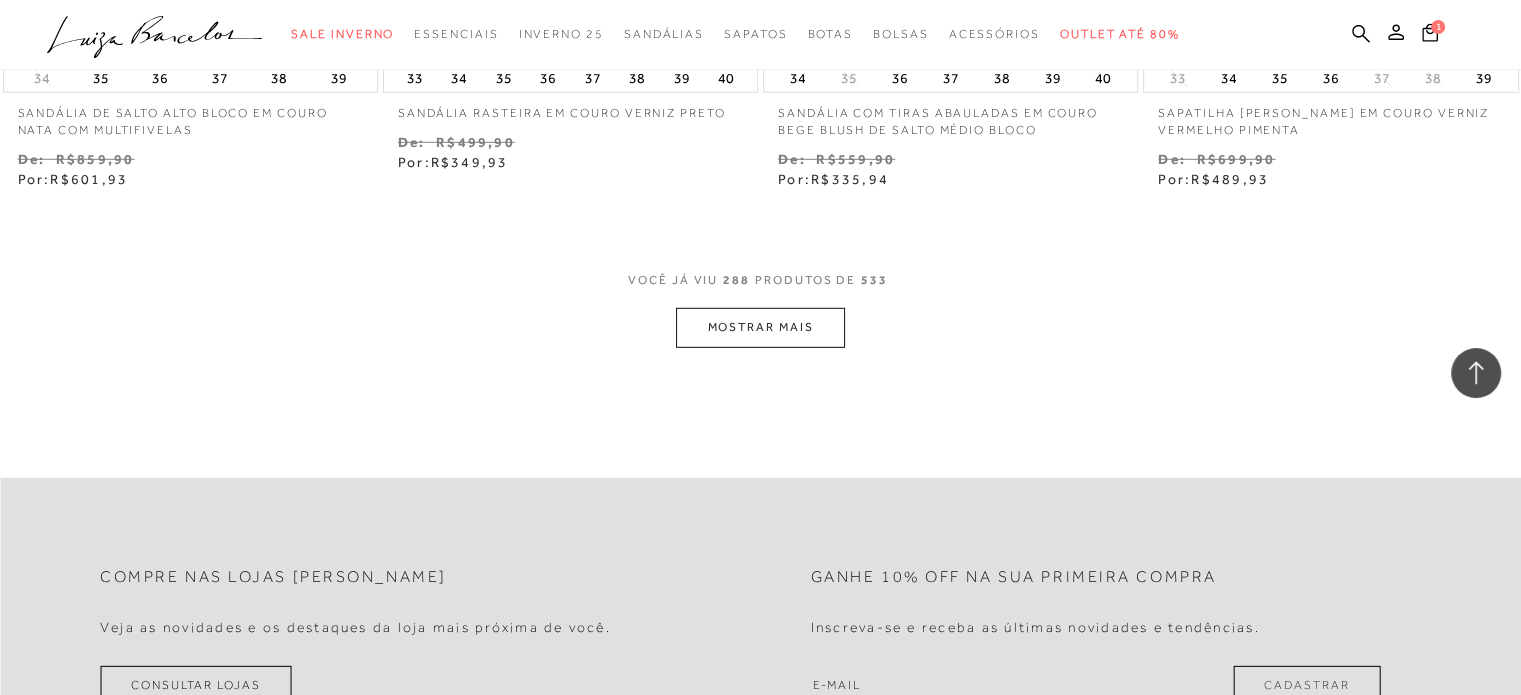 click on "MOSTRAR MAIS" at bounding box center [760, 327] 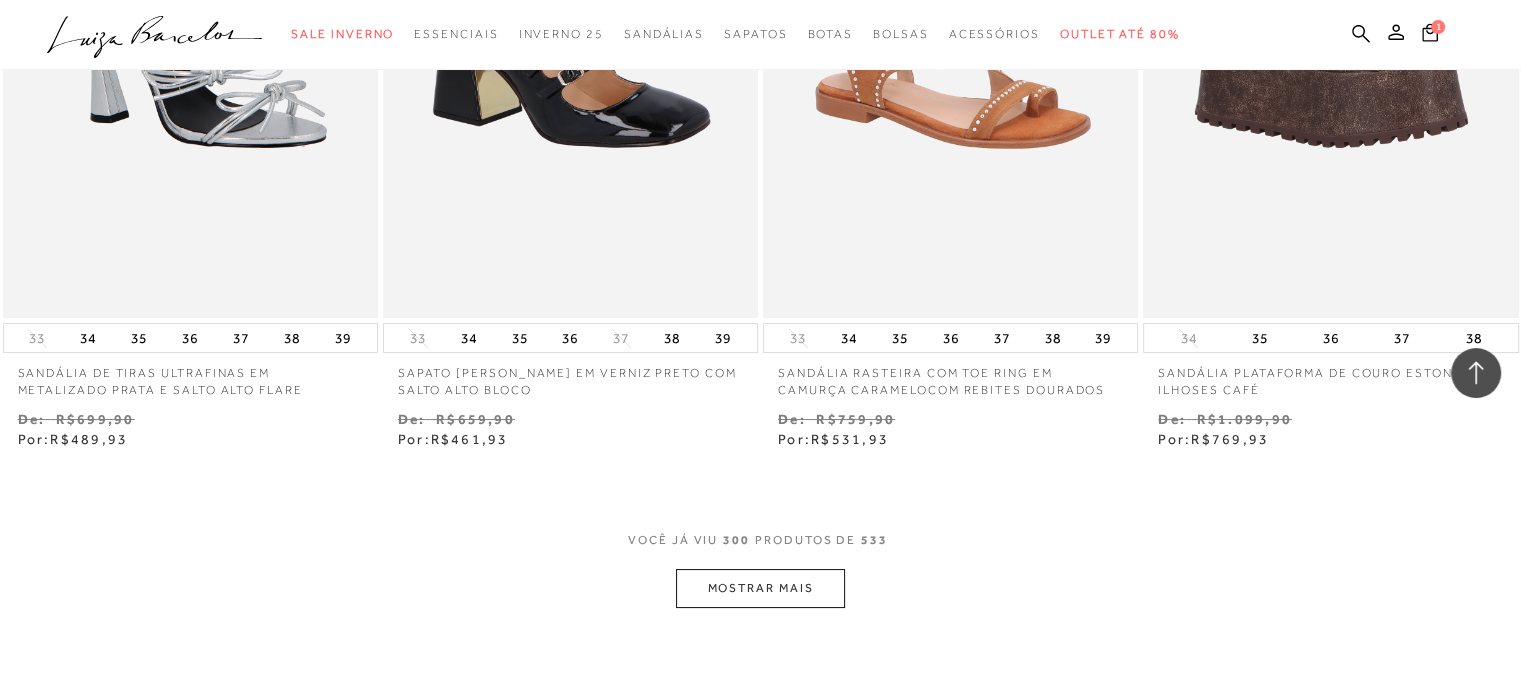 scroll, scrollTop: 53560, scrollLeft: 0, axis: vertical 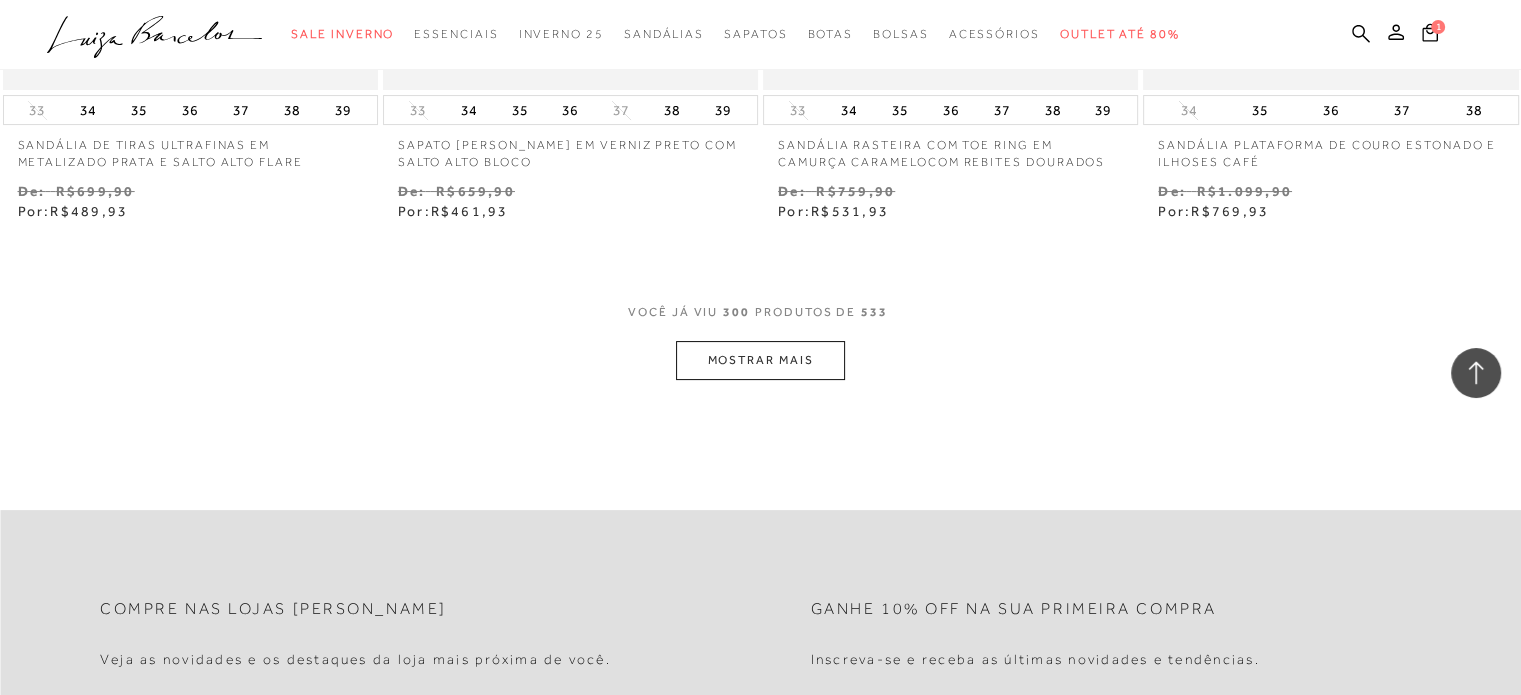 click on "MOSTRAR MAIS" at bounding box center (760, 360) 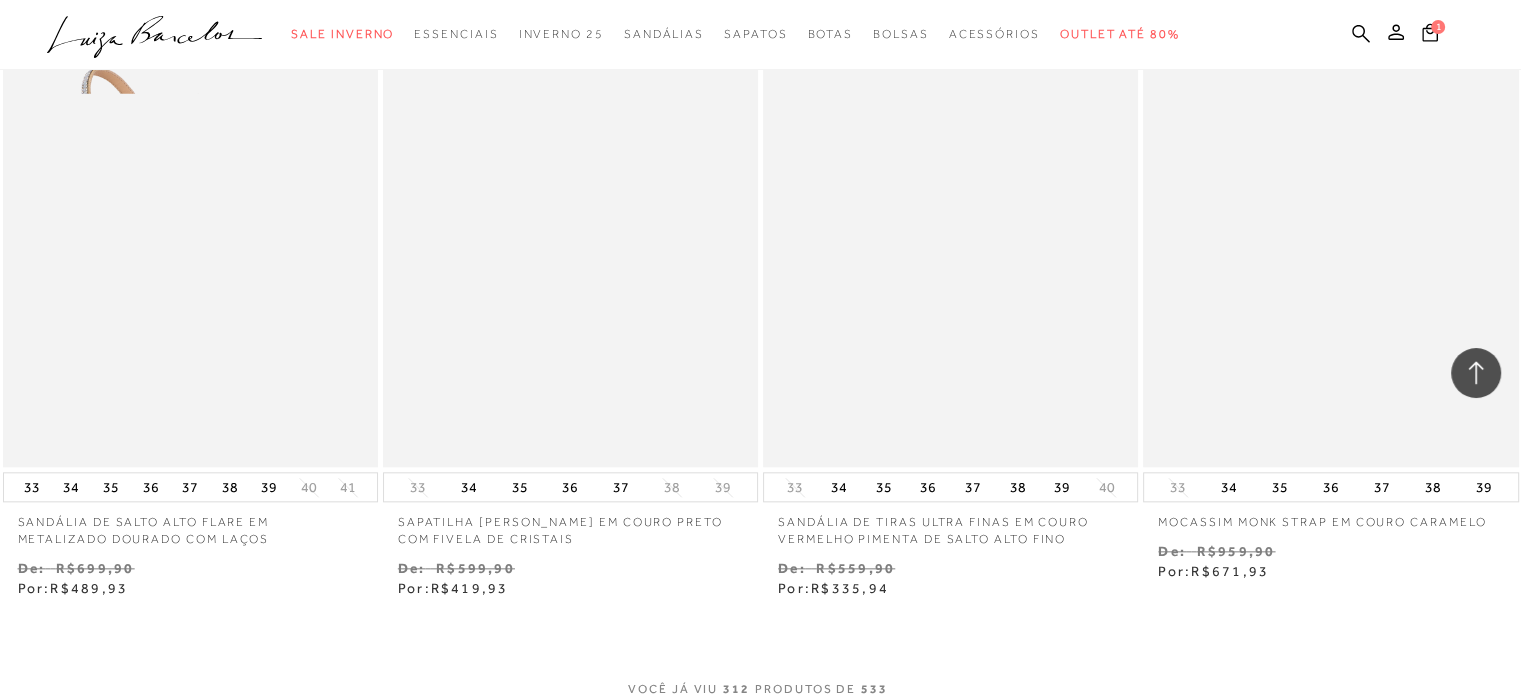 scroll, scrollTop: 55560, scrollLeft: 0, axis: vertical 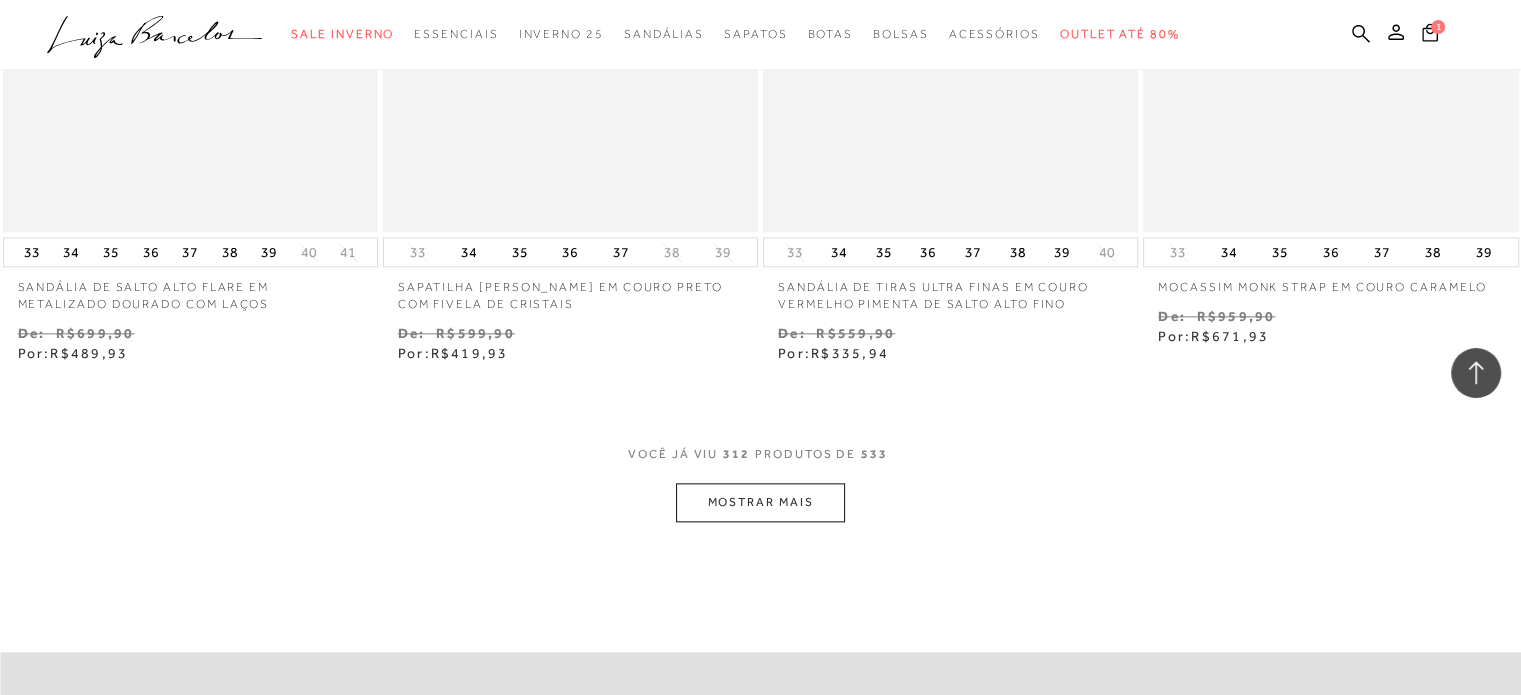 click on "MOSTRAR MAIS" at bounding box center [760, 502] 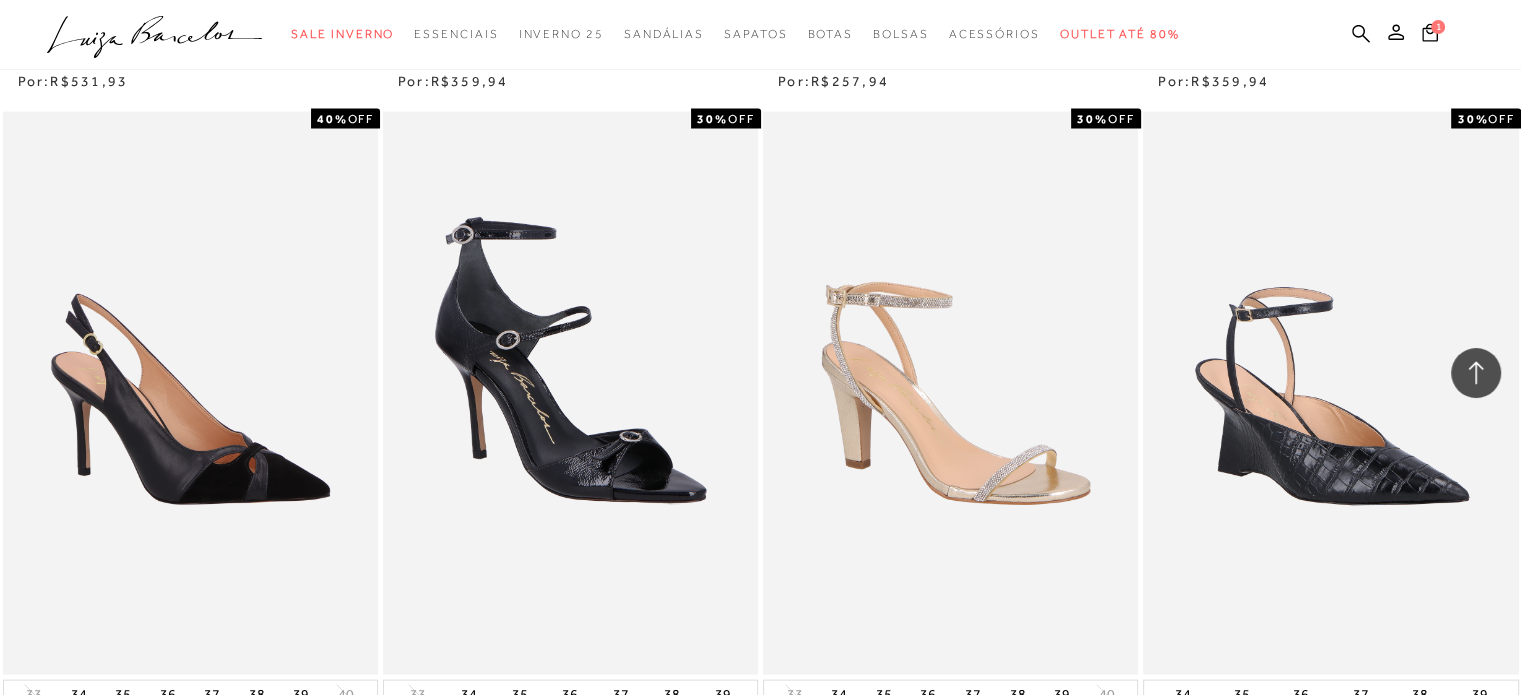 scroll, scrollTop: 57860, scrollLeft: 0, axis: vertical 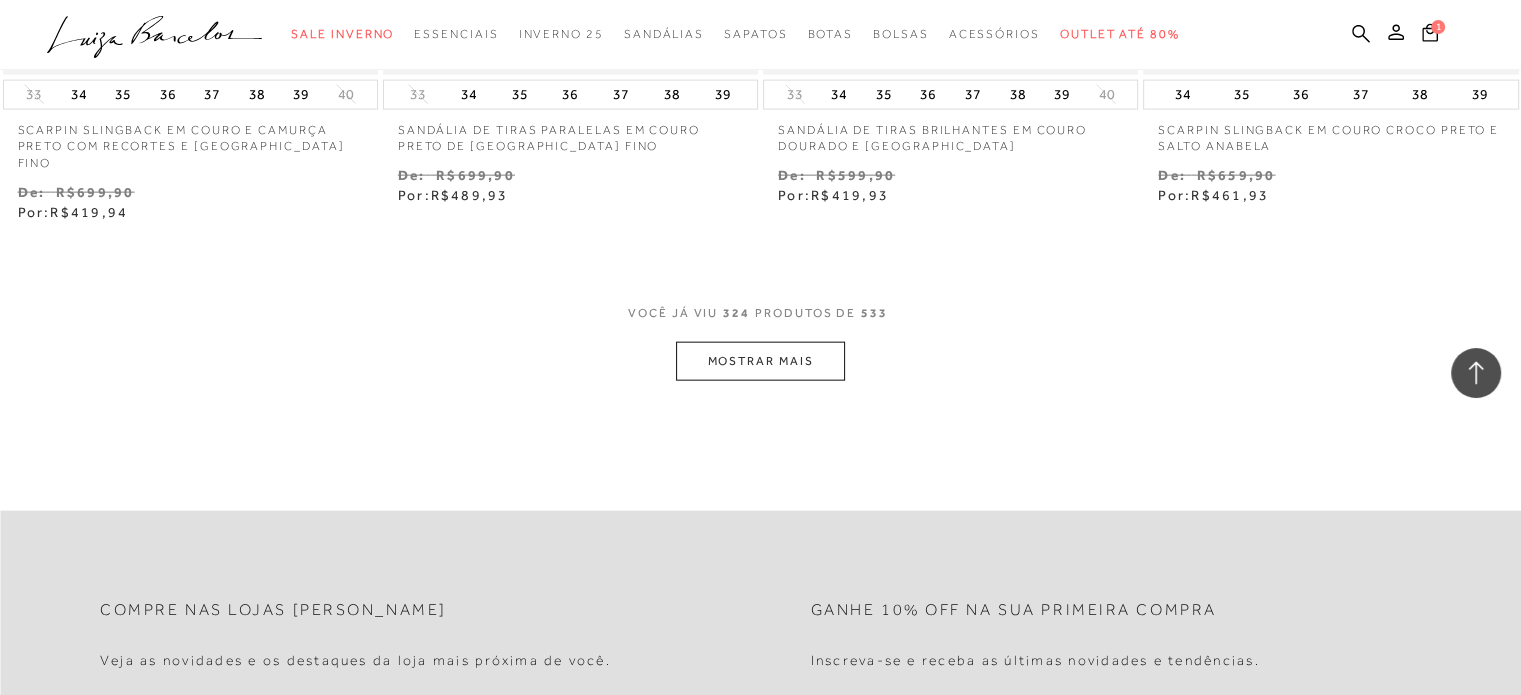 click on "MOSTRAR MAIS" at bounding box center (760, 361) 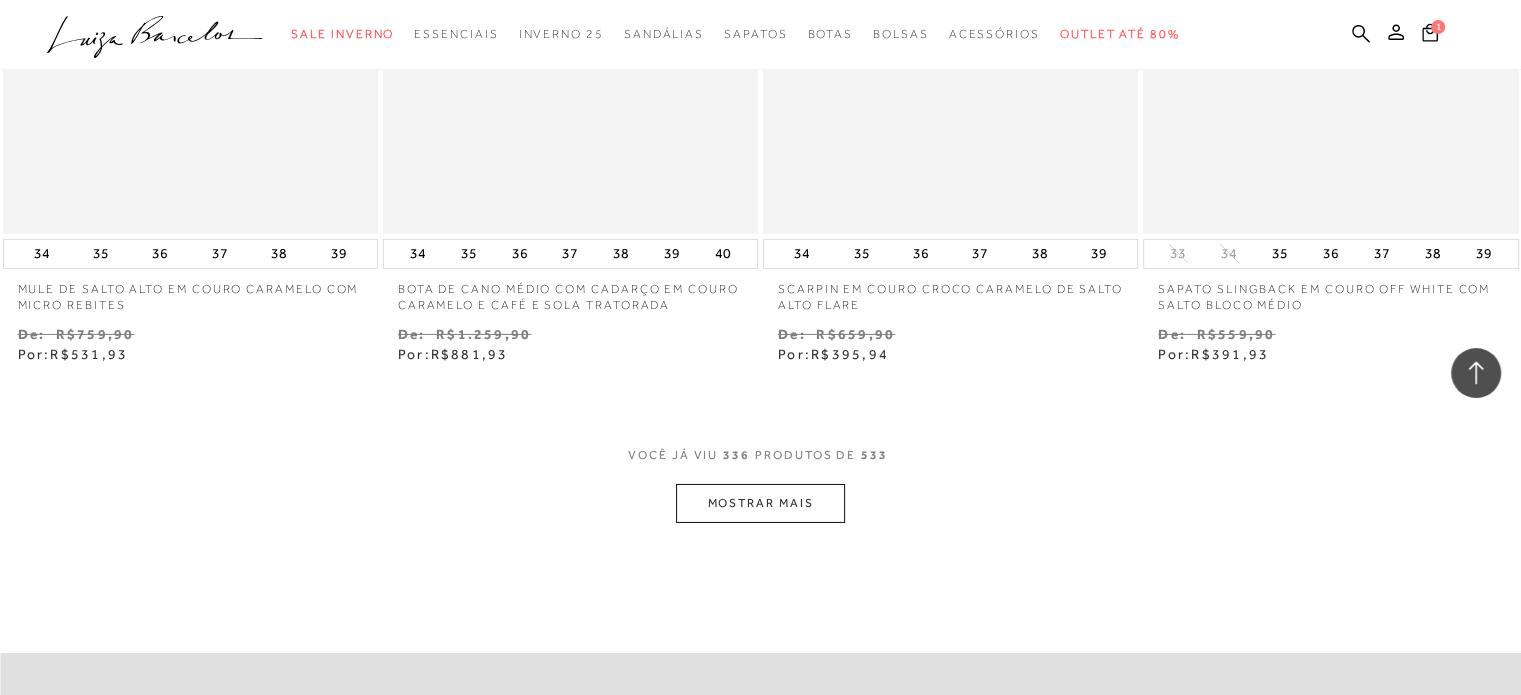 scroll, scrollTop: 59860, scrollLeft: 0, axis: vertical 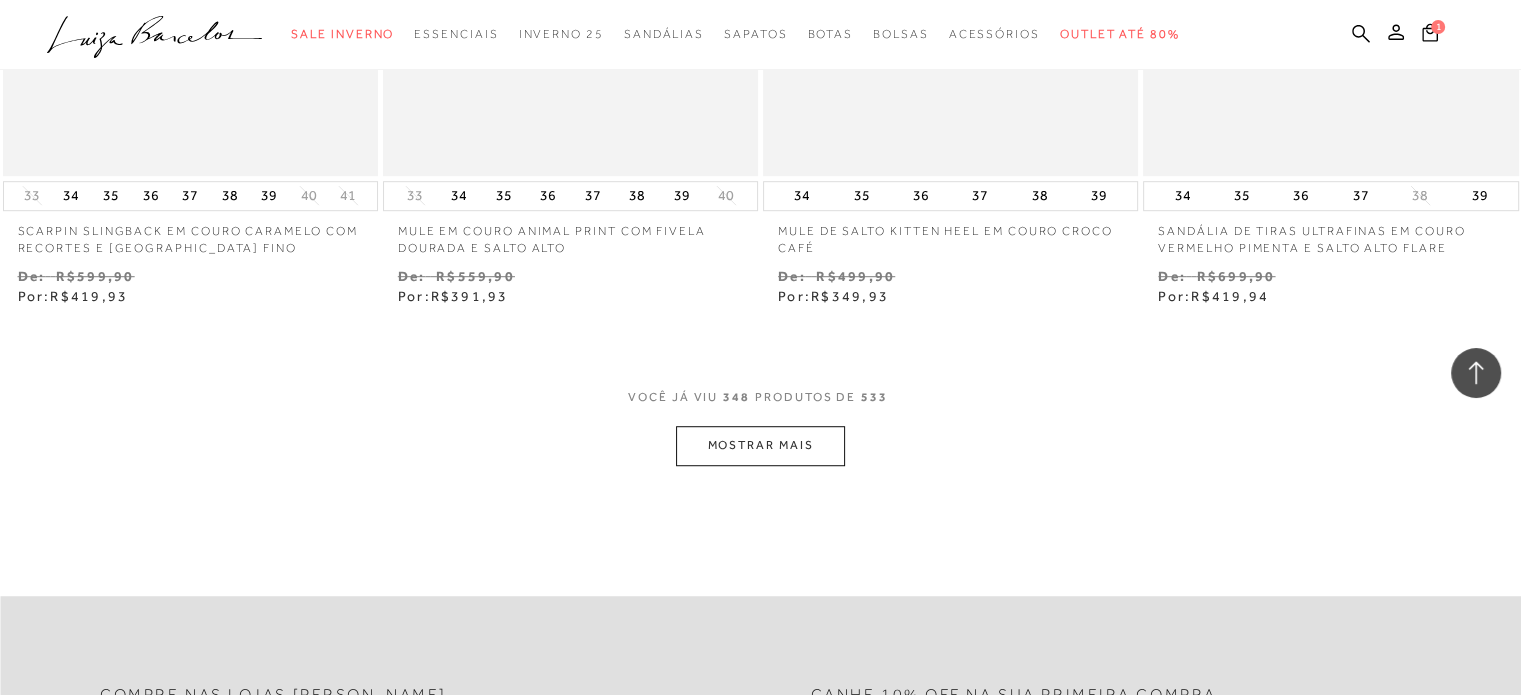 click on "MOSTRAR MAIS" at bounding box center [760, 445] 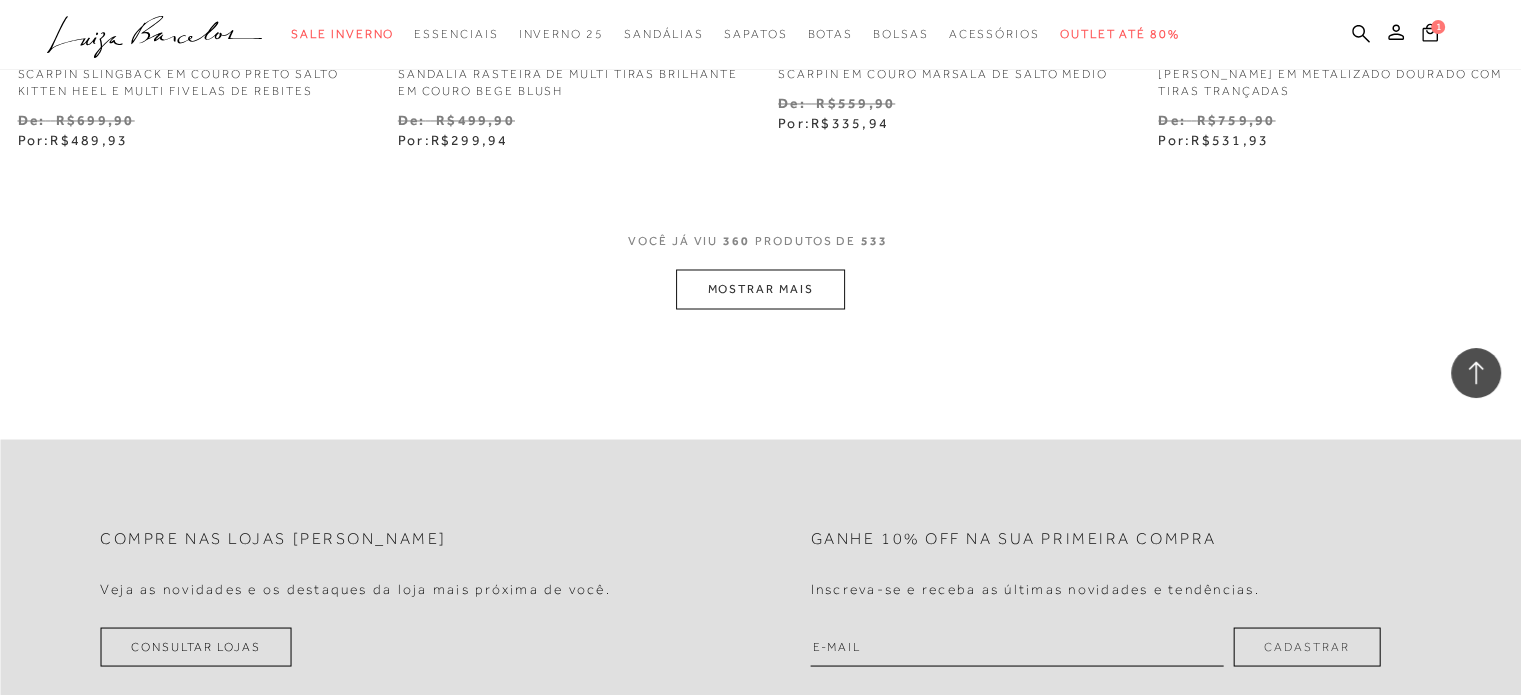 scroll, scrollTop: 64360, scrollLeft: 0, axis: vertical 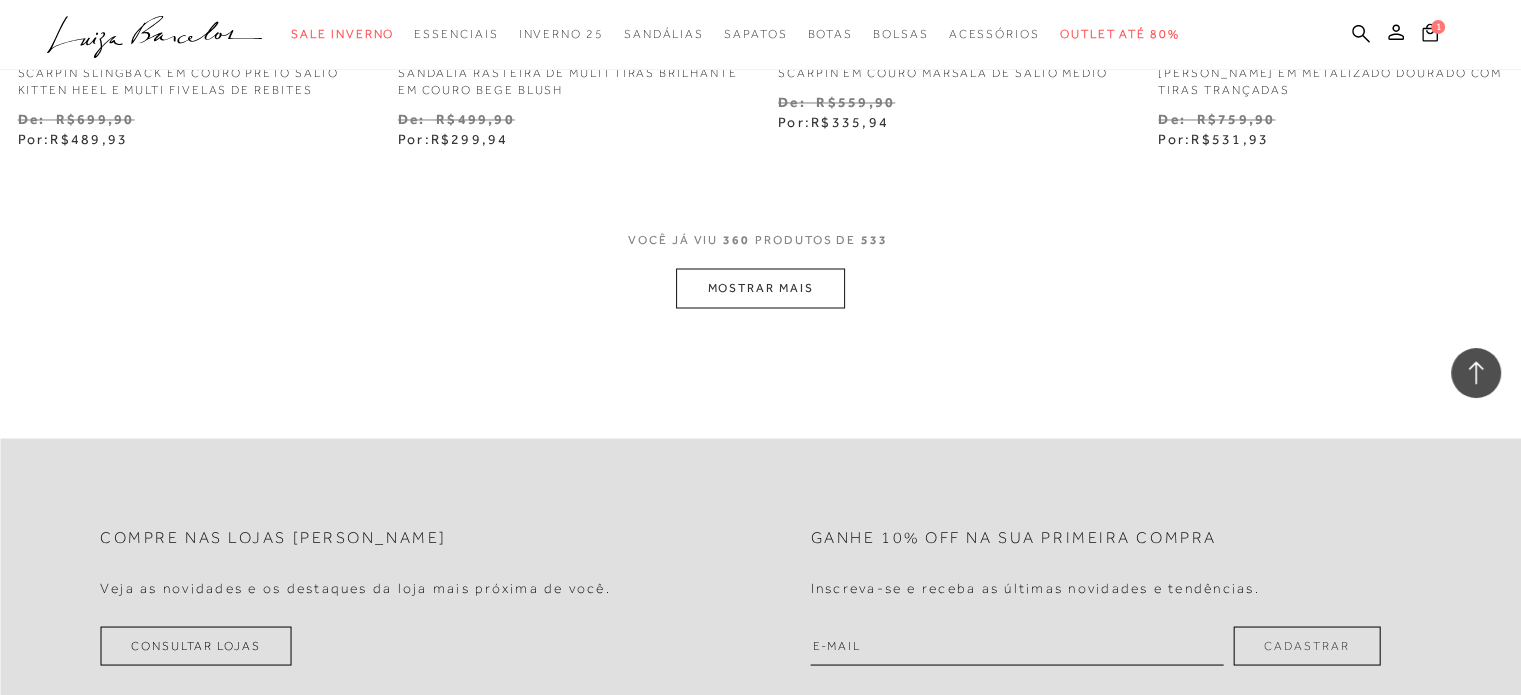 click on "MOSTRAR MAIS" at bounding box center (760, 287) 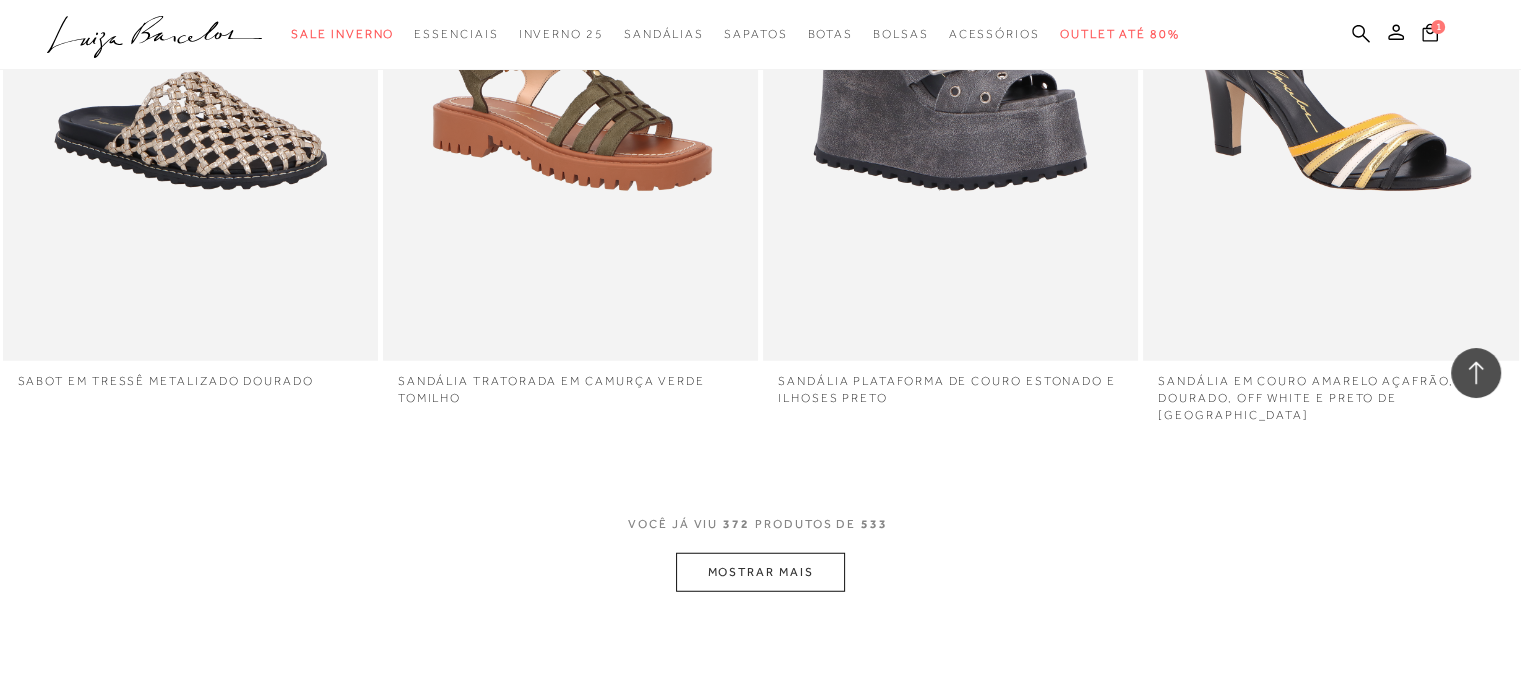 scroll, scrollTop: 66060, scrollLeft: 0, axis: vertical 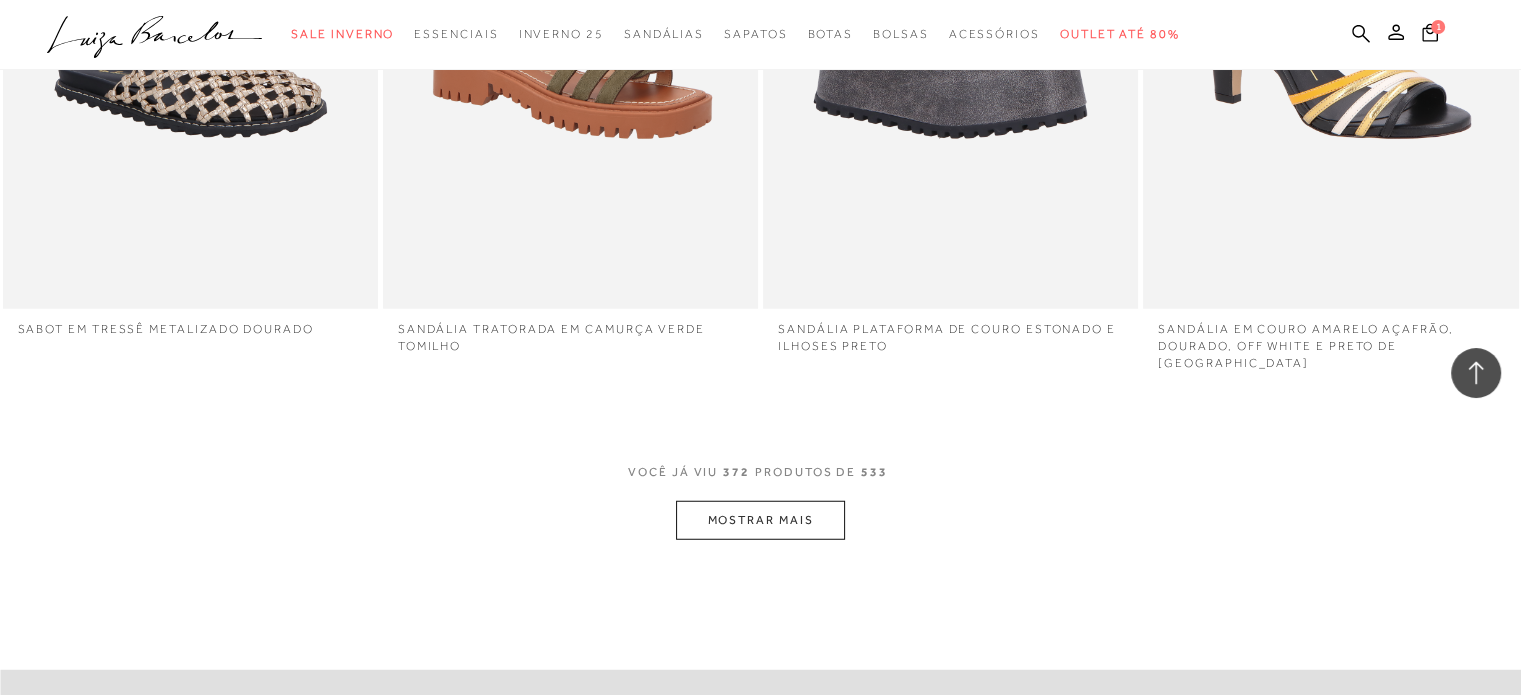 click on "MOSTRAR MAIS" at bounding box center (760, 520) 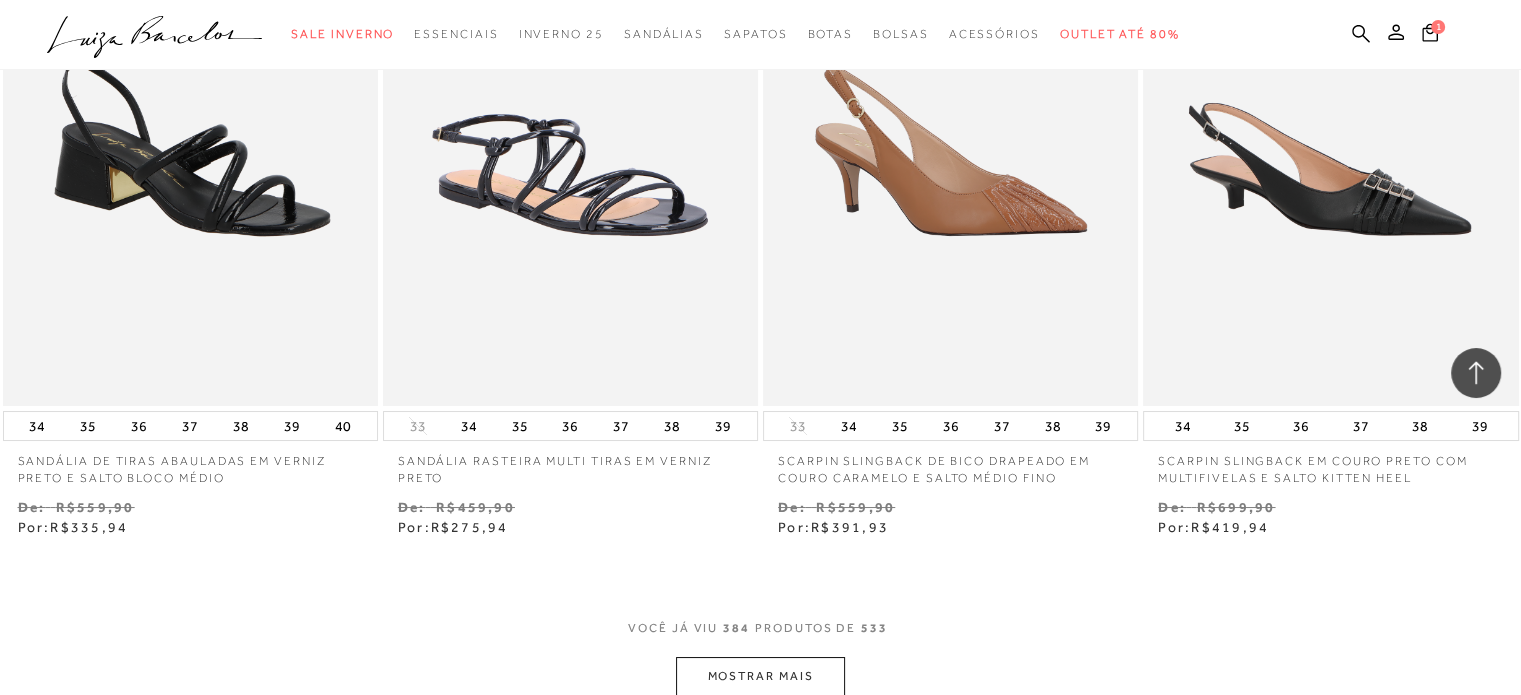scroll, scrollTop: 68412, scrollLeft: 0, axis: vertical 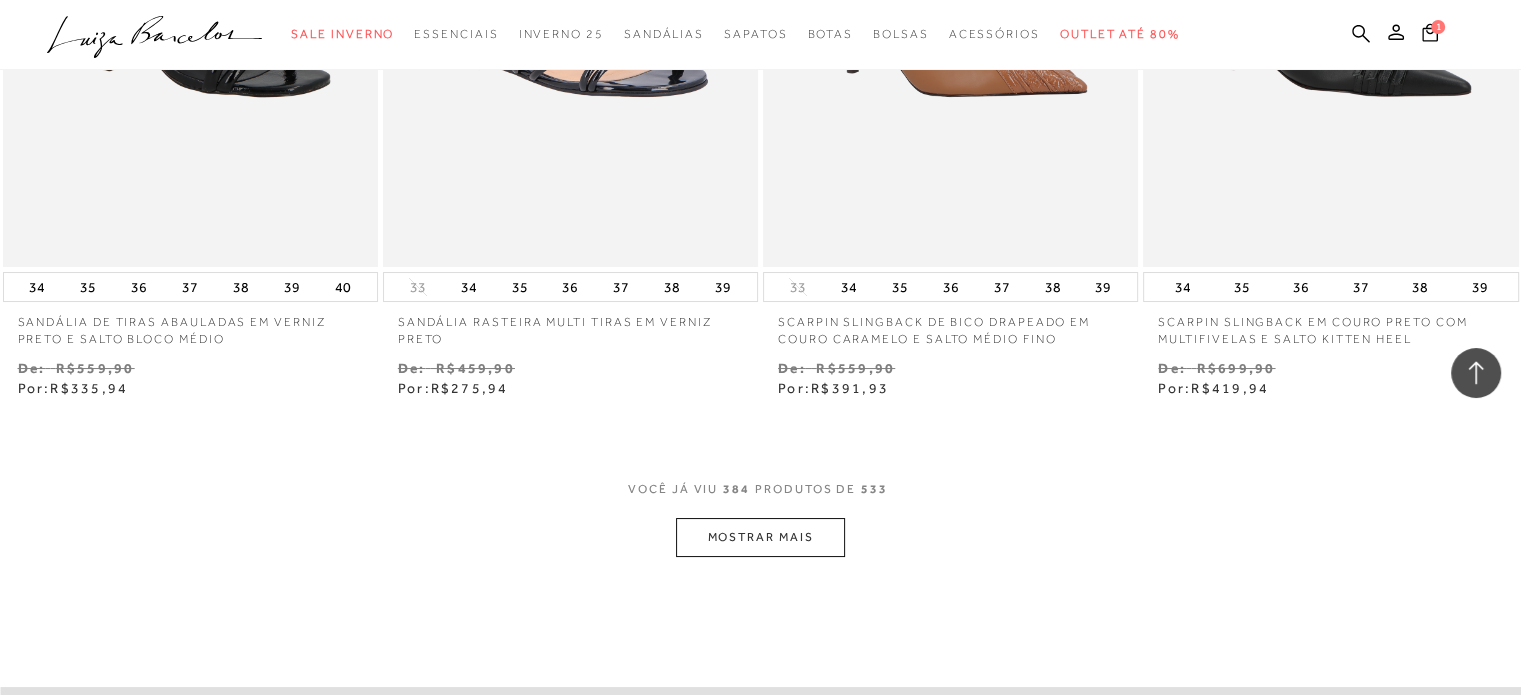 click on "MOSTRAR MAIS" at bounding box center (760, 537) 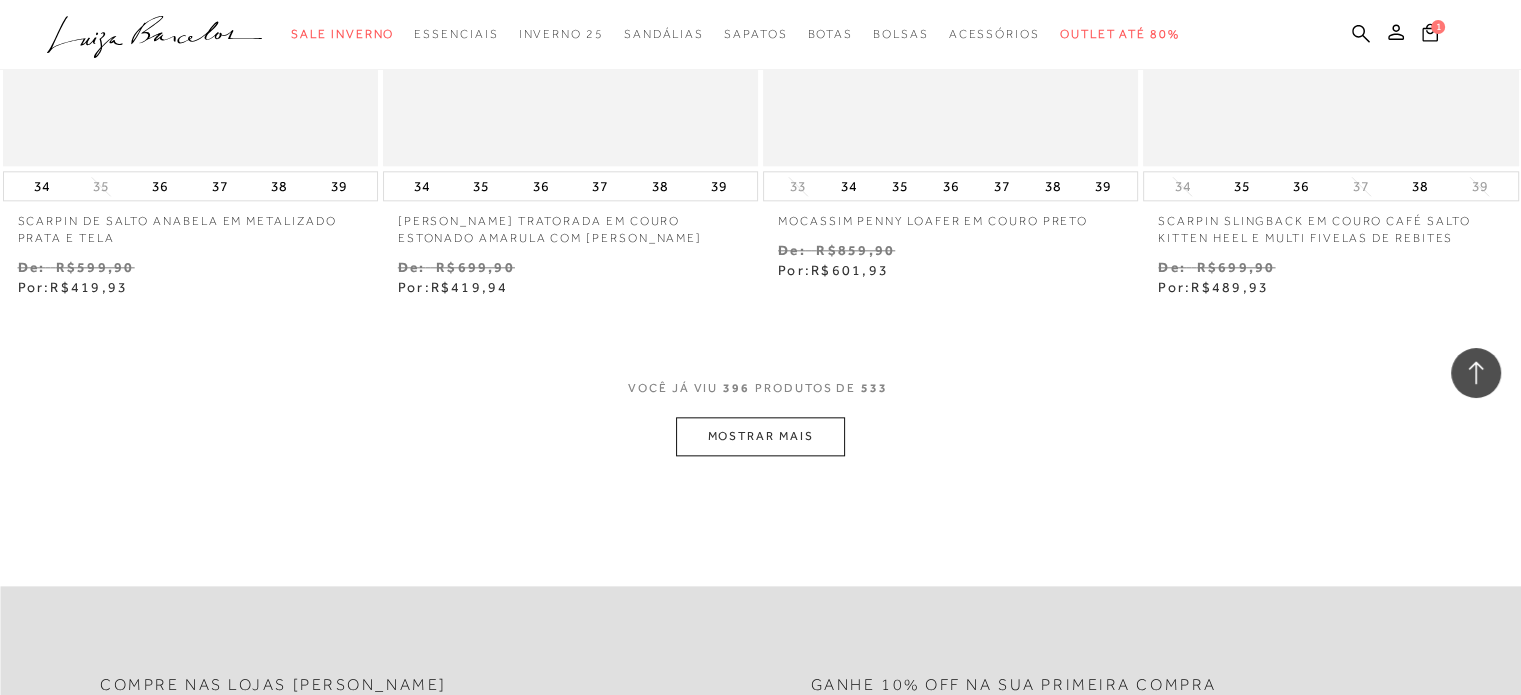 scroll, scrollTop: 70712, scrollLeft: 0, axis: vertical 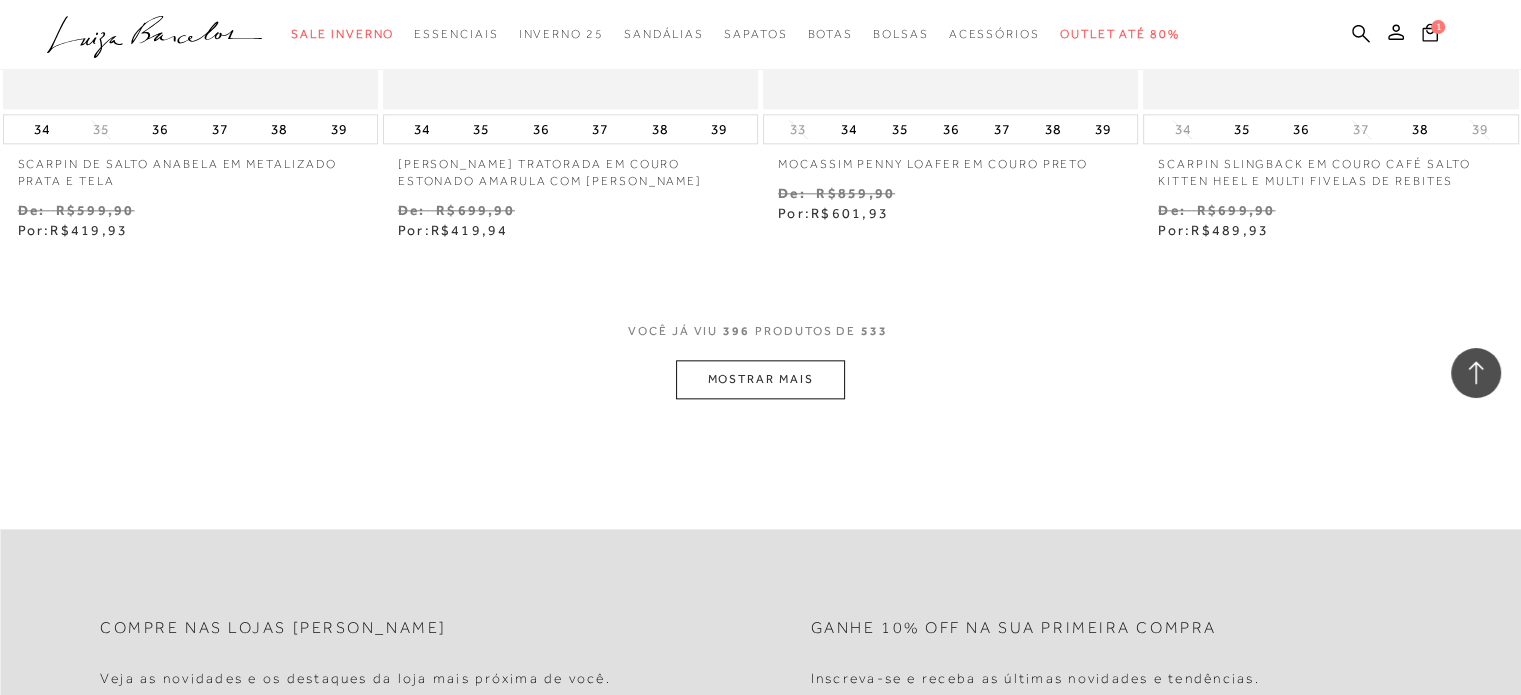 click on "MOSTRAR MAIS" at bounding box center [760, 379] 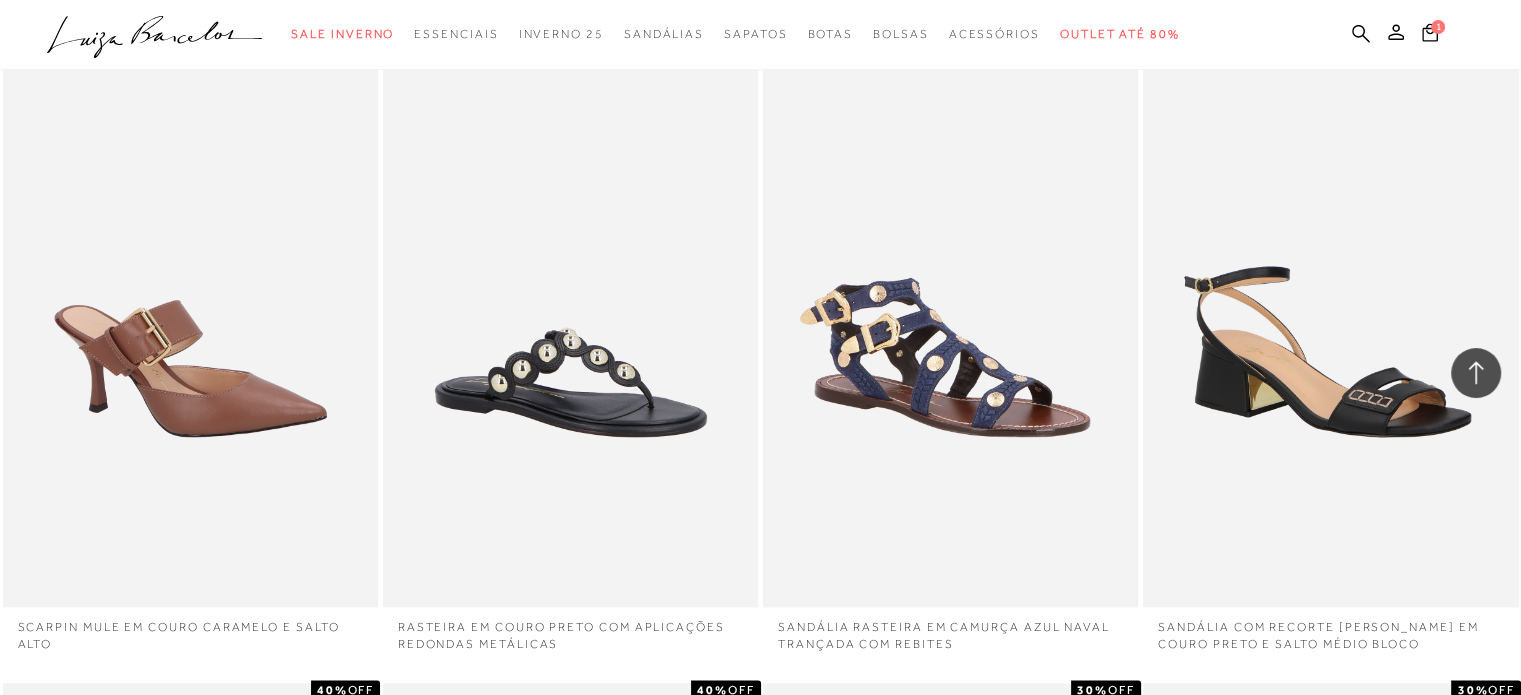 scroll, scrollTop: 71012, scrollLeft: 0, axis: vertical 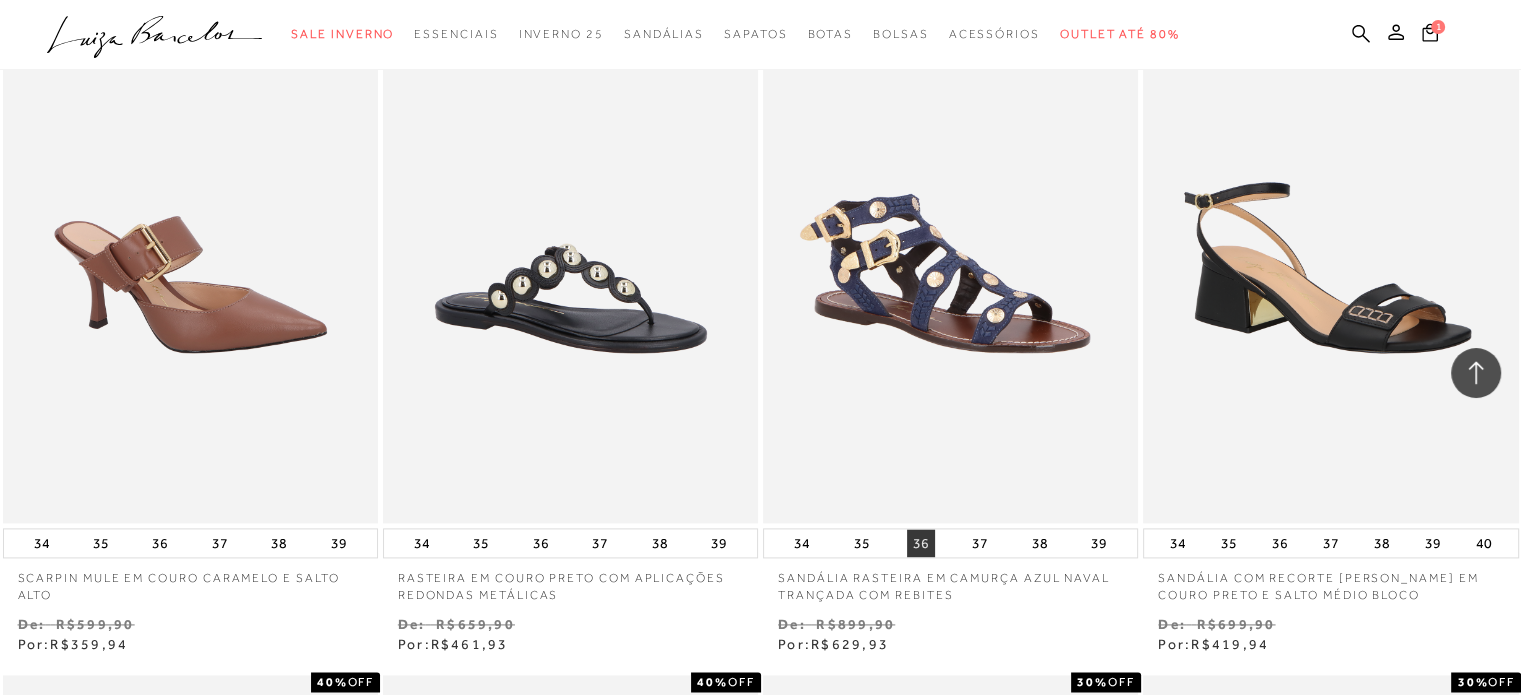 click on "36" at bounding box center (921, 543) 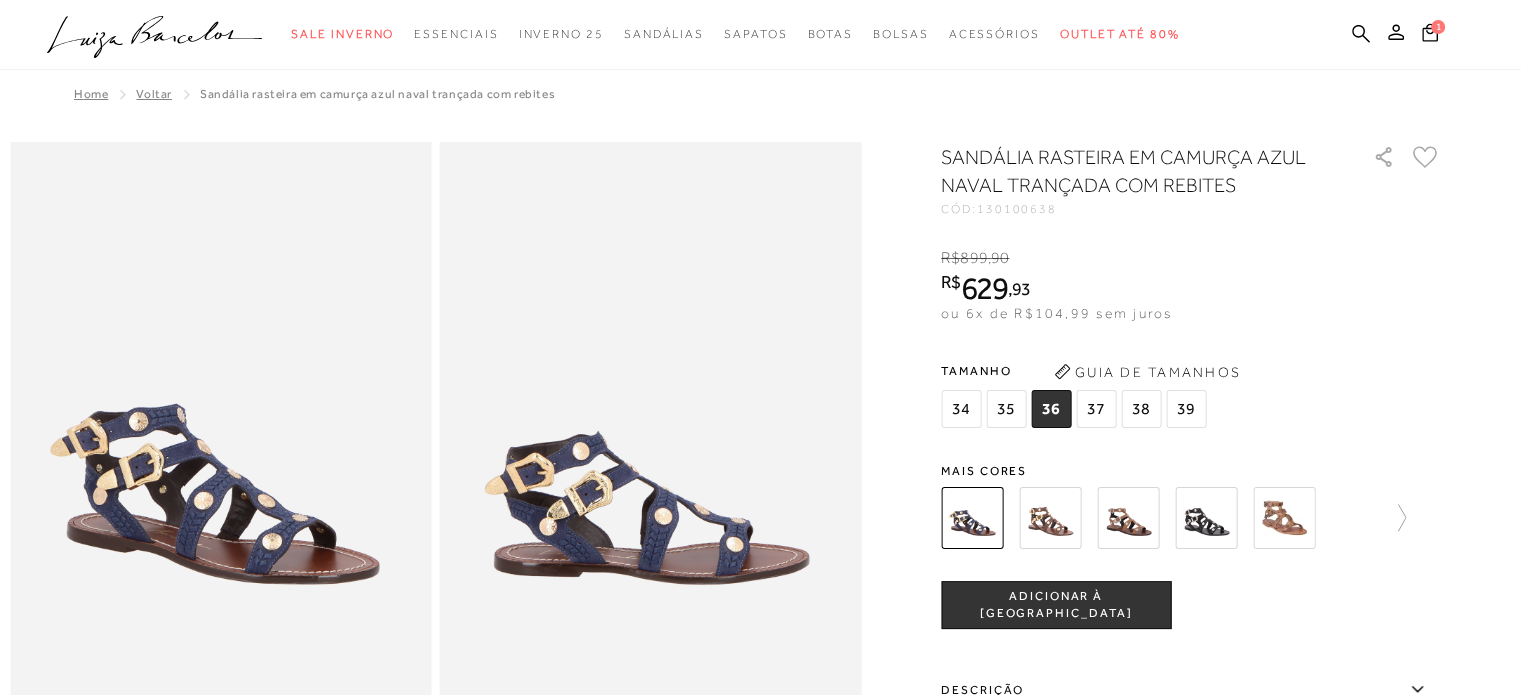 scroll, scrollTop: 0, scrollLeft: 0, axis: both 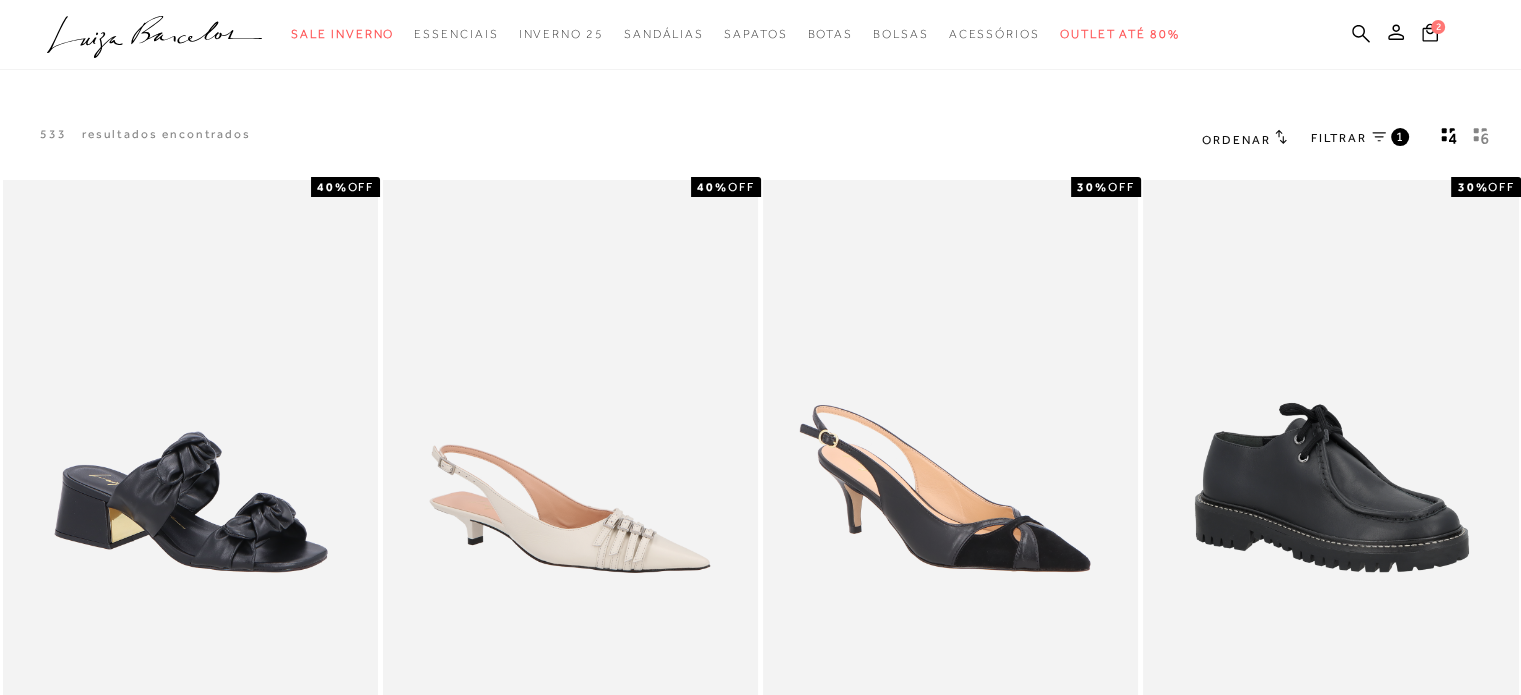 click on "FILTRAR" at bounding box center (1339, 138) 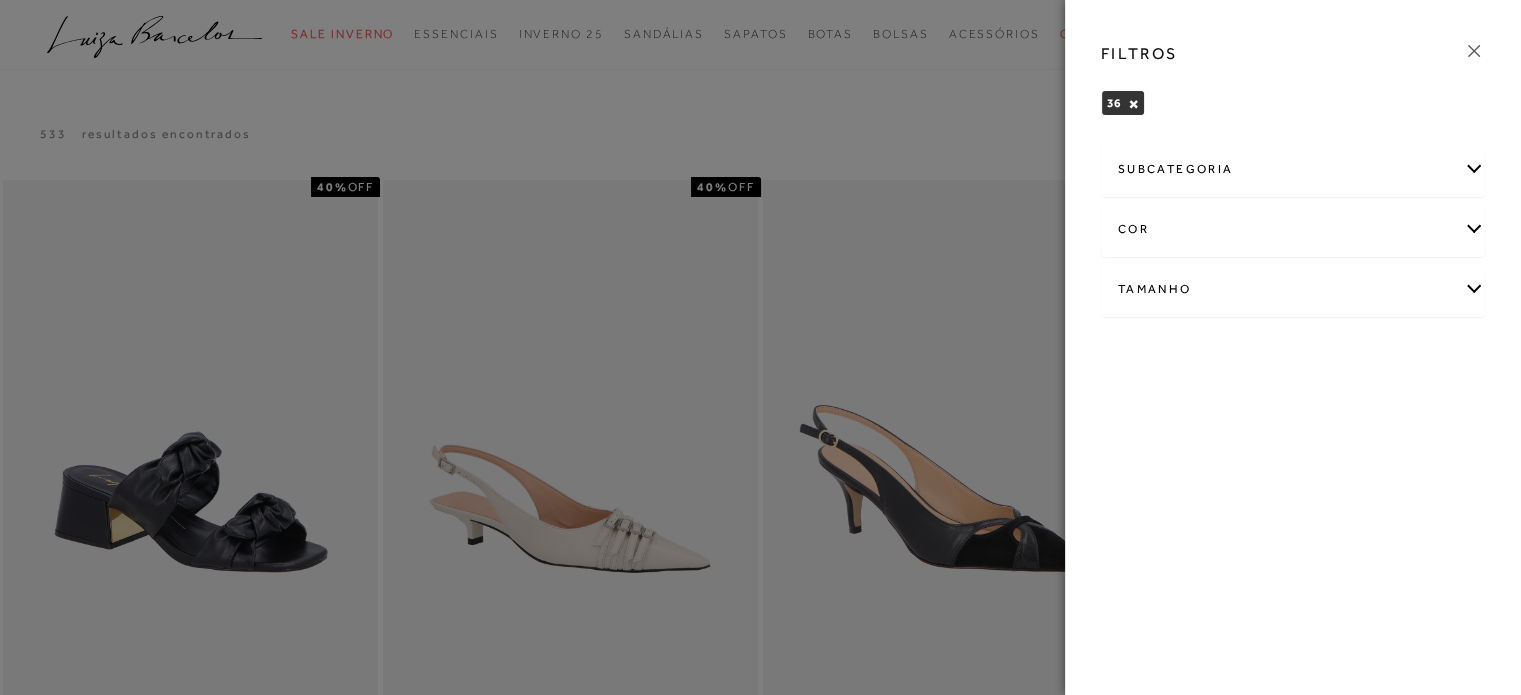 click on "cor" at bounding box center (1293, 229) 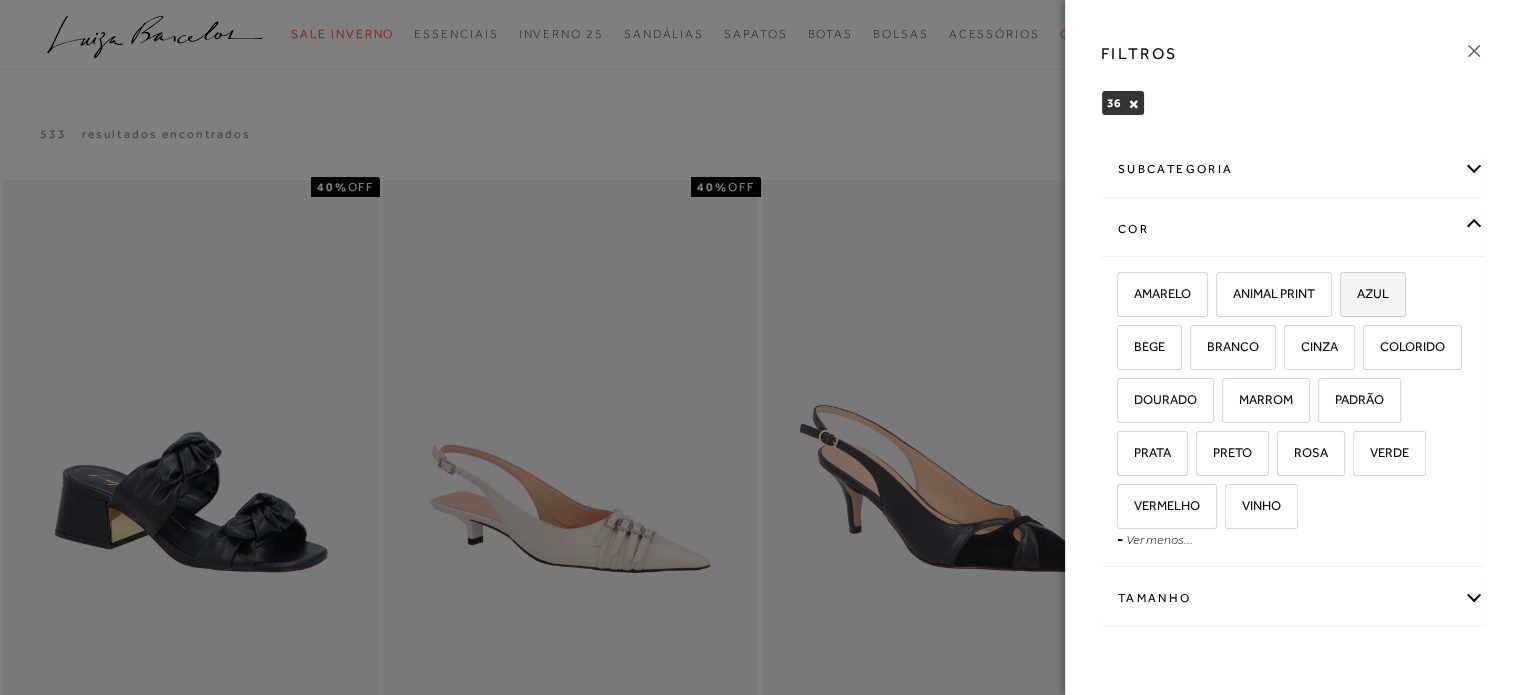 click on "AZUL" at bounding box center (1373, 294) 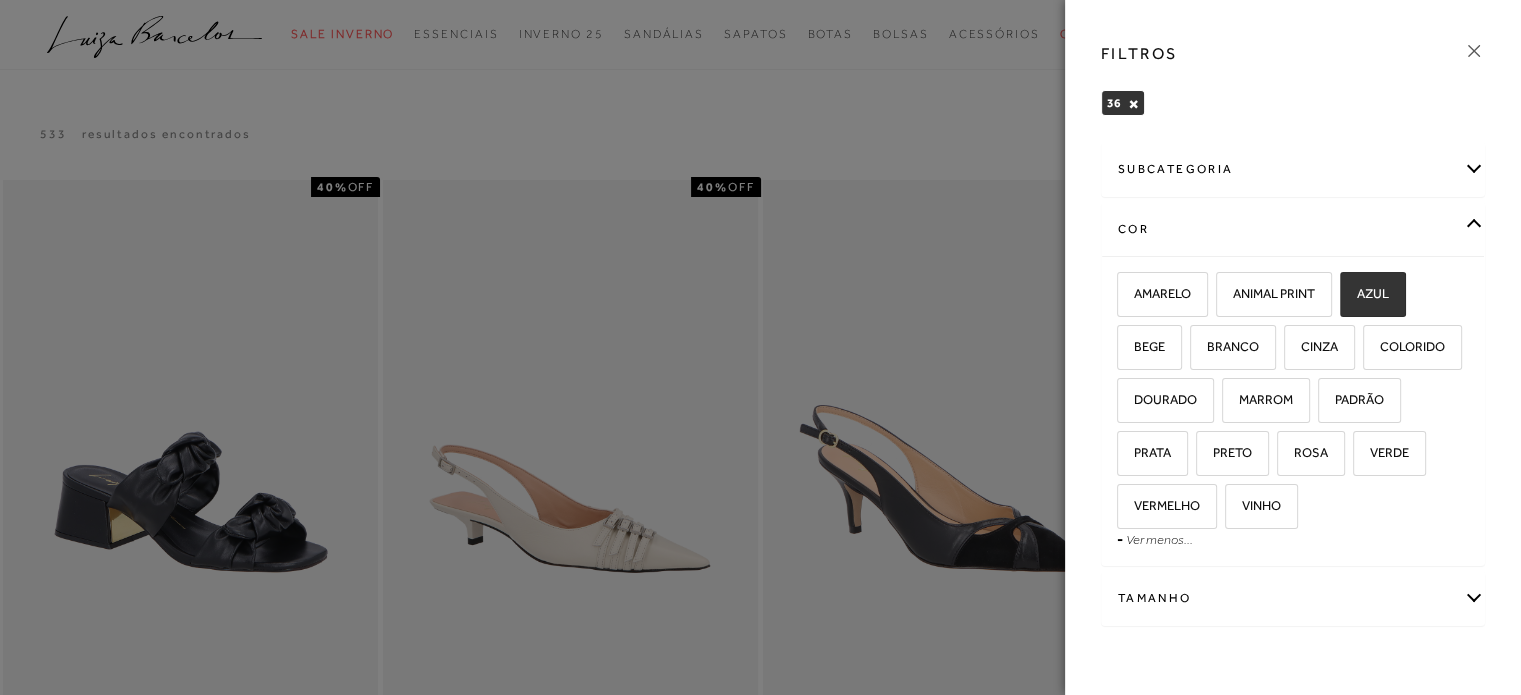 checkbox on "true" 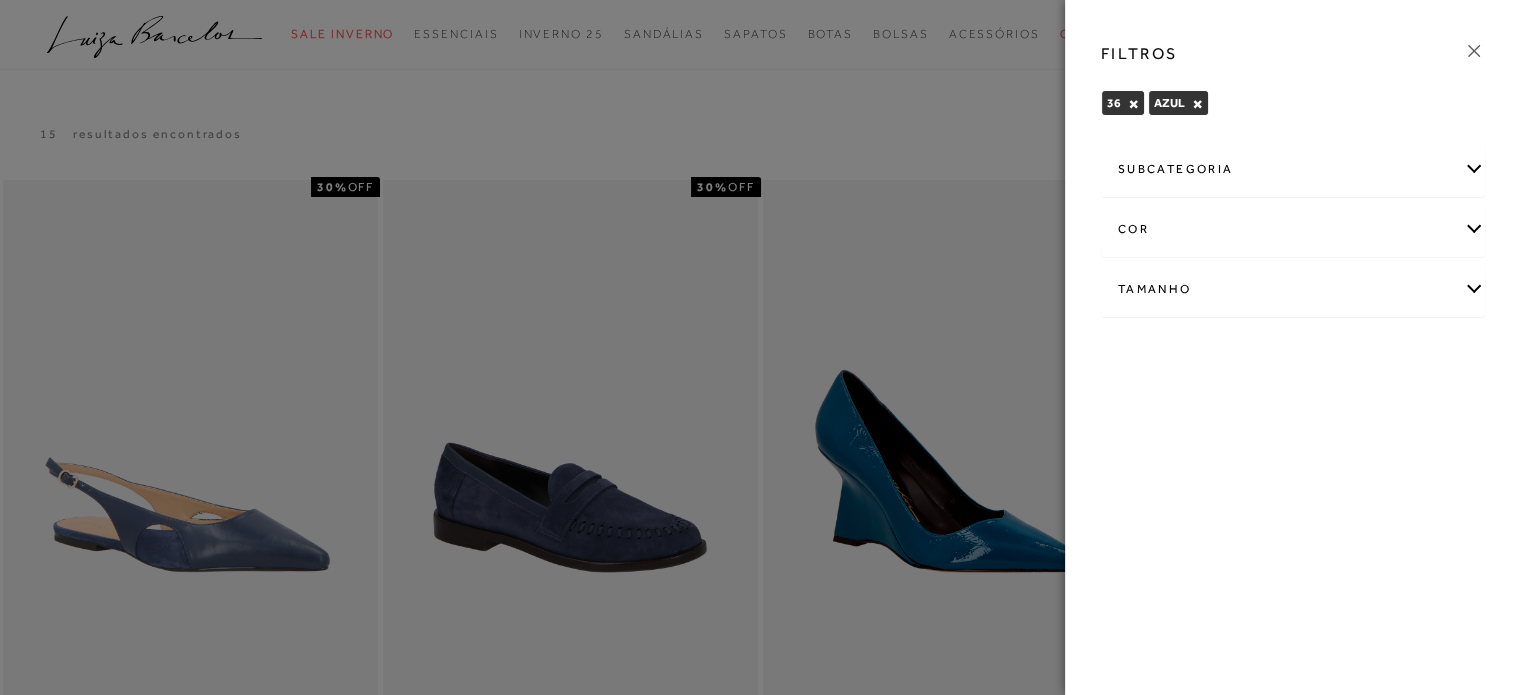 click on "cor" at bounding box center (1293, 229) 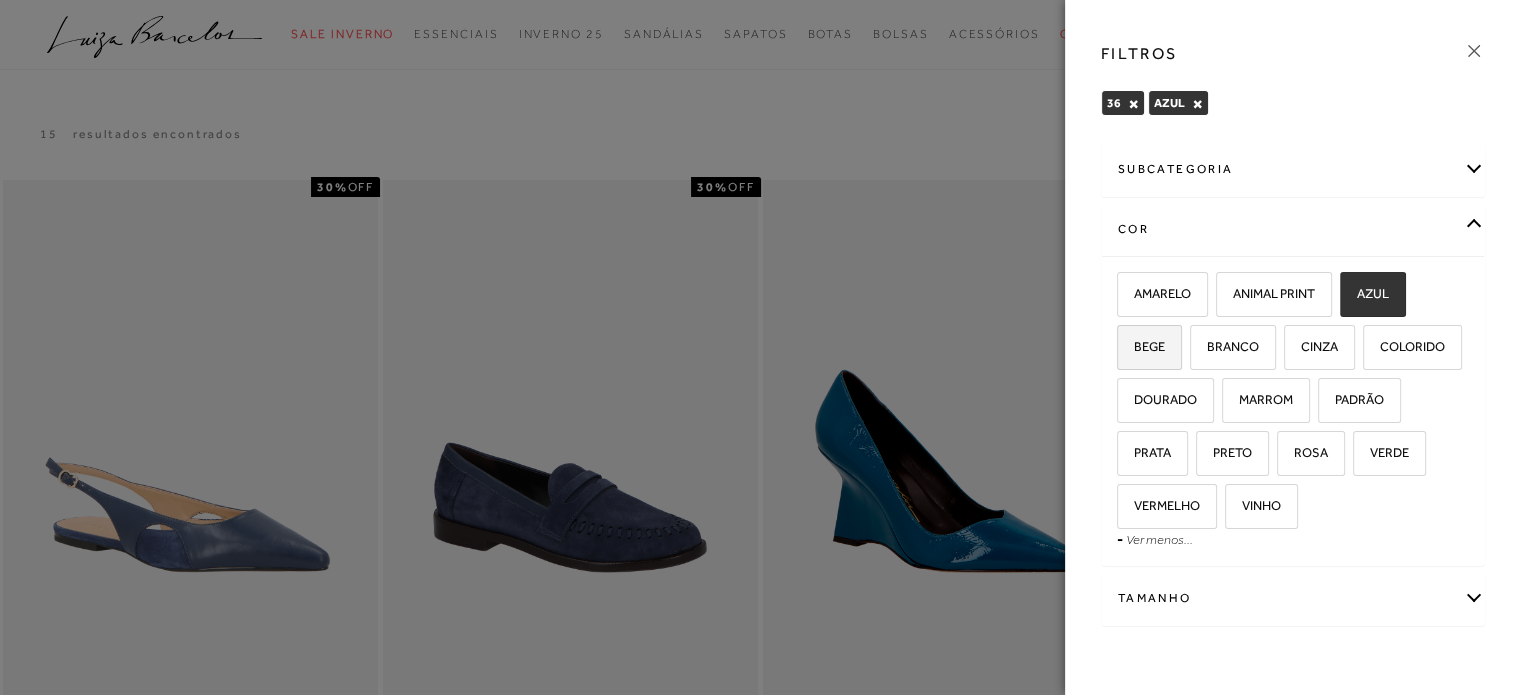 click on "BEGE" at bounding box center (1142, 346) 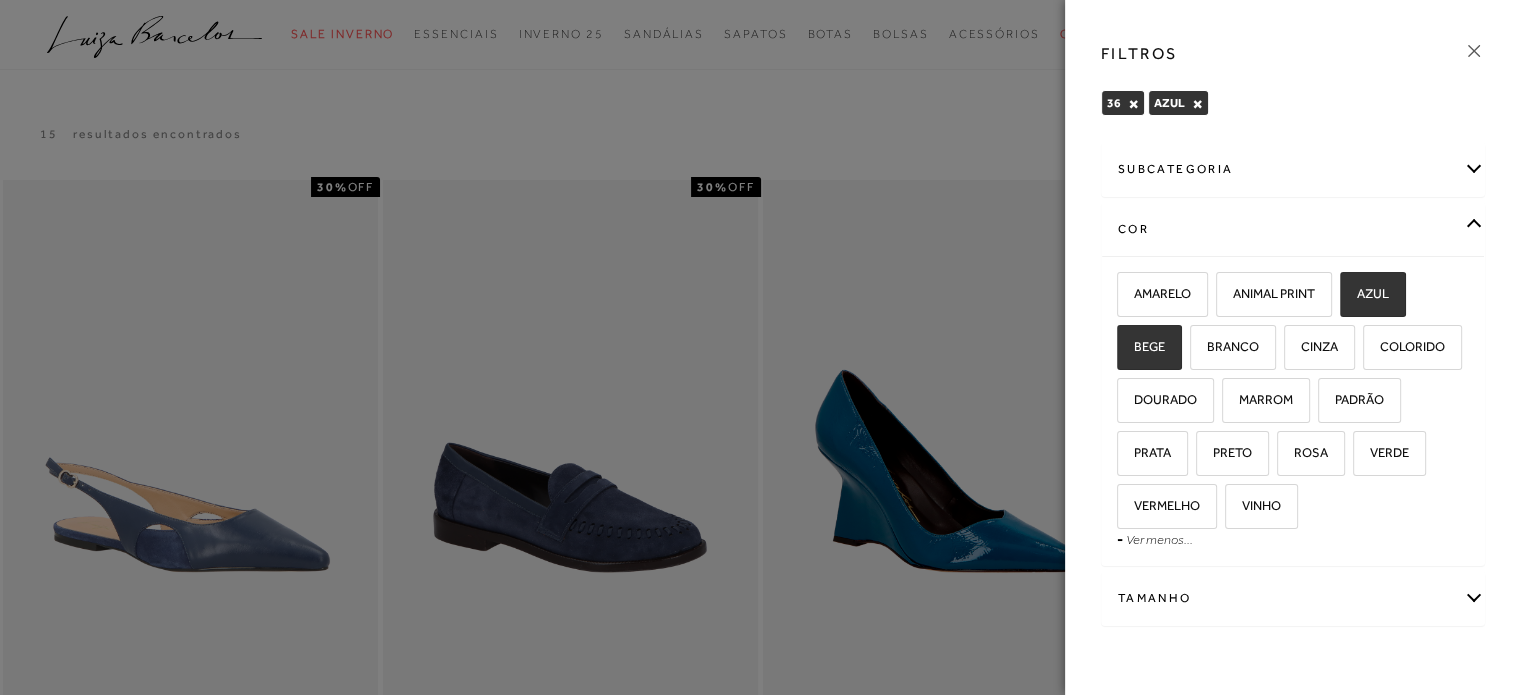 checkbox on "true" 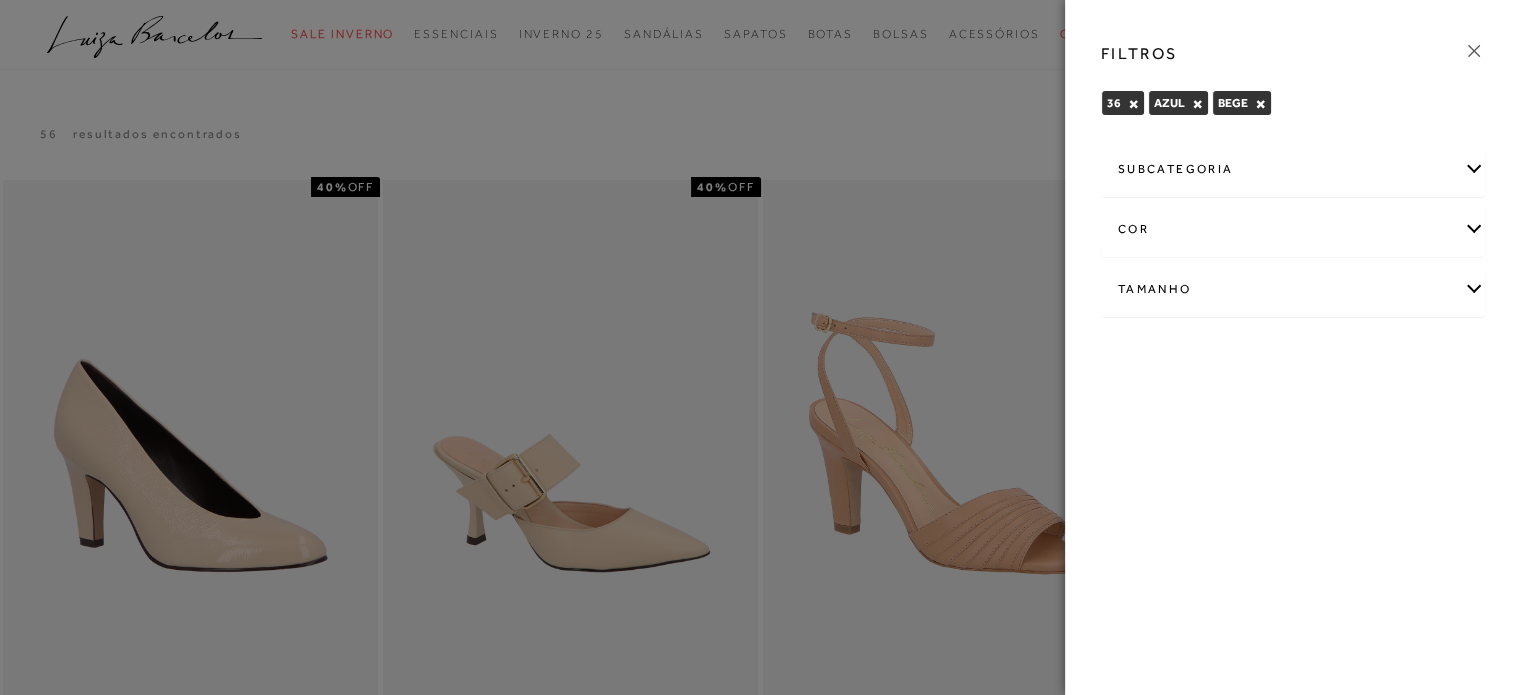 click on "cor" at bounding box center [1293, 229] 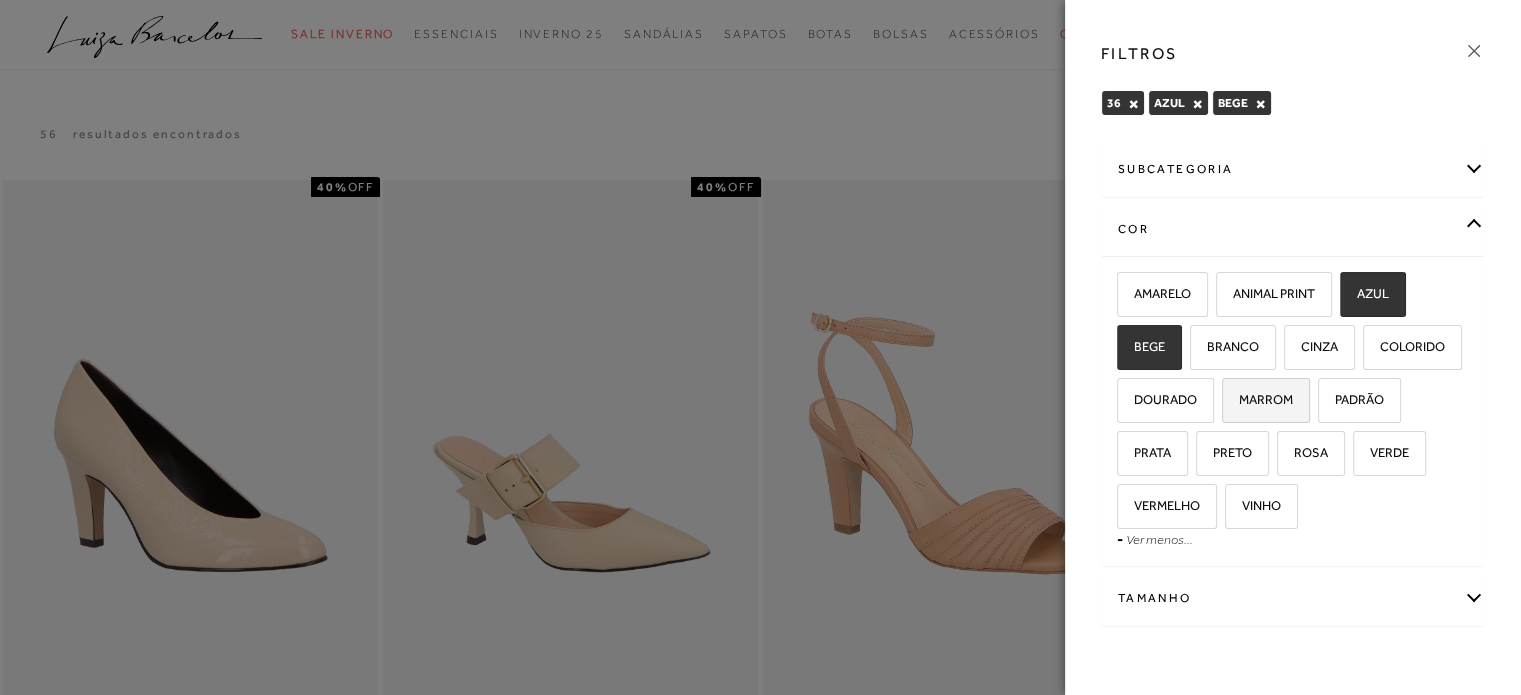 click on "MARROM" at bounding box center (1266, 400) 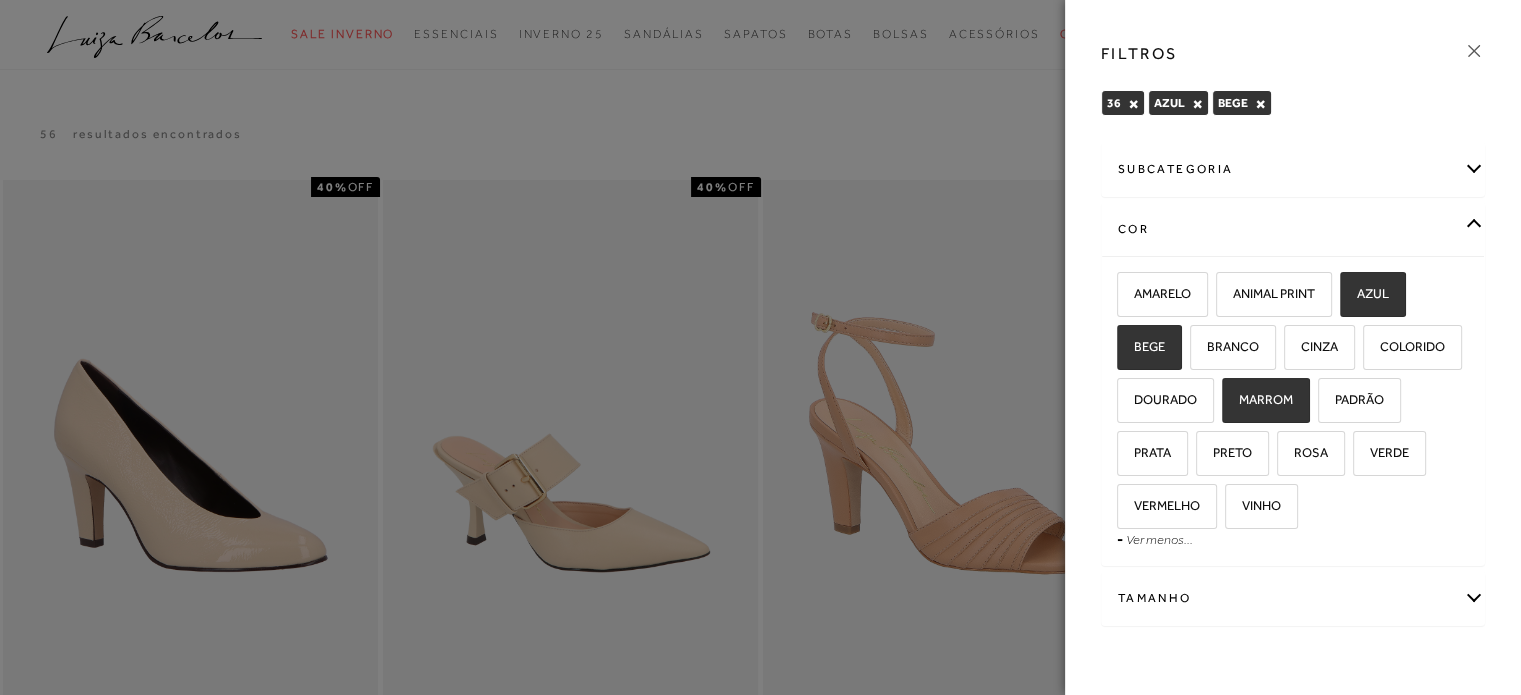 checkbox on "true" 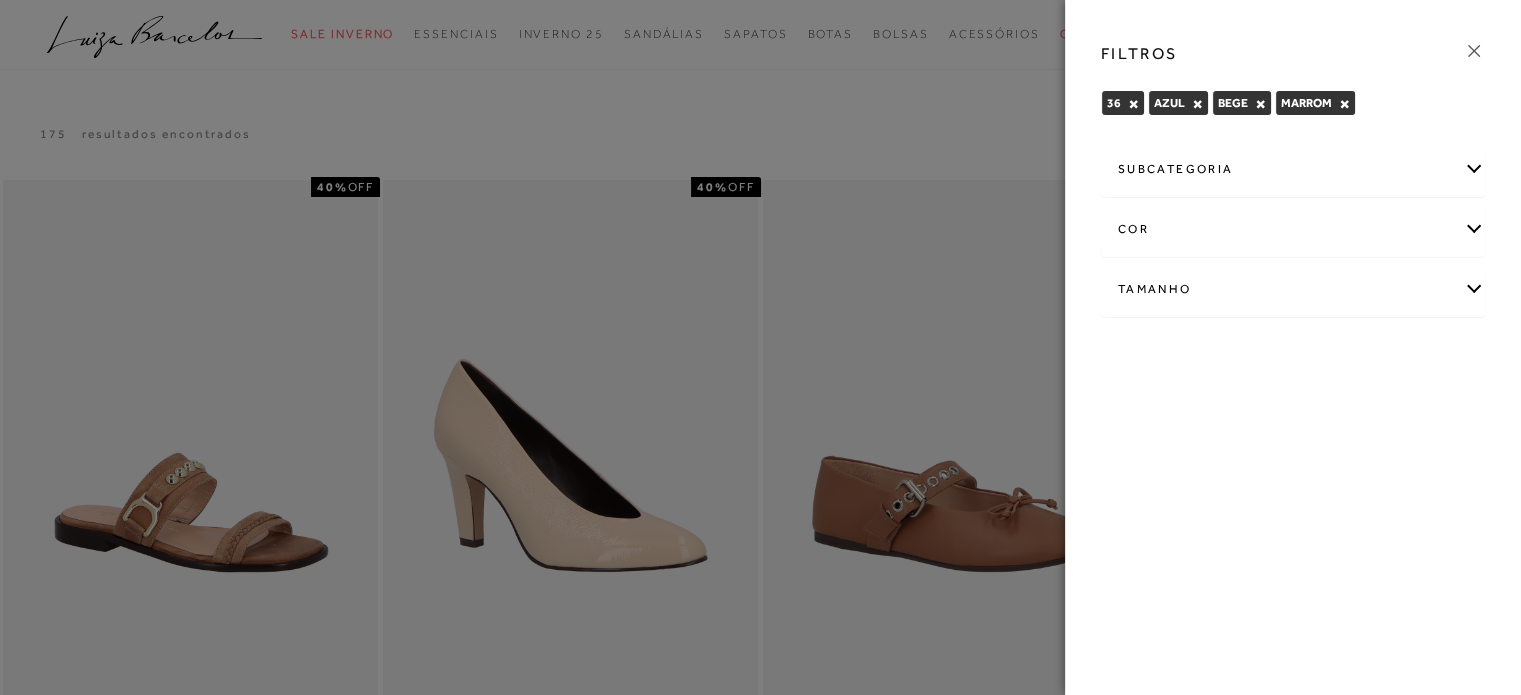 click on "subcategoria
Modelo
Preço
-" at bounding box center [1293, 244] 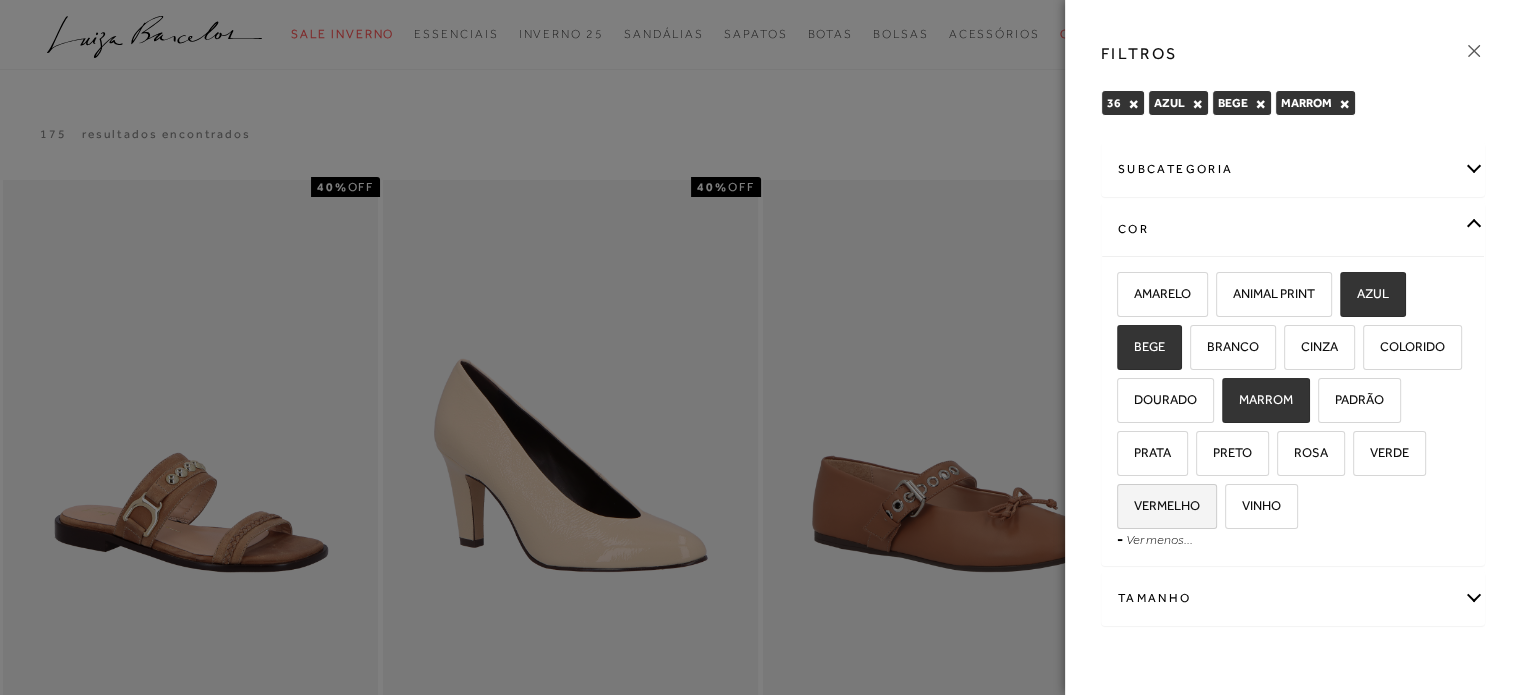 scroll, scrollTop: 26, scrollLeft: 0, axis: vertical 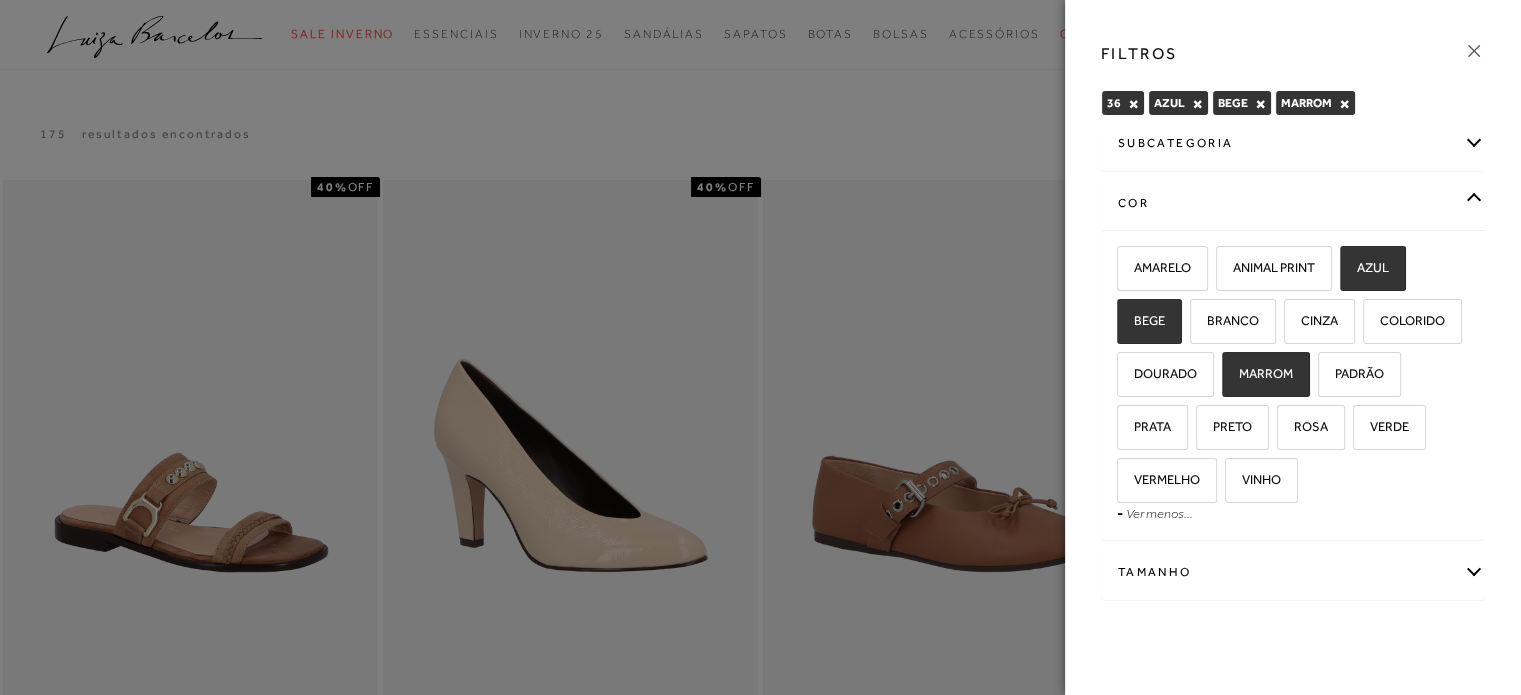 click on "FILTROS" at bounding box center (1293, 54) 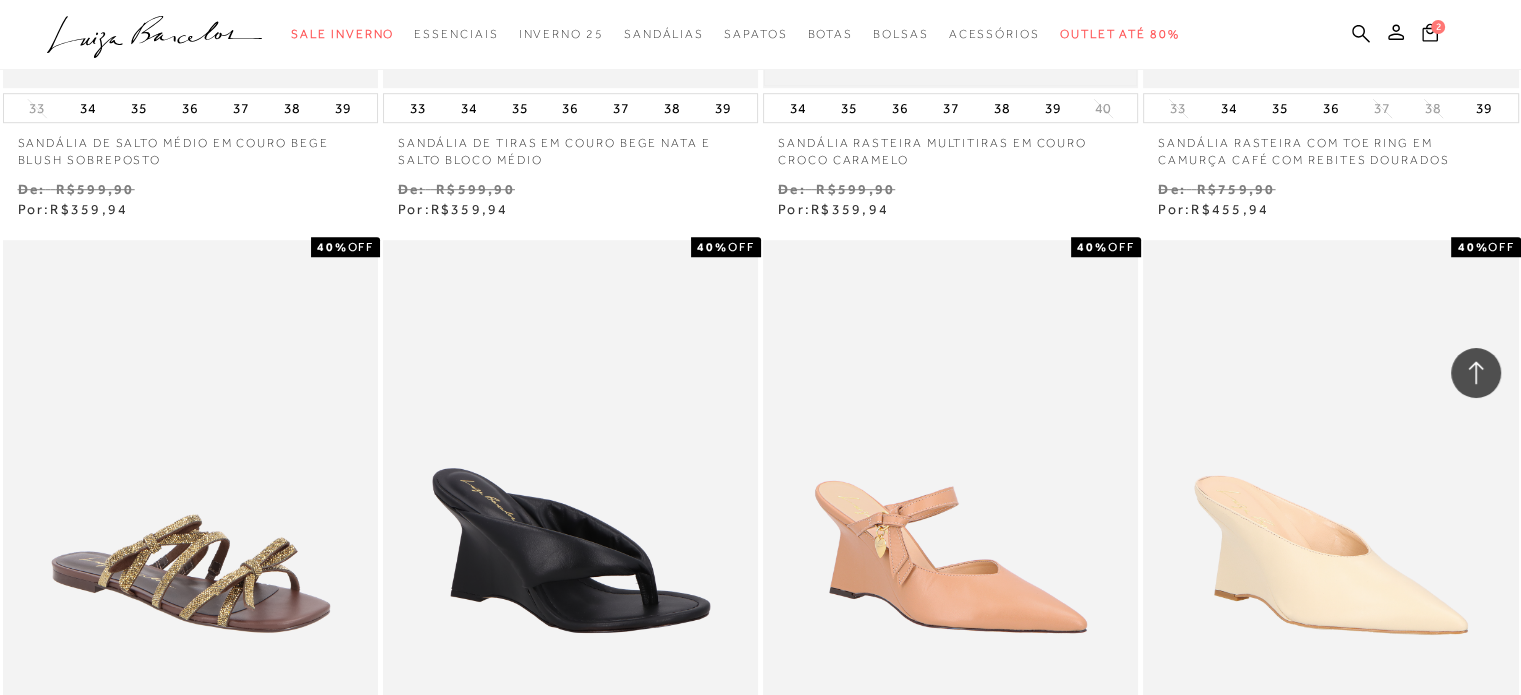 scroll, scrollTop: 1800, scrollLeft: 0, axis: vertical 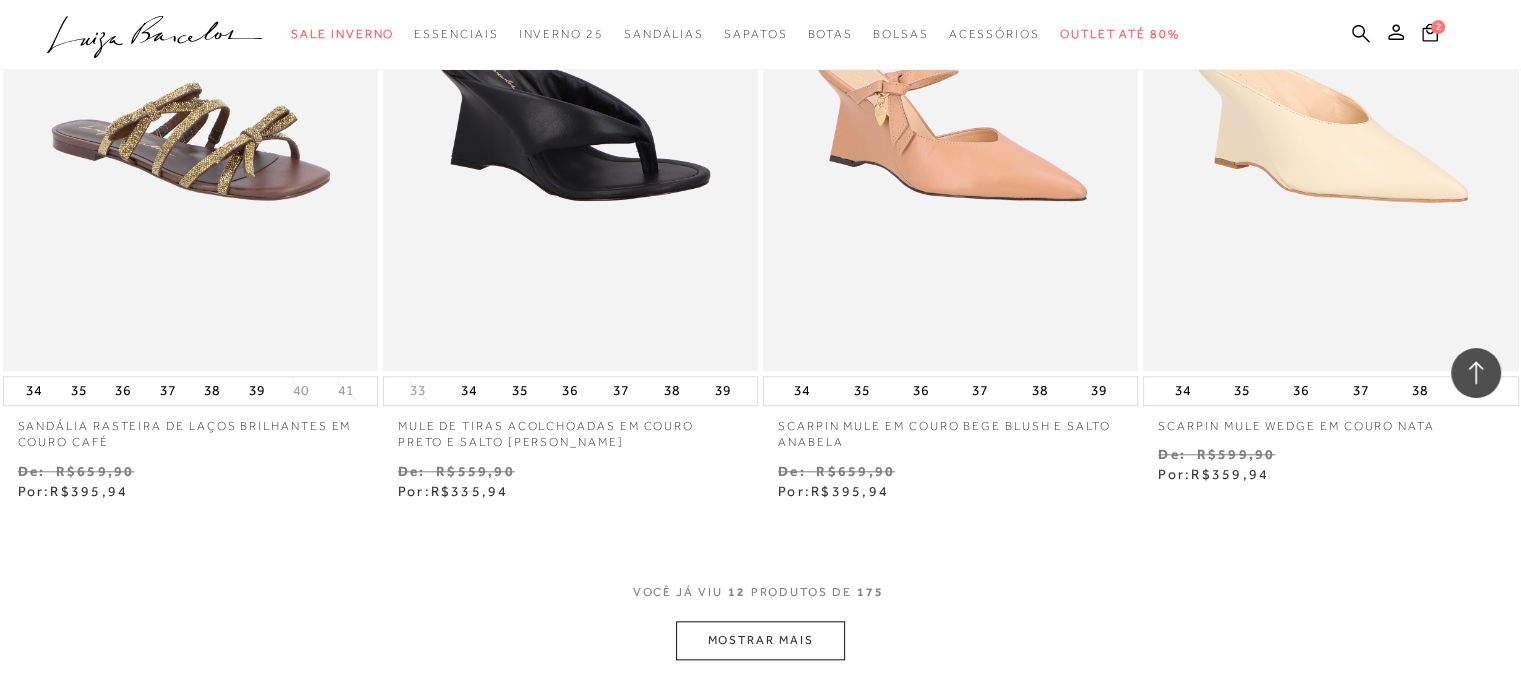 click on "MOSTRAR MAIS" at bounding box center (760, 640) 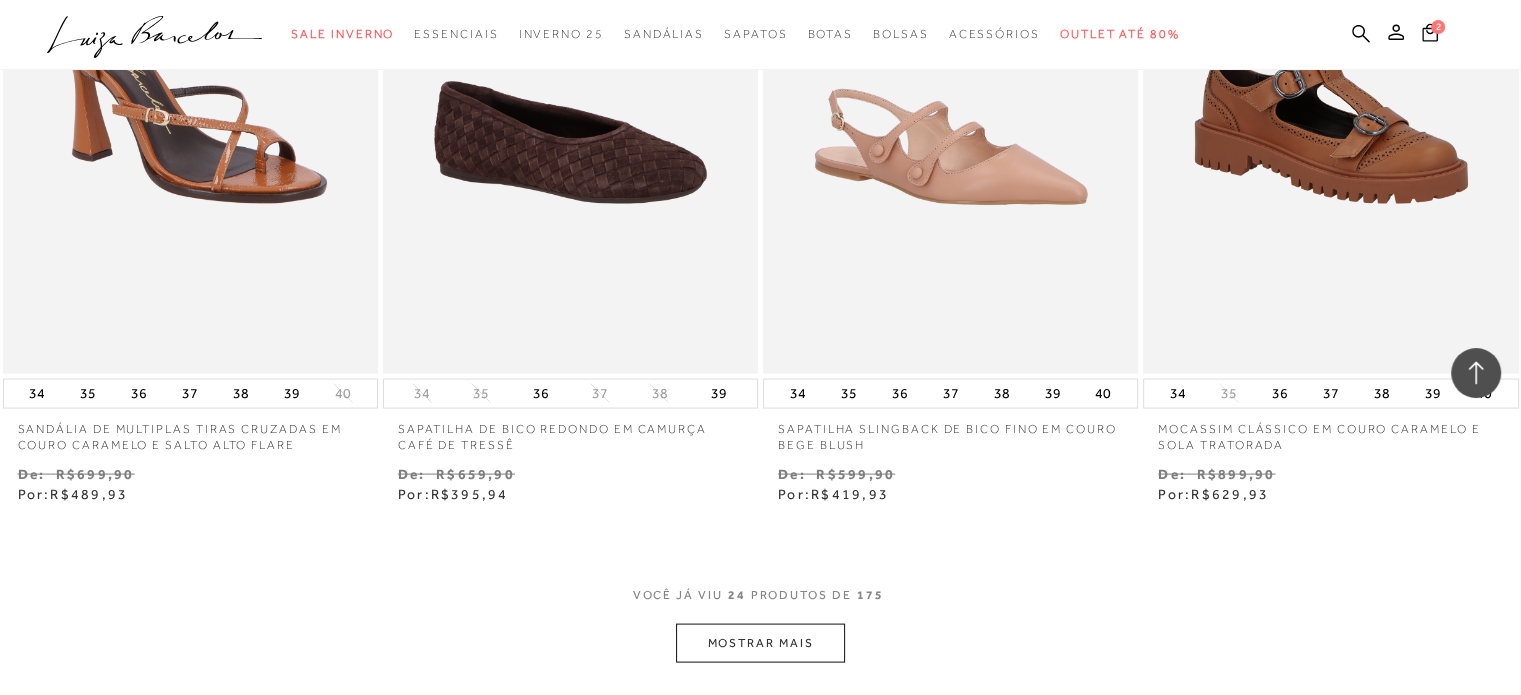 scroll, scrollTop: 4100, scrollLeft: 0, axis: vertical 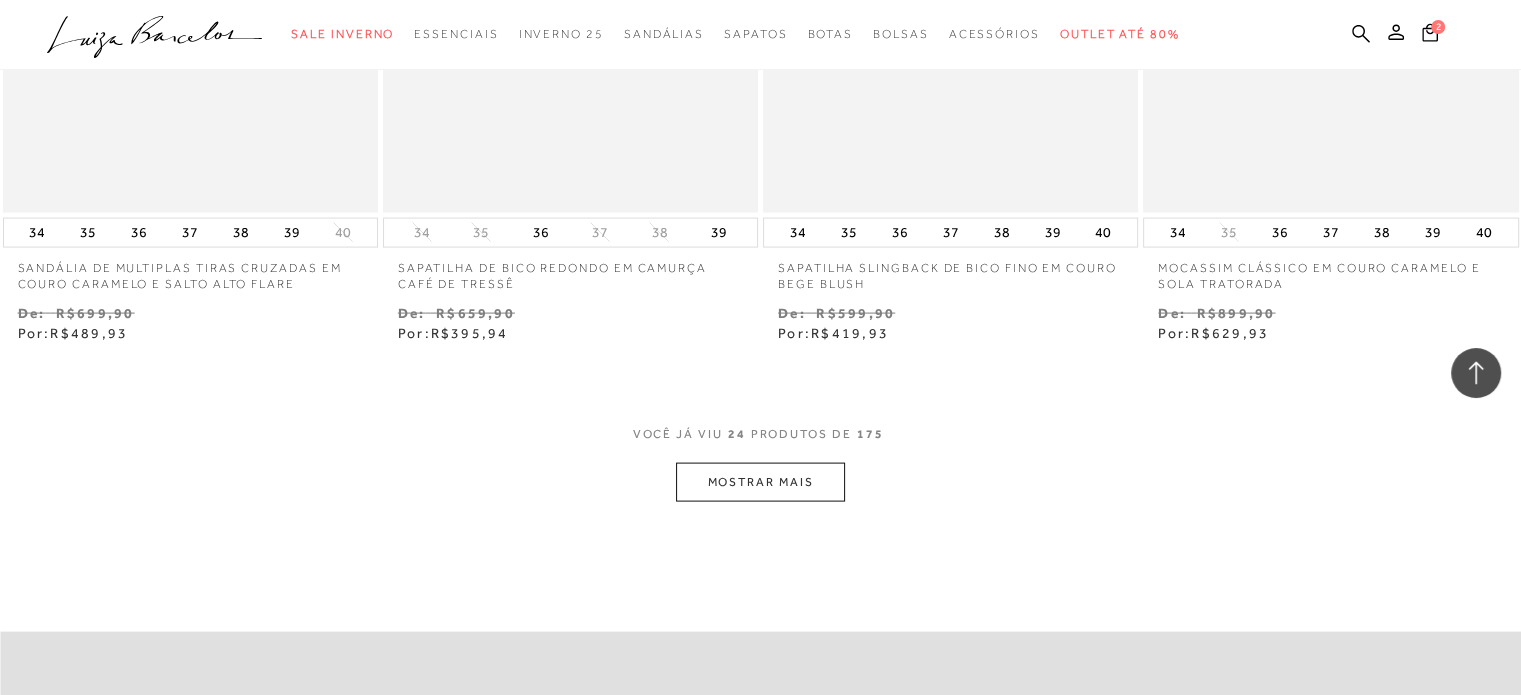 click on "MOSTRAR MAIS" at bounding box center [760, 482] 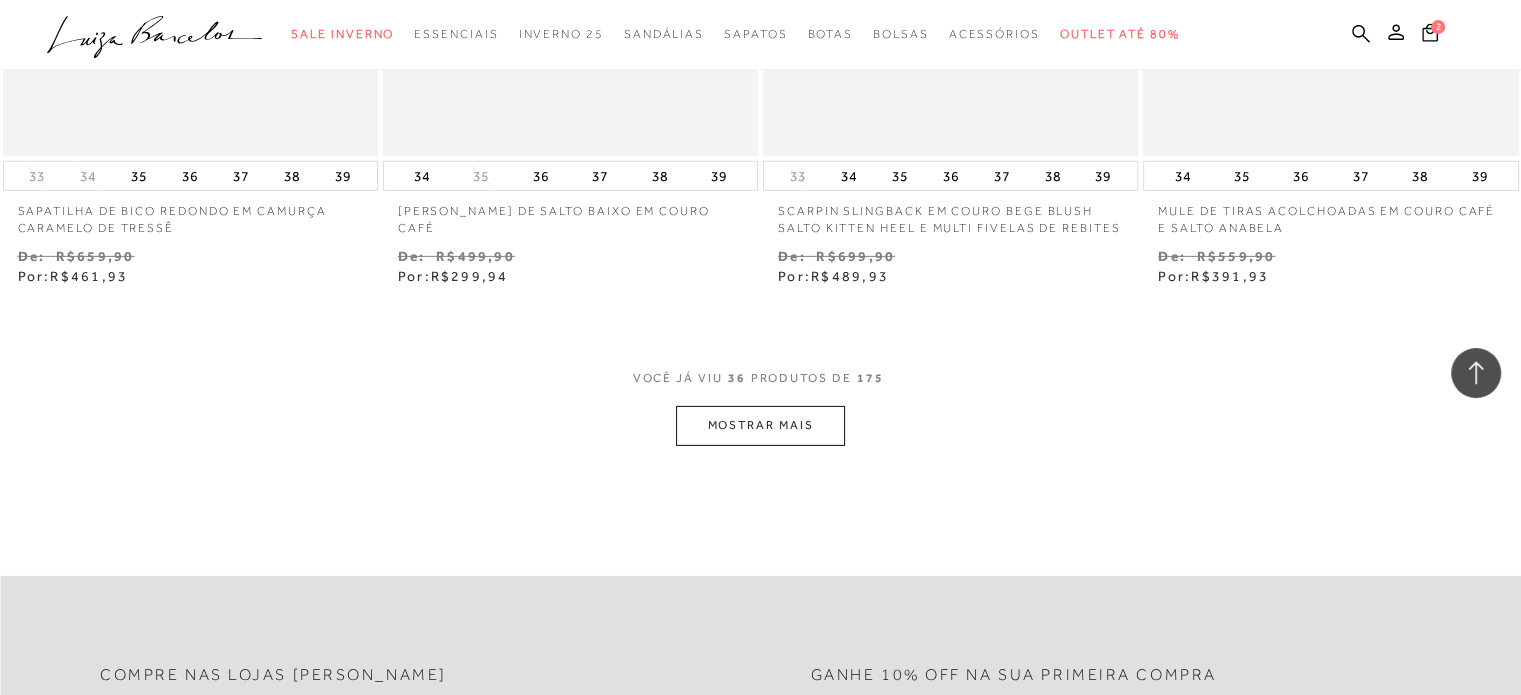 scroll, scrollTop: 6300, scrollLeft: 0, axis: vertical 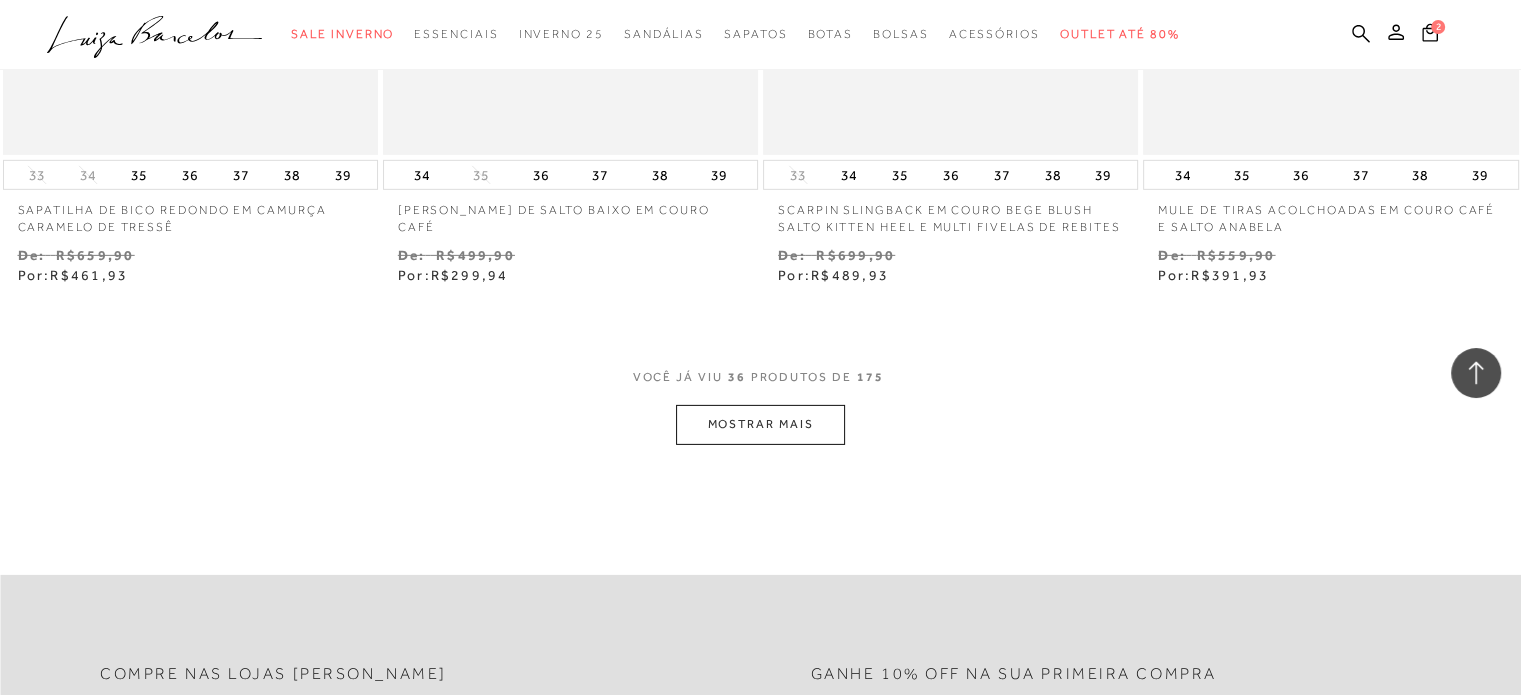 click on "MOSTRAR MAIS" at bounding box center (760, 424) 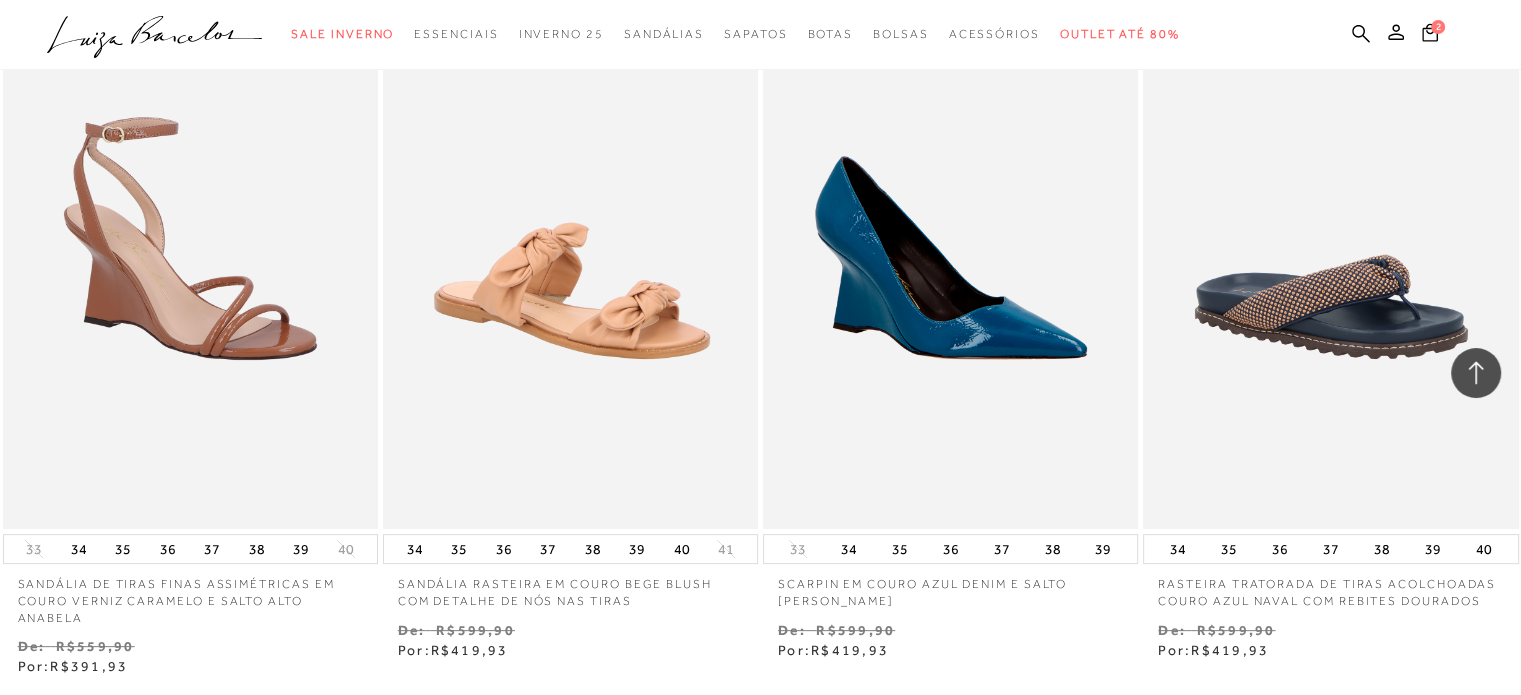 scroll, scrollTop: 8600, scrollLeft: 0, axis: vertical 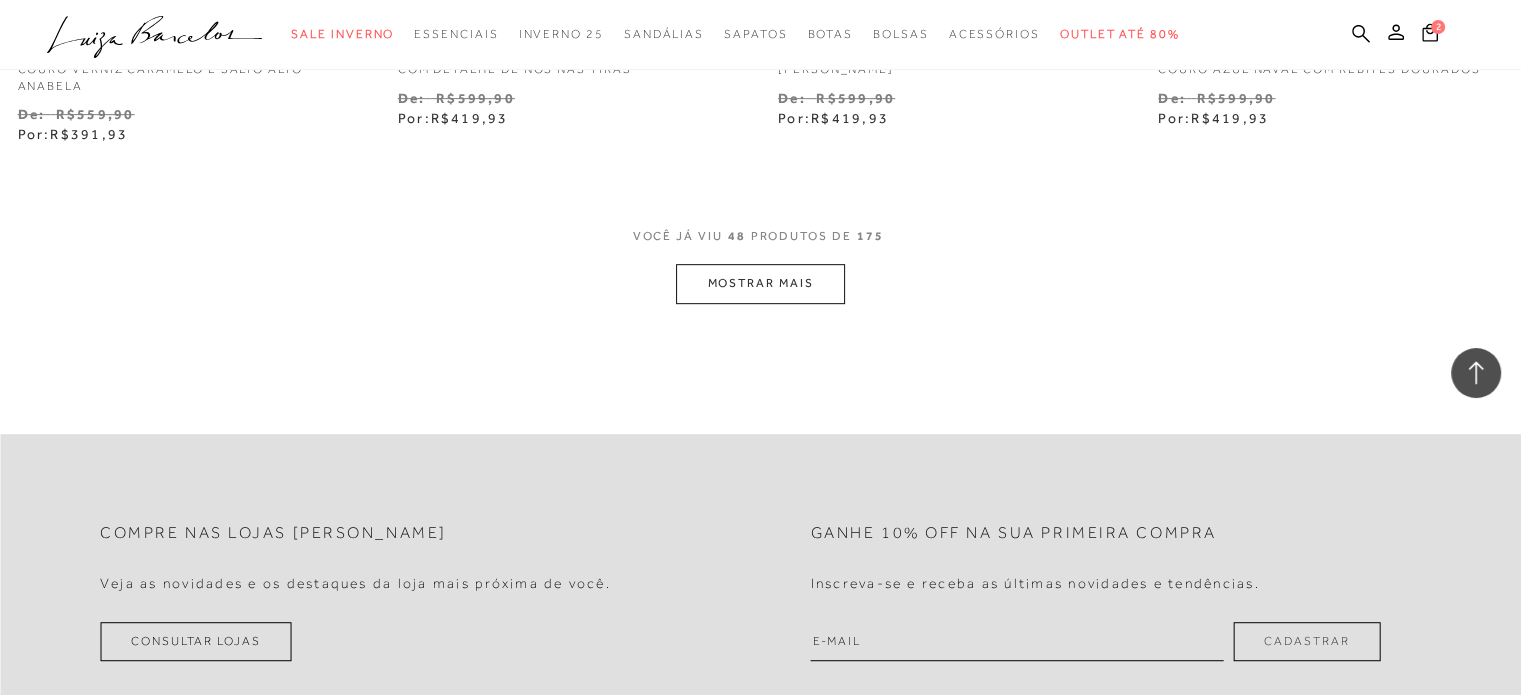 click on "MOSTRAR MAIS" at bounding box center (760, 283) 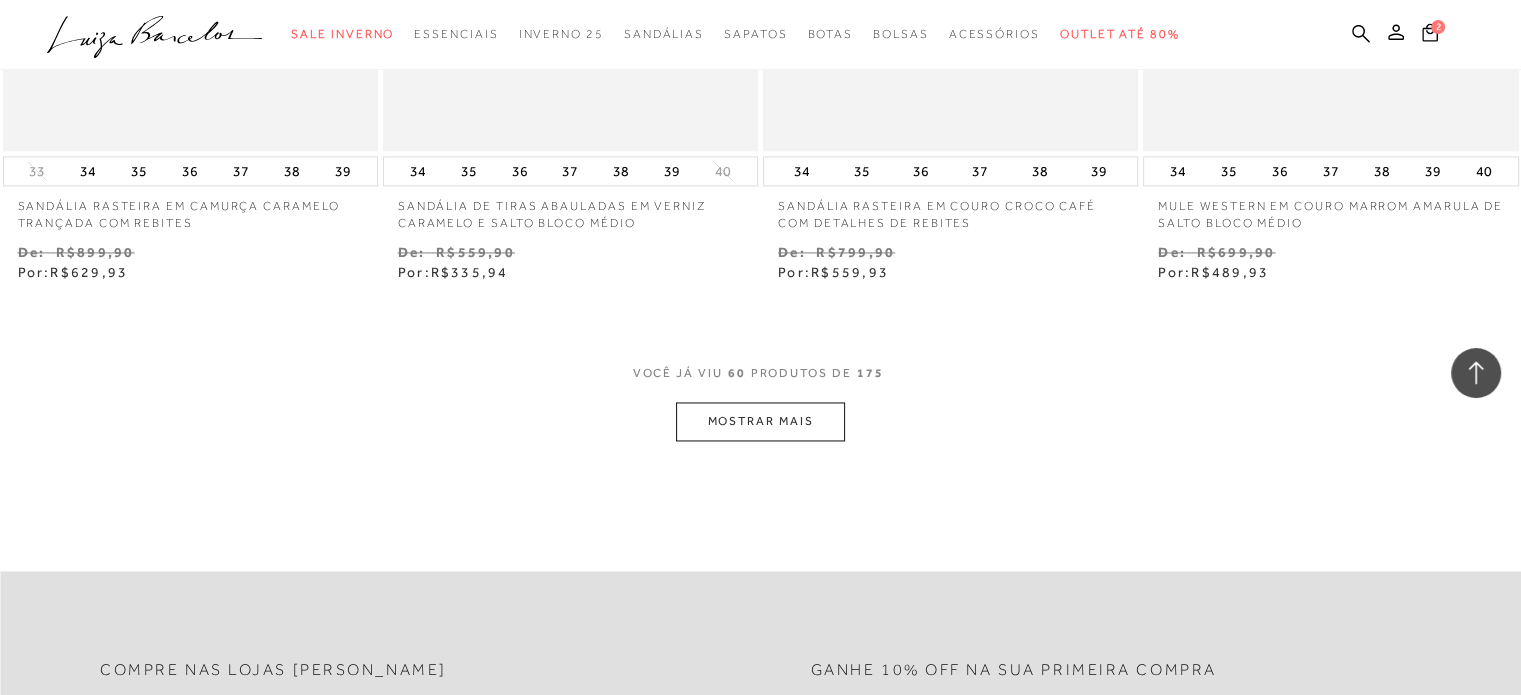 scroll, scrollTop: 10700, scrollLeft: 0, axis: vertical 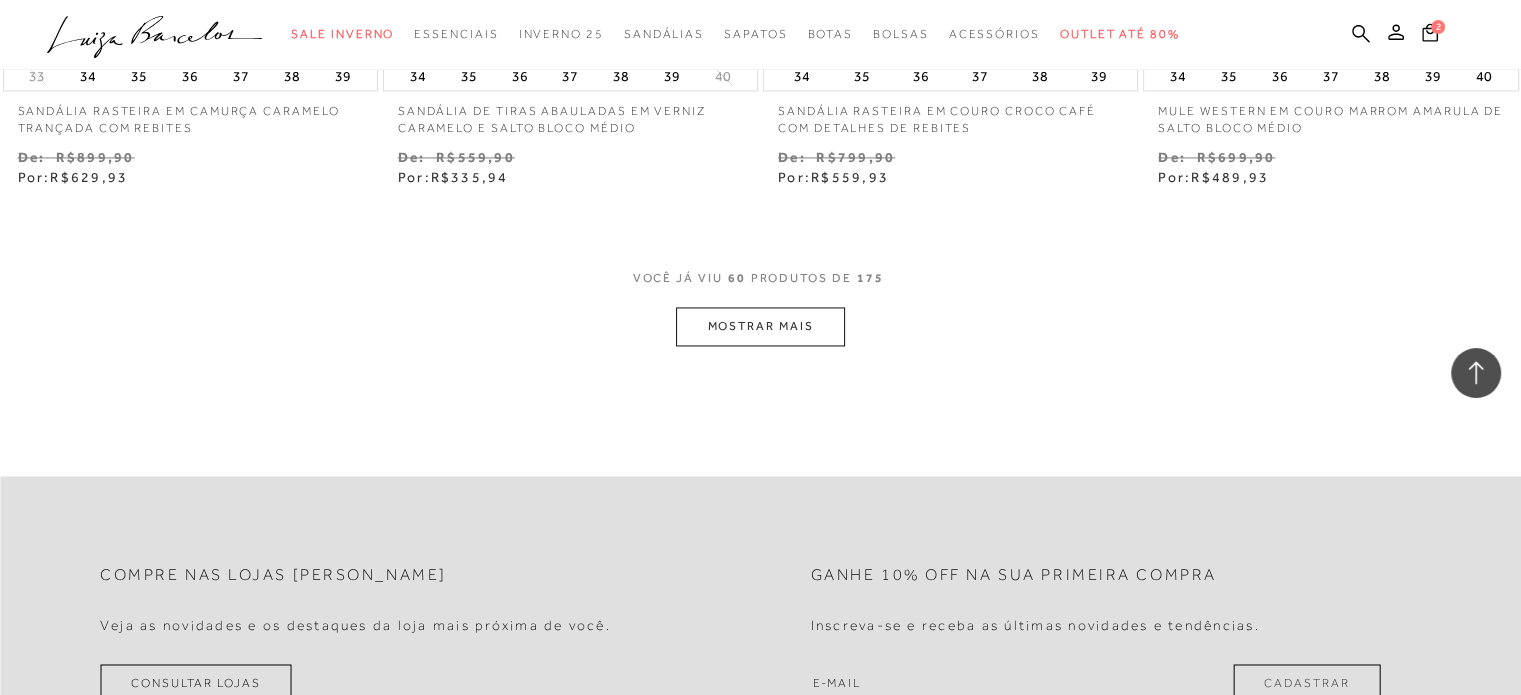 click on "MOSTRAR MAIS" at bounding box center (760, 326) 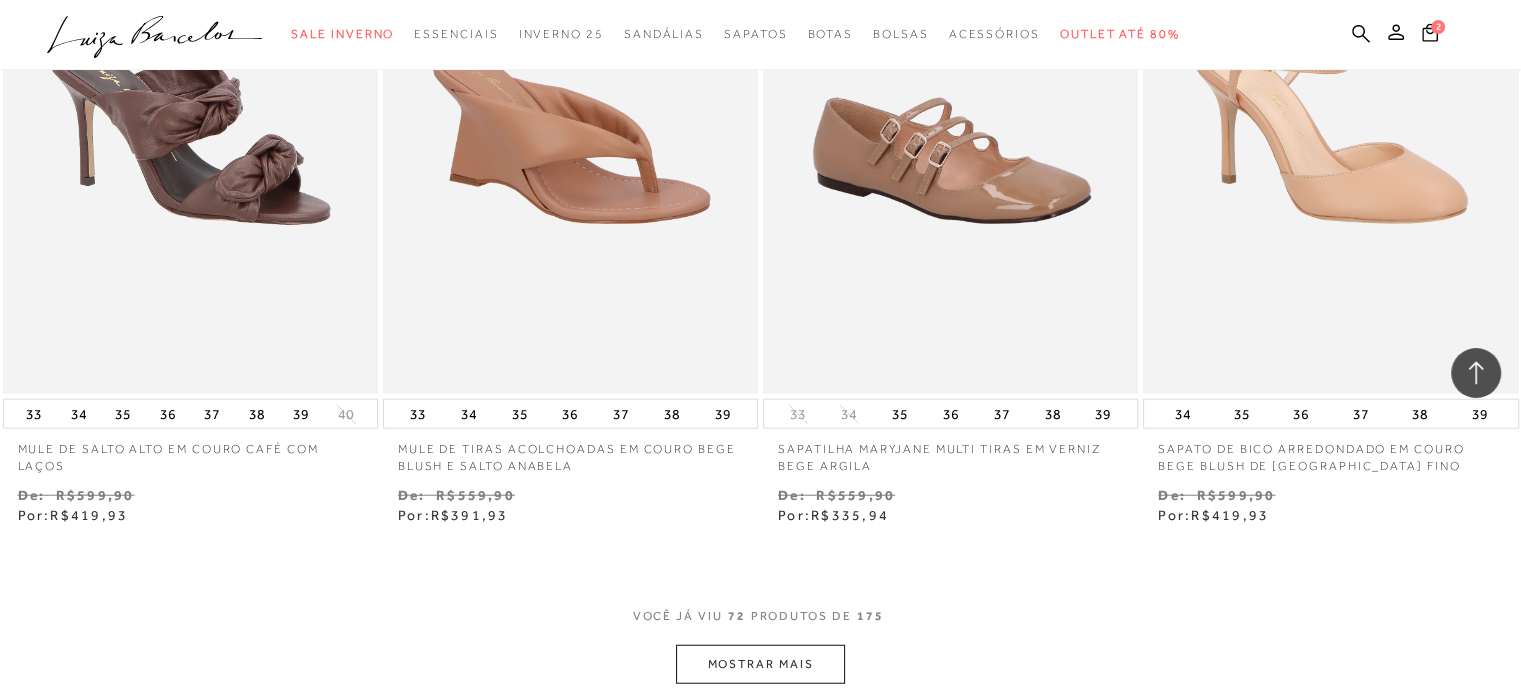 scroll, scrollTop: 12800, scrollLeft: 0, axis: vertical 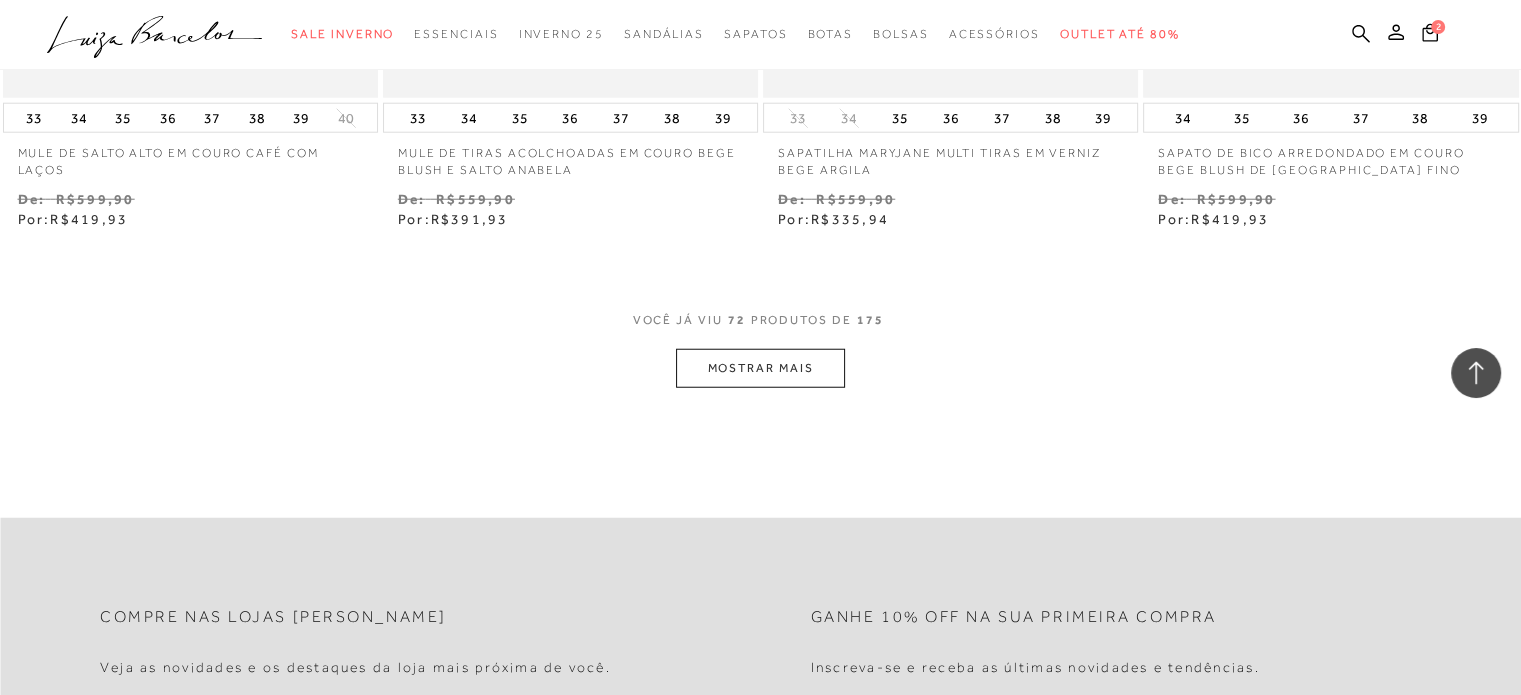 click on "MOSTRAR MAIS" at bounding box center [760, 368] 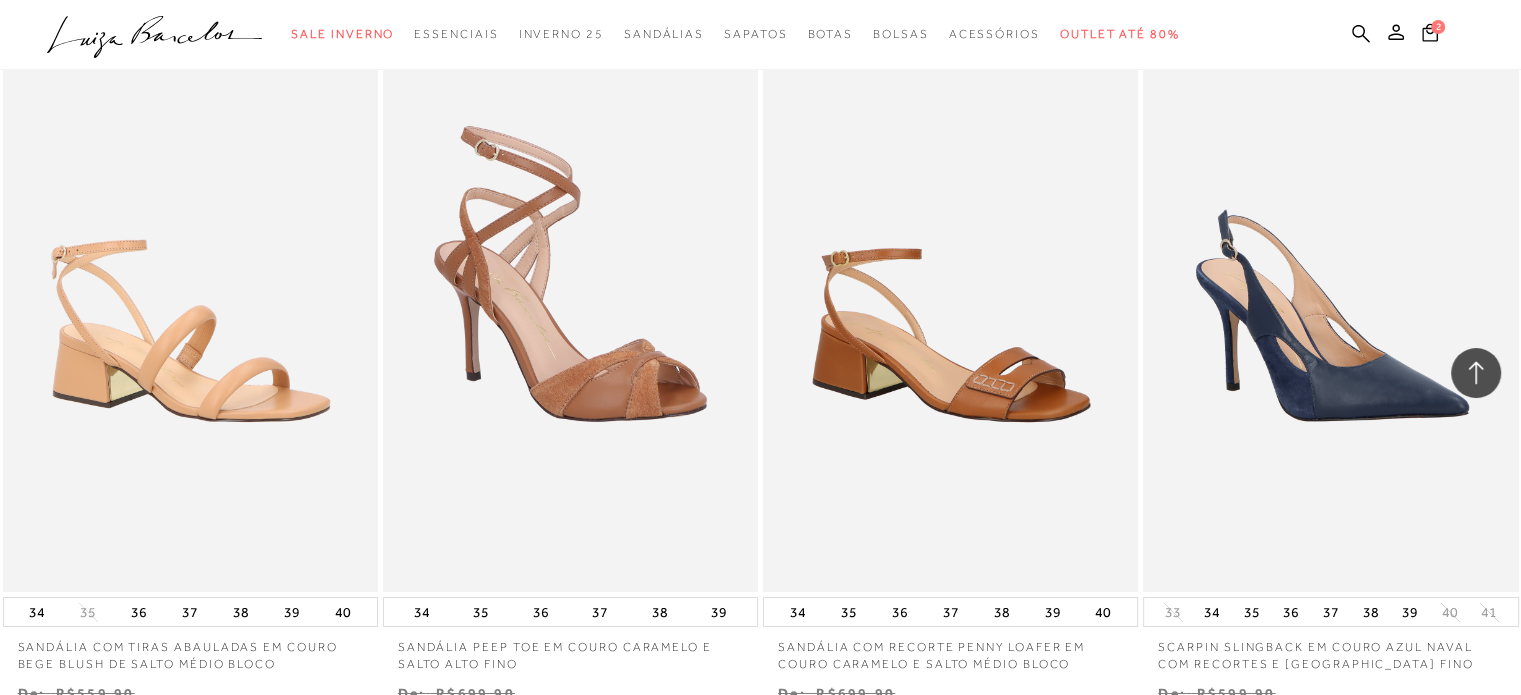 scroll, scrollTop: 14900, scrollLeft: 0, axis: vertical 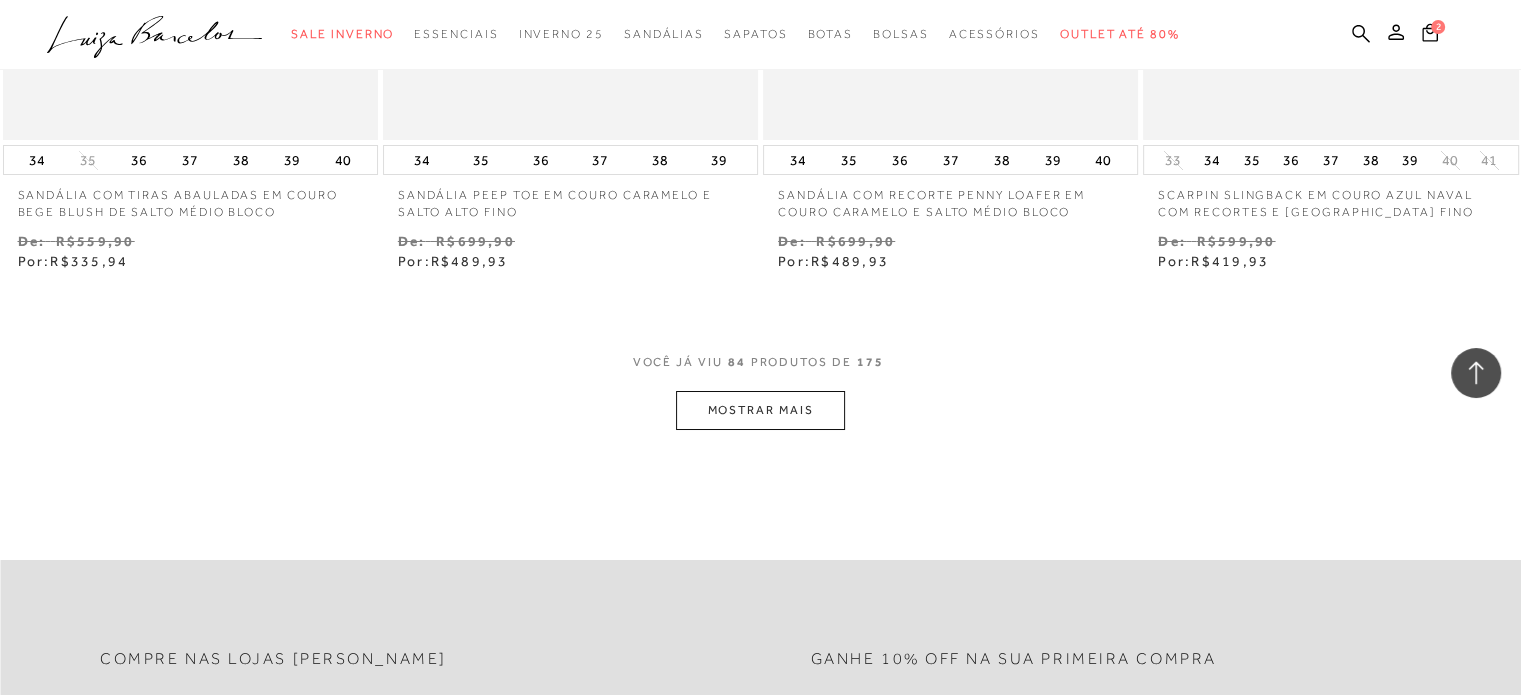 click on "MOSTRAR MAIS" at bounding box center (760, 410) 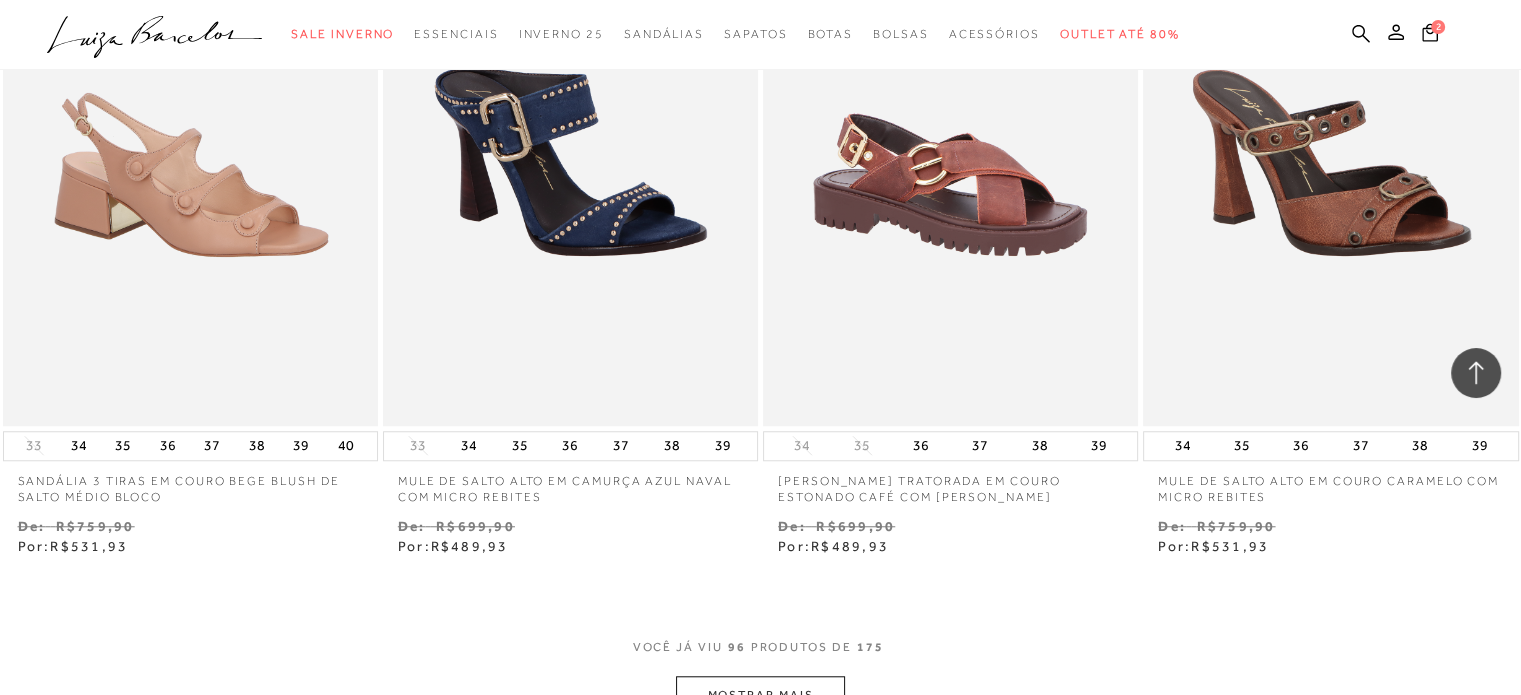 scroll, scrollTop: 17000, scrollLeft: 0, axis: vertical 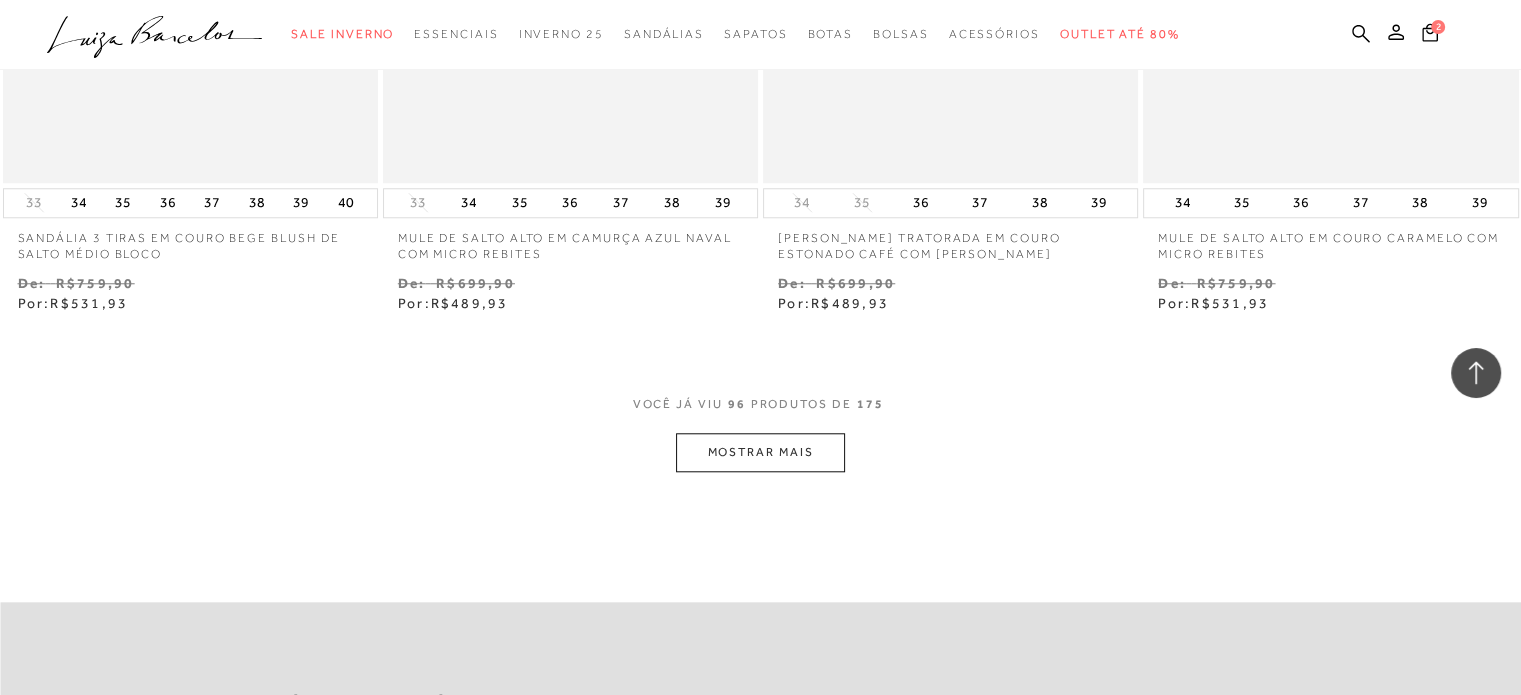 click on "MOSTRAR MAIS" at bounding box center (760, 452) 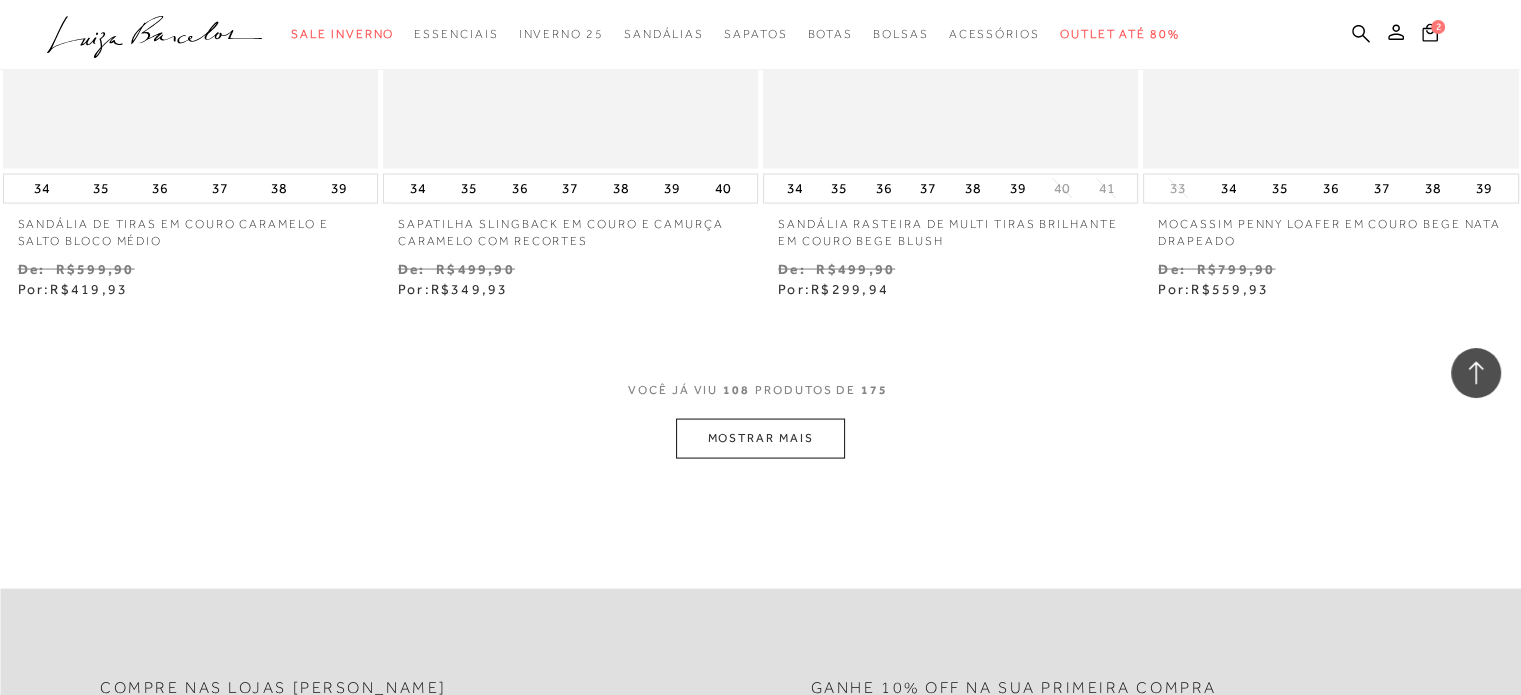 scroll, scrollTop: 19200, scrollLeft: 0, axis: vertical 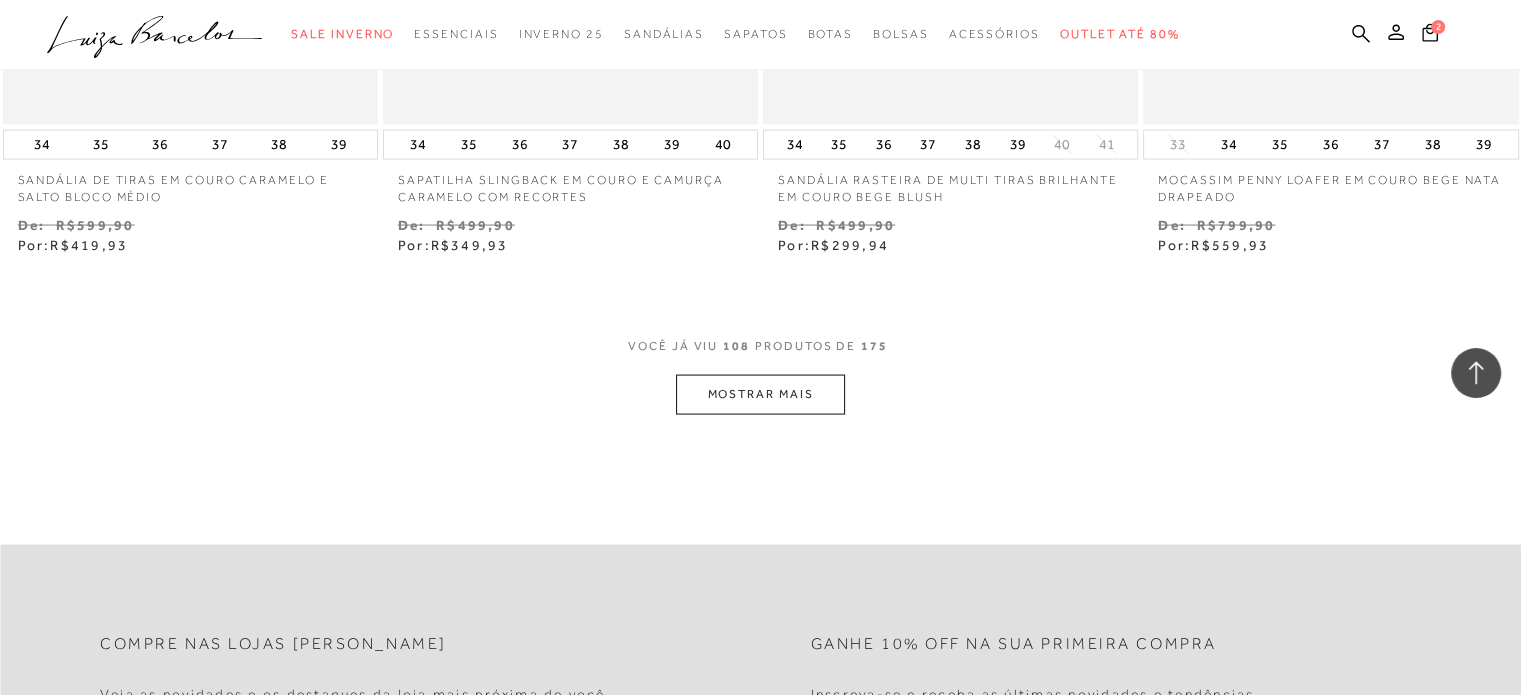 click on "MOSTRAR MAIS" at bounding box center [760, 394] 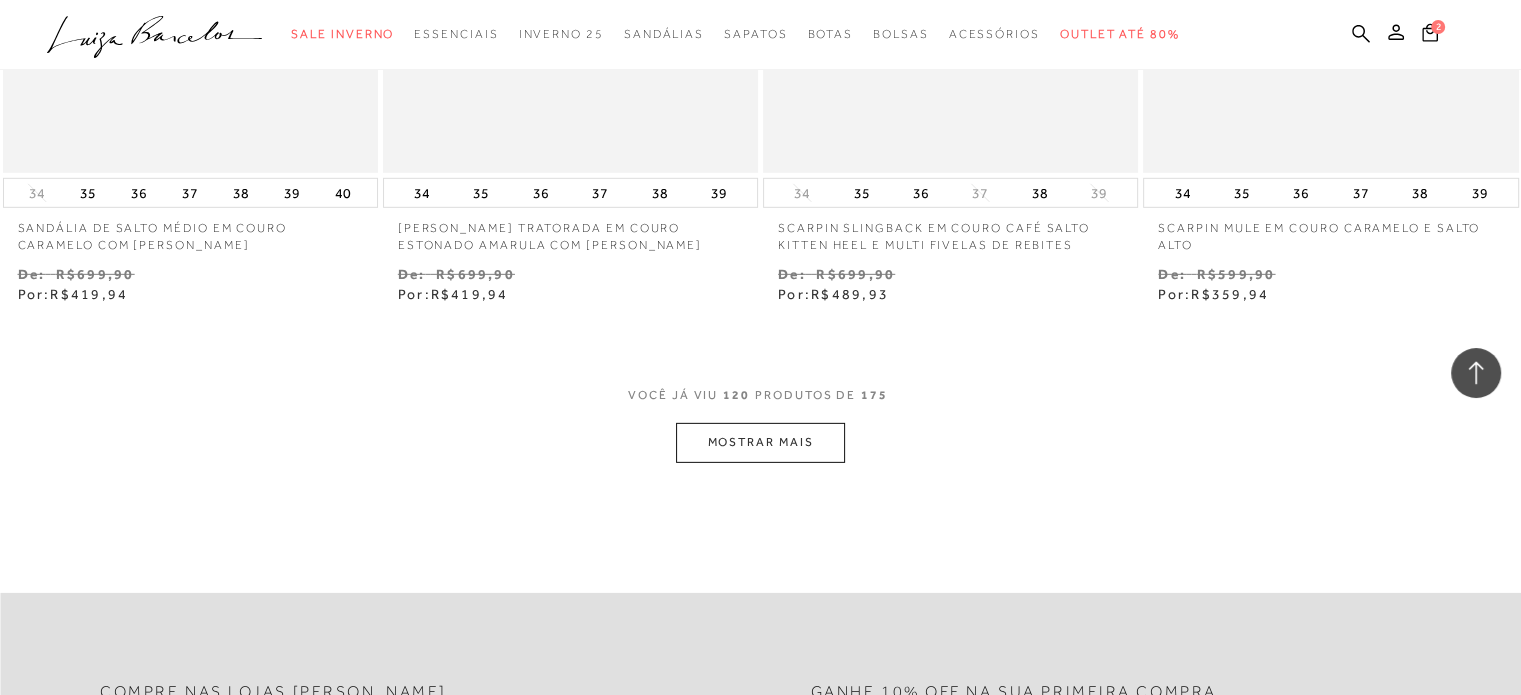 scroll, scrollTop: 21376, scrollLeft: 0, axis: vertical 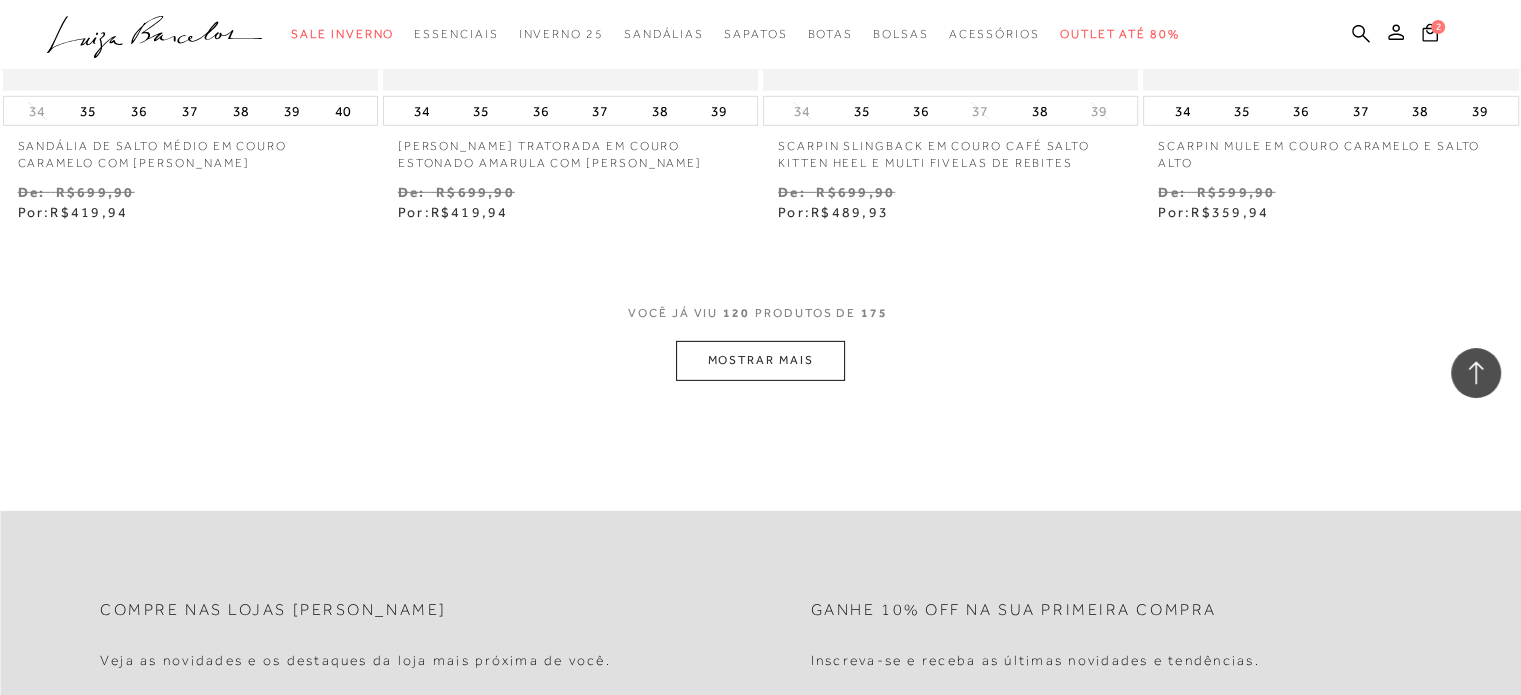 click on "MOSTRAR MAIS" at bounding box center (760, 360) 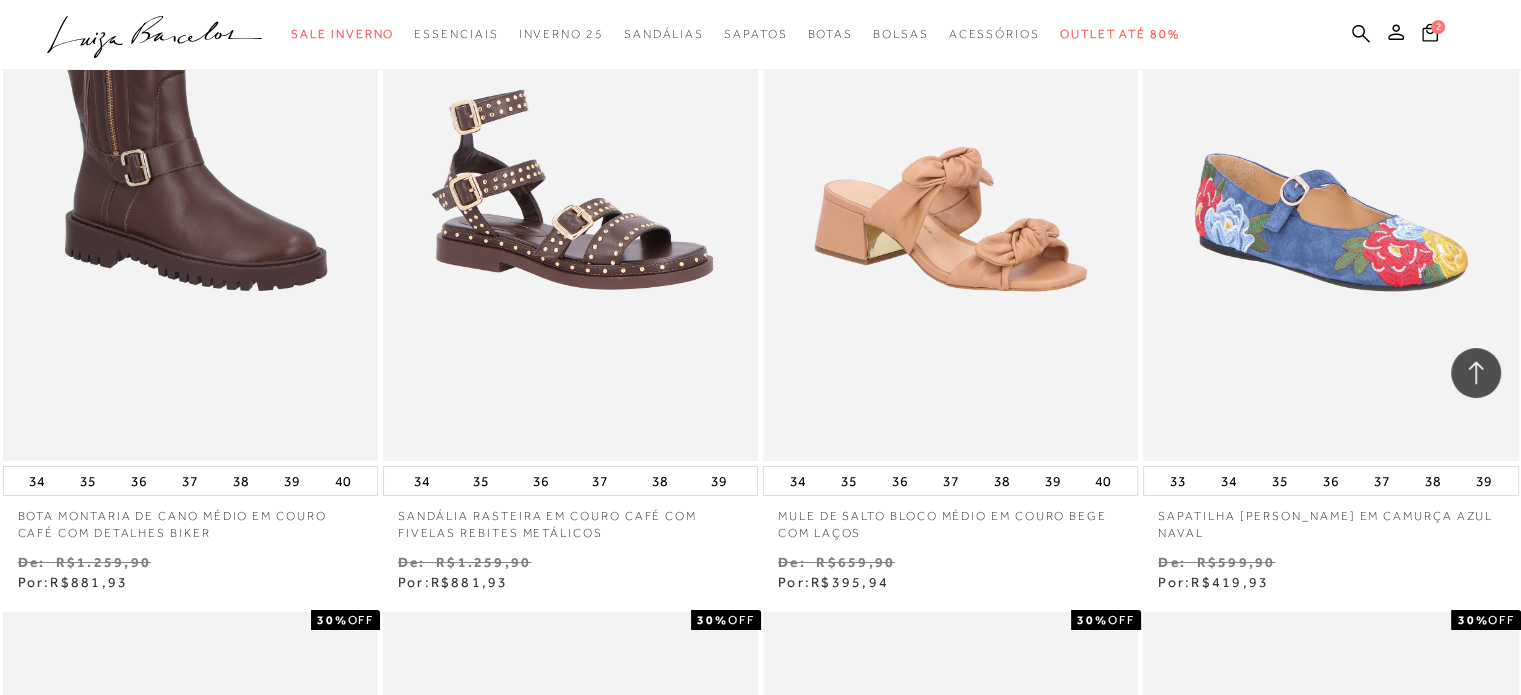 scroll, scrollTop: 22476, scrollLeft: 0, axis: vertical 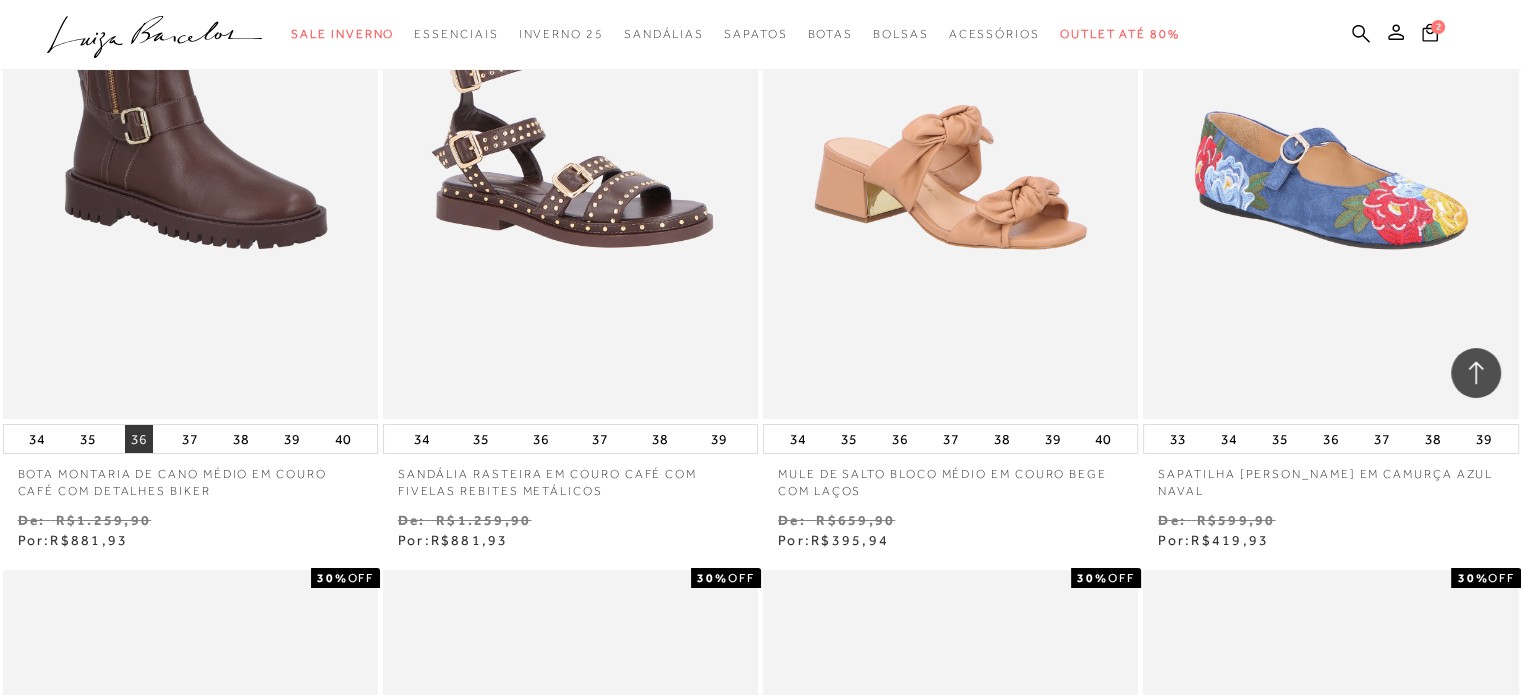 click on "36" at bounding box center (139, 439) 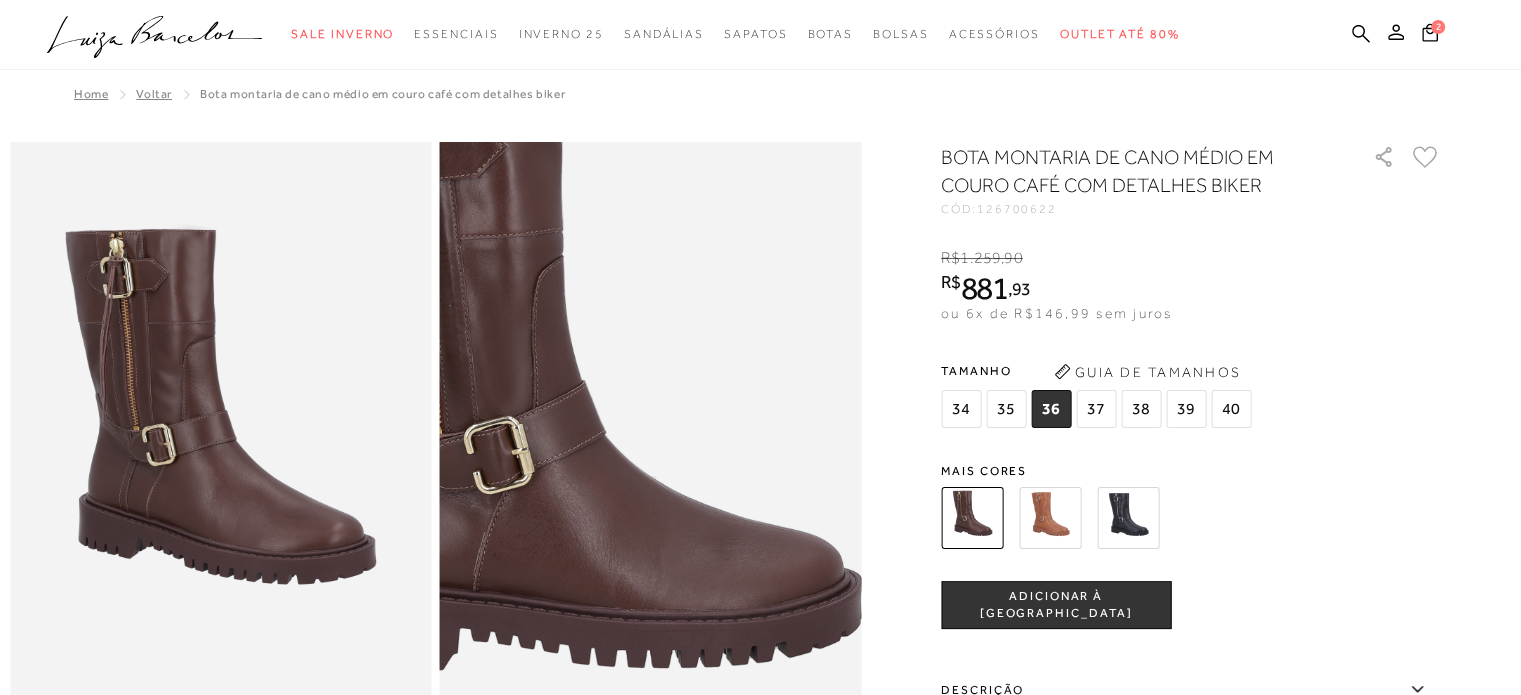 scroll, scrollTop: 0, scrollLeft: 0, axis: both 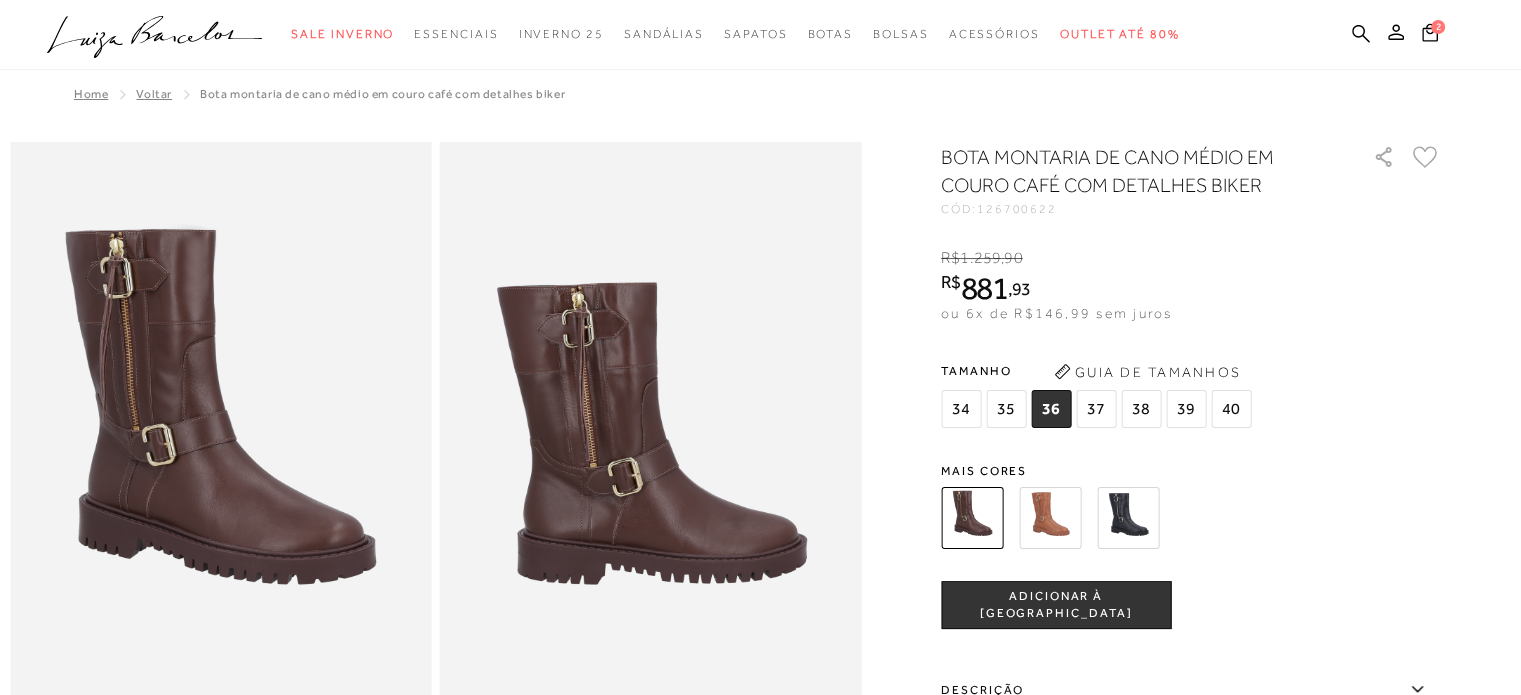 click on "ADICIONAR À [GEOGRAPHIC_DATA]" at bounding box center (1056, 605) 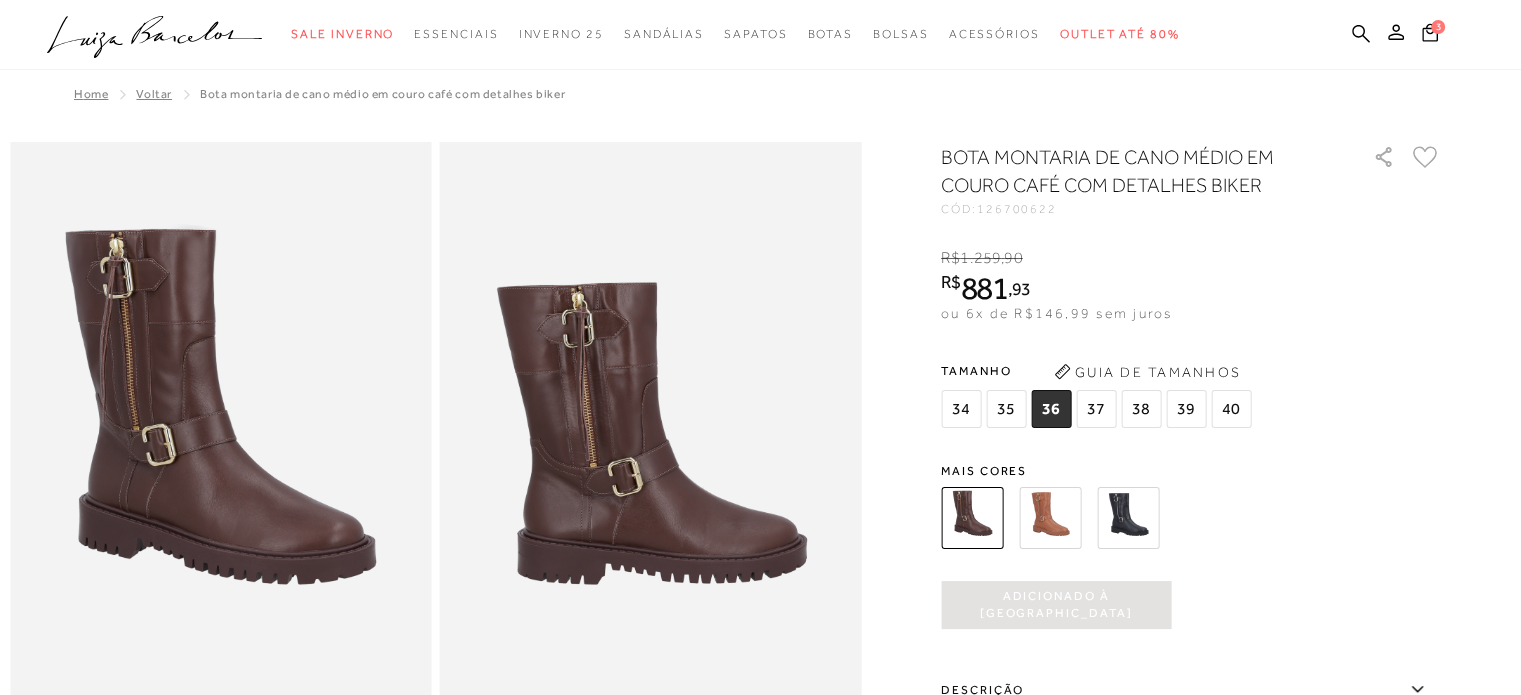 scroll, scrollTop: 0, scrollLeft: 0, axis: both 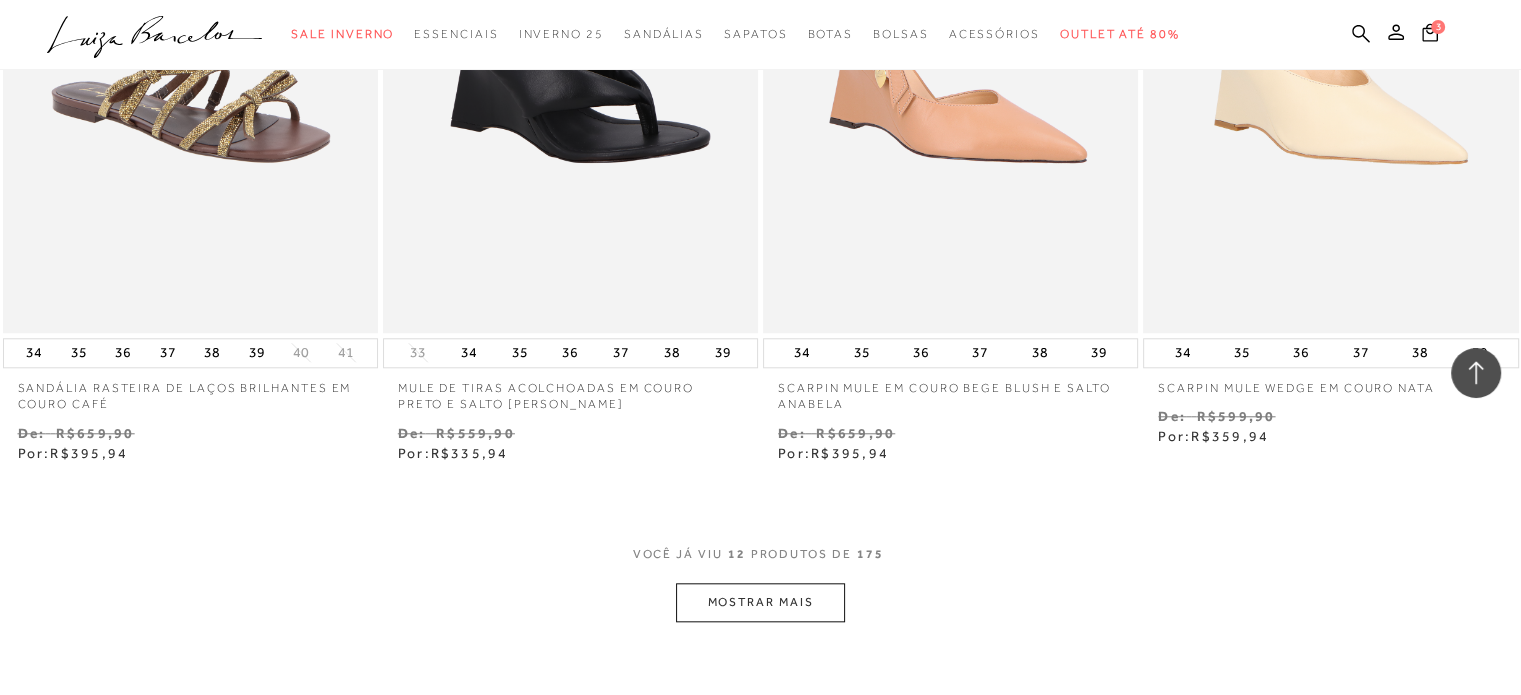 click on "MOSTRAR MAIS" at bounding box center (760, 602) 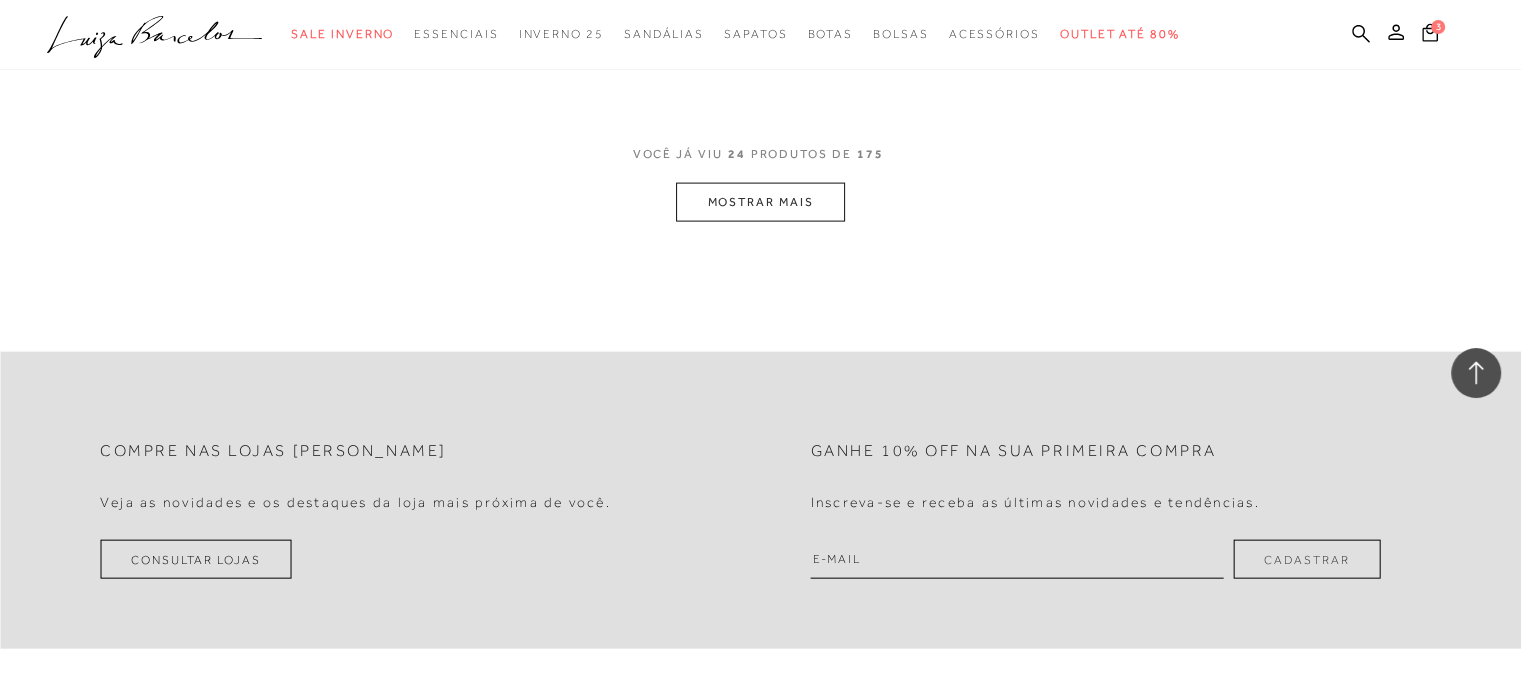 scroll, scrollTop: 4299, scrollLeft: 0, axis: vertical 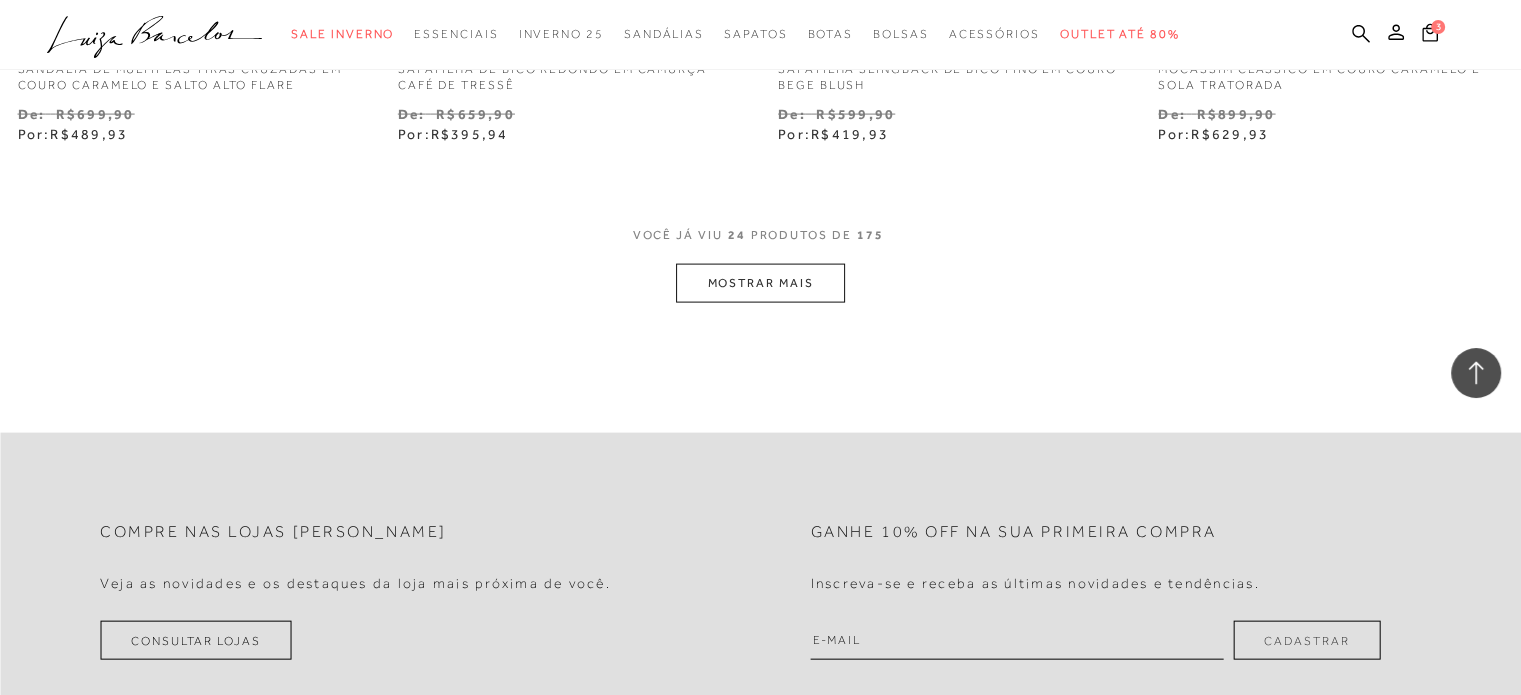 click on "MOSTRAR MAIS" at bounding box center (760, 283) 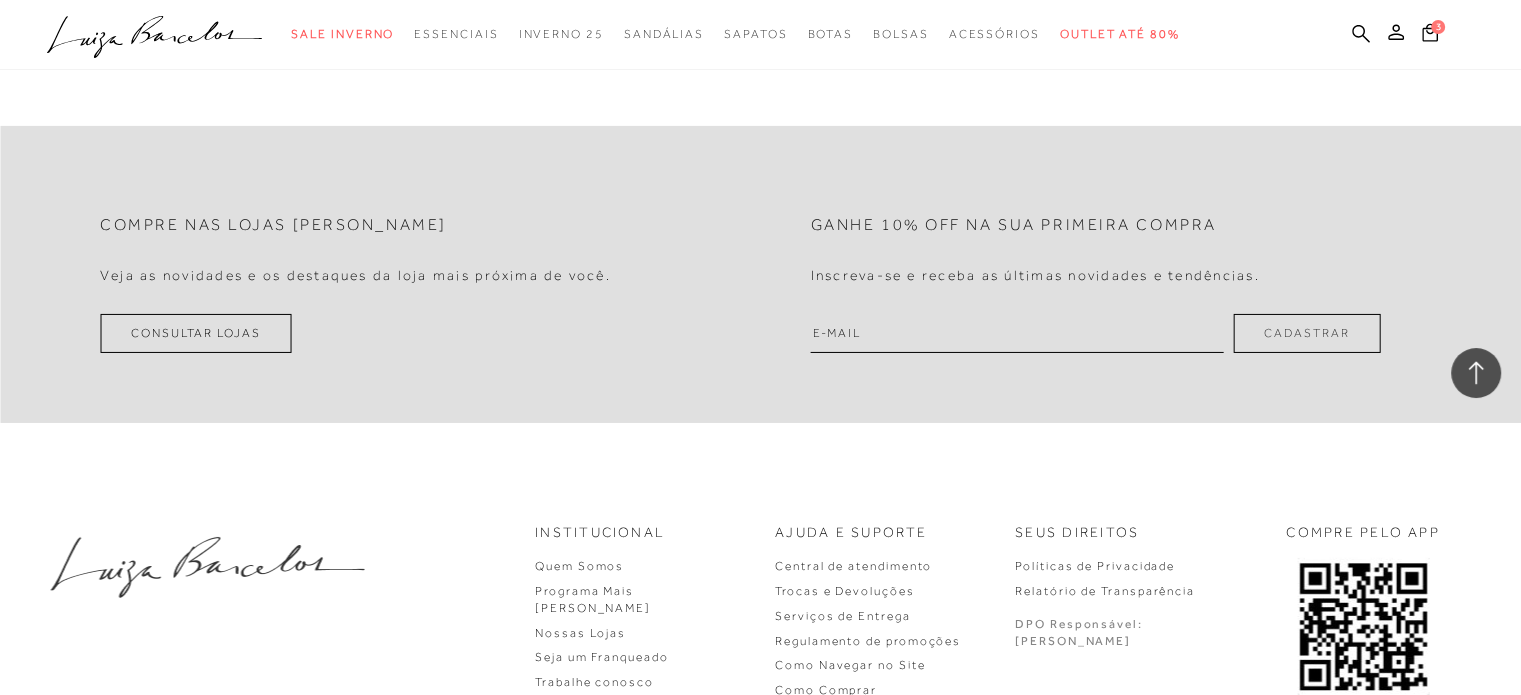 scroll, scrollTop: 6422, scrollLeft: 0, axis: vertical 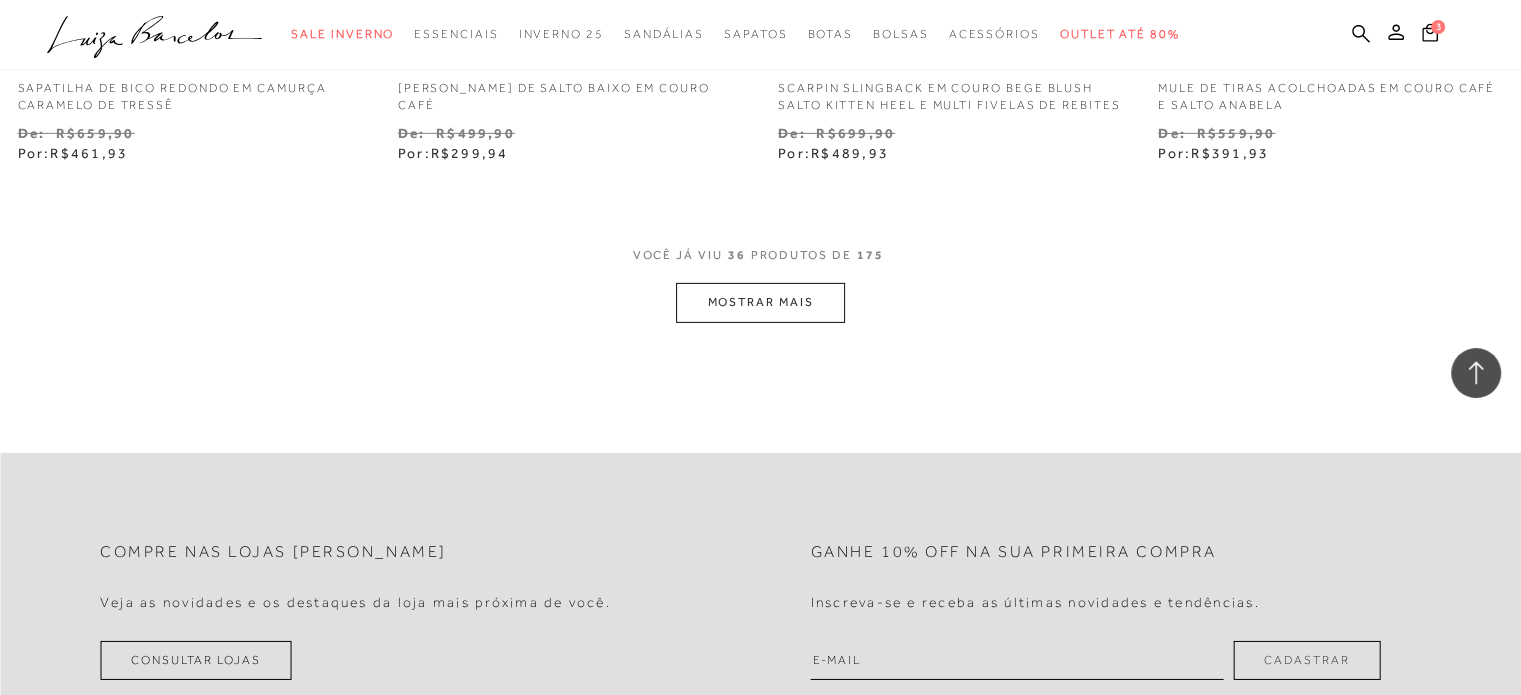 click on "MOSTRAR MAIS" at bounding box center [760, 302] 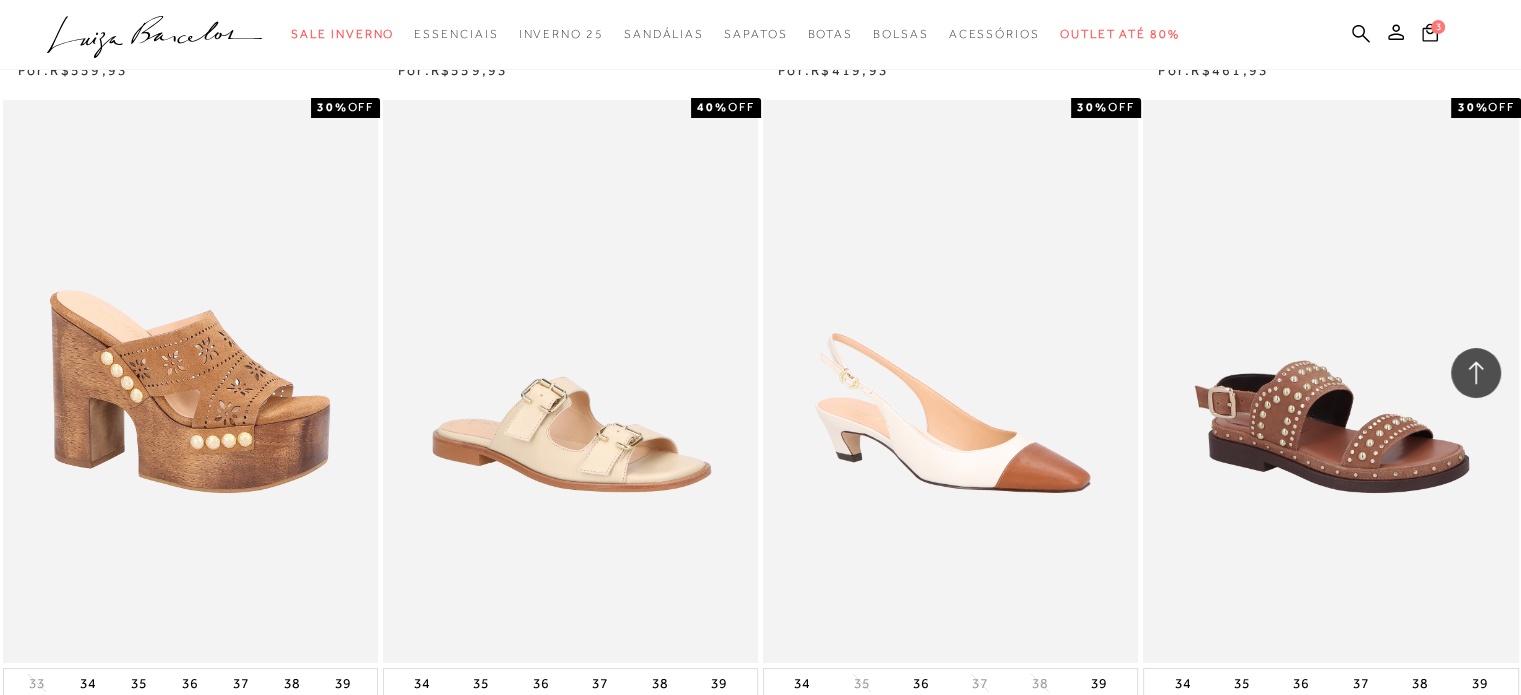 scroll, scrollTop: 7222, scrollLeft: 0, axis: vertical 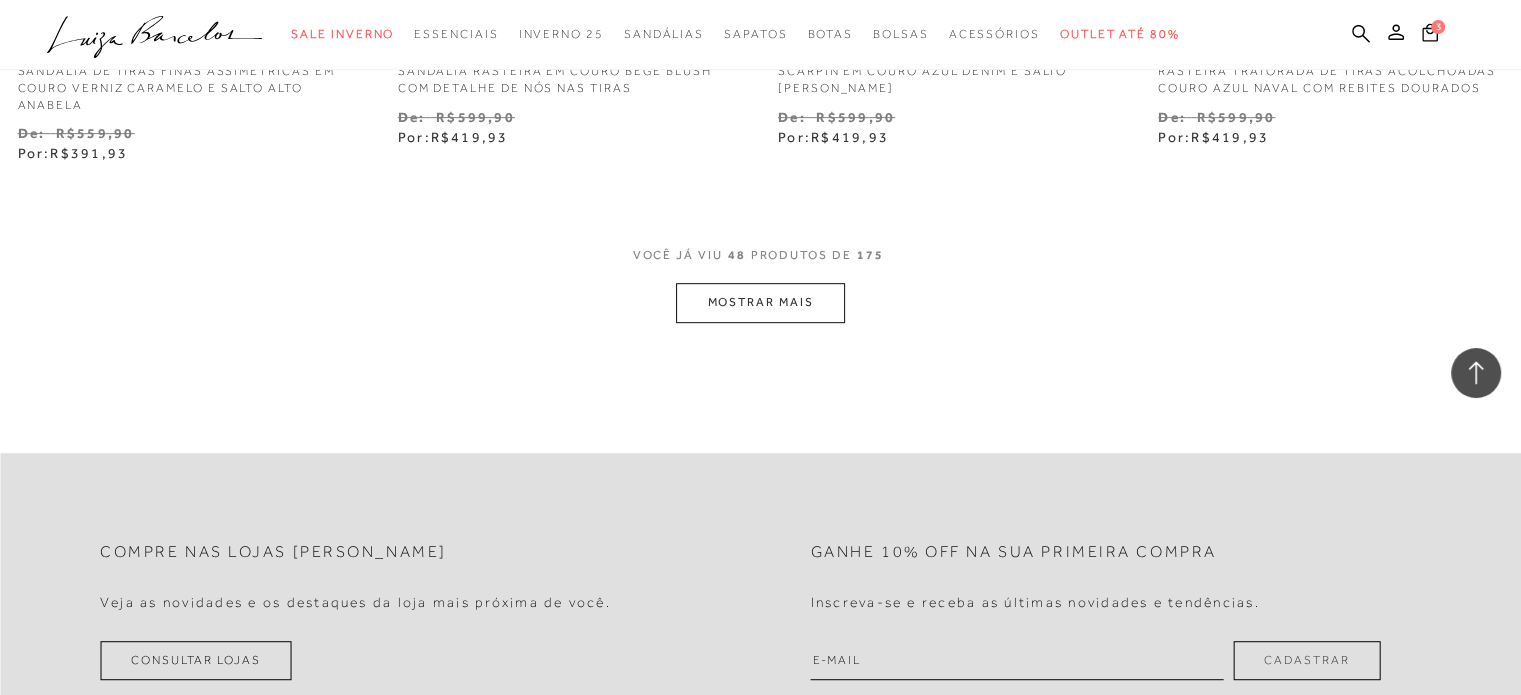click on "MOSTRAR MAIS" at bounding box center (760, 302) 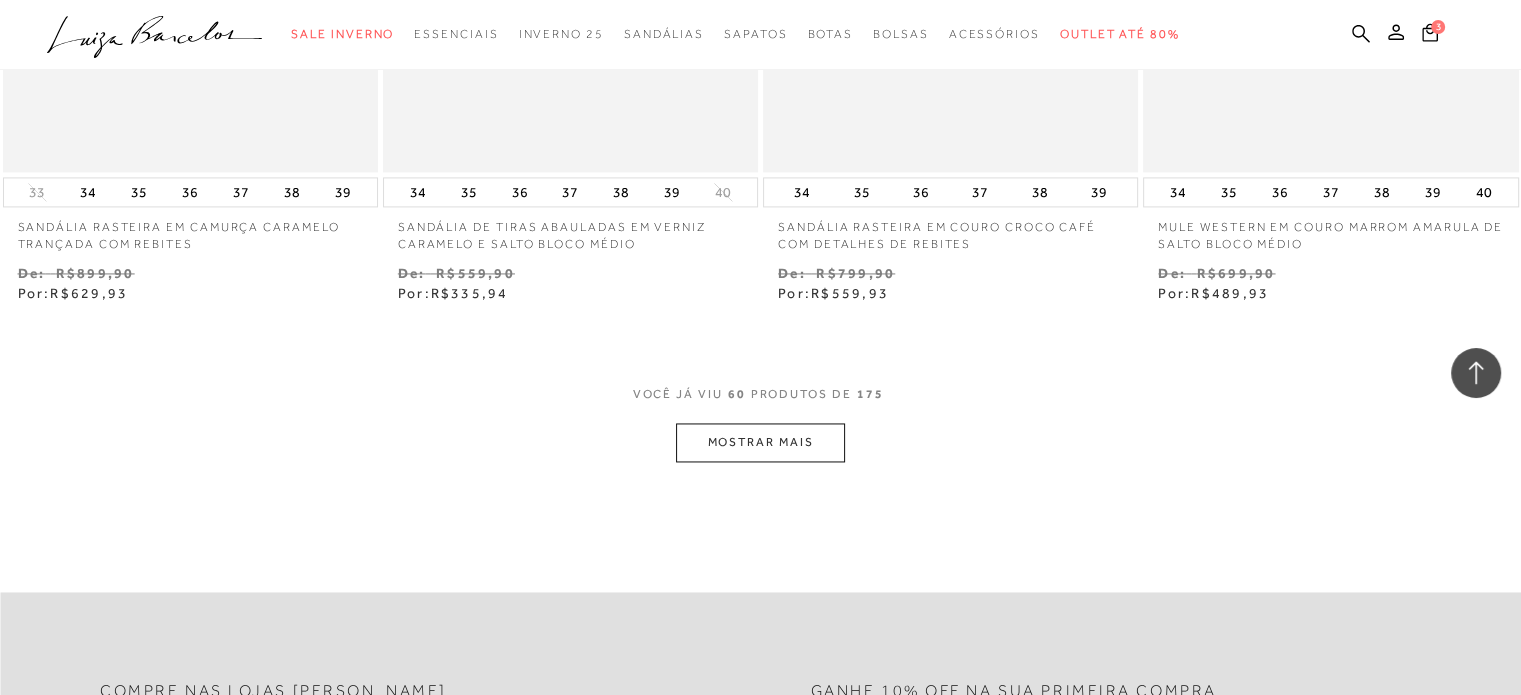 scroll, scrollTop: 10481, scrollLeft: 0, axis: vertical 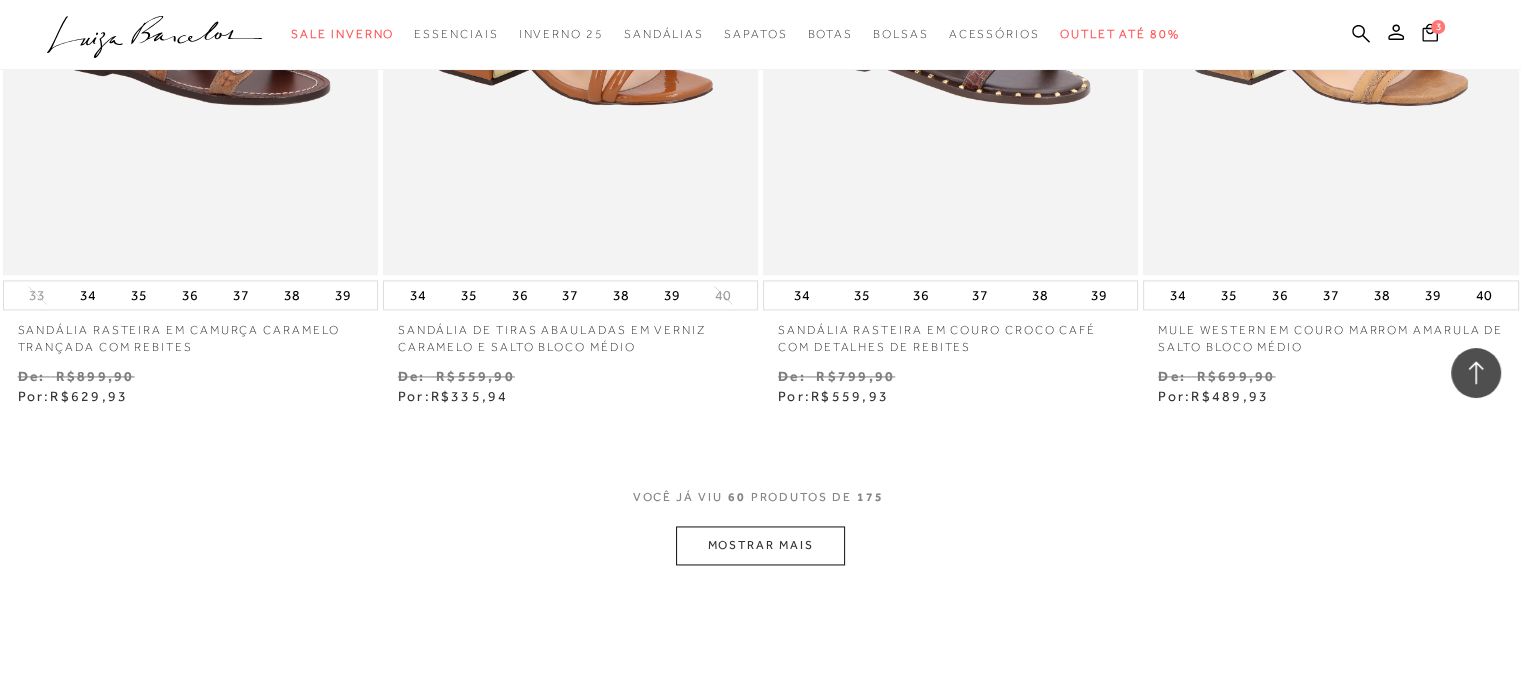 click on "MOSTRAR MAIS" at bounding box center [760, 545] 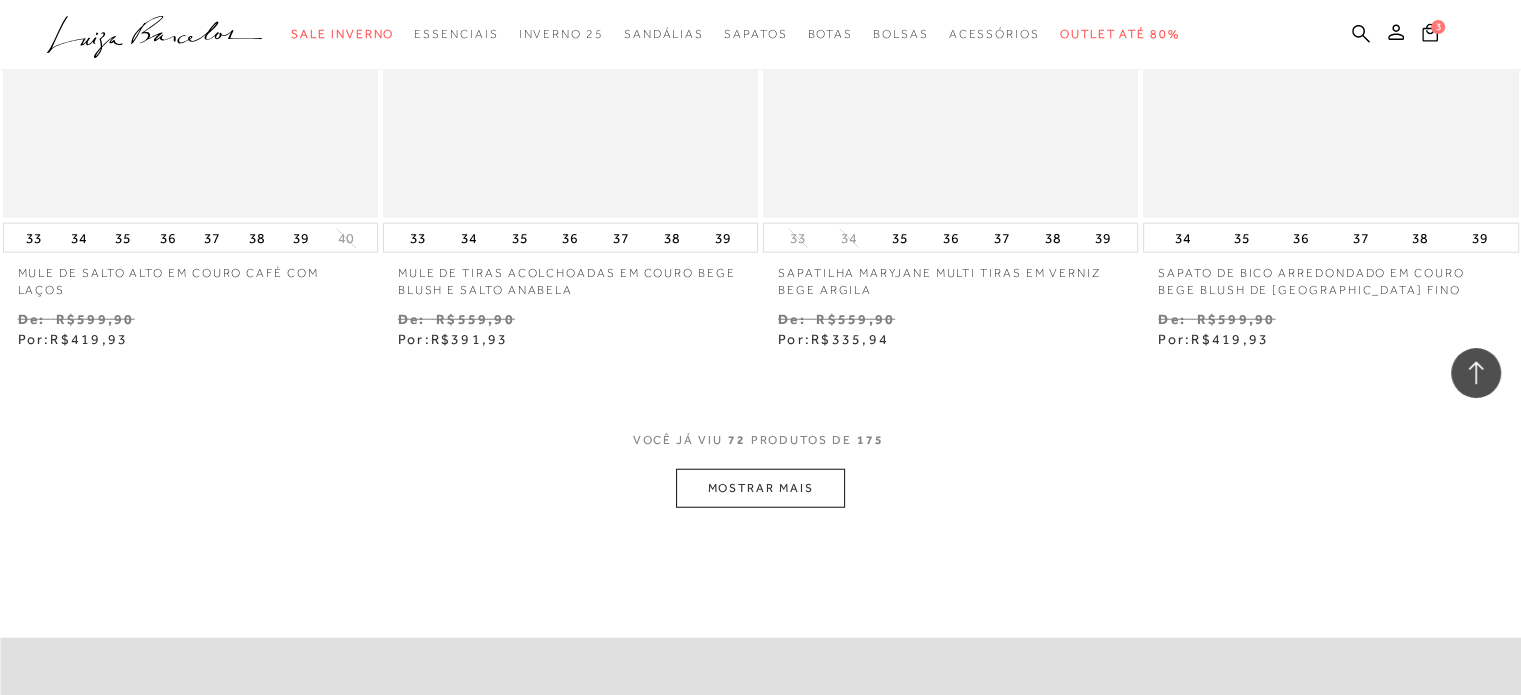 scroll, scrollTop: 12681, scrollLeft: 0, axis: vertical 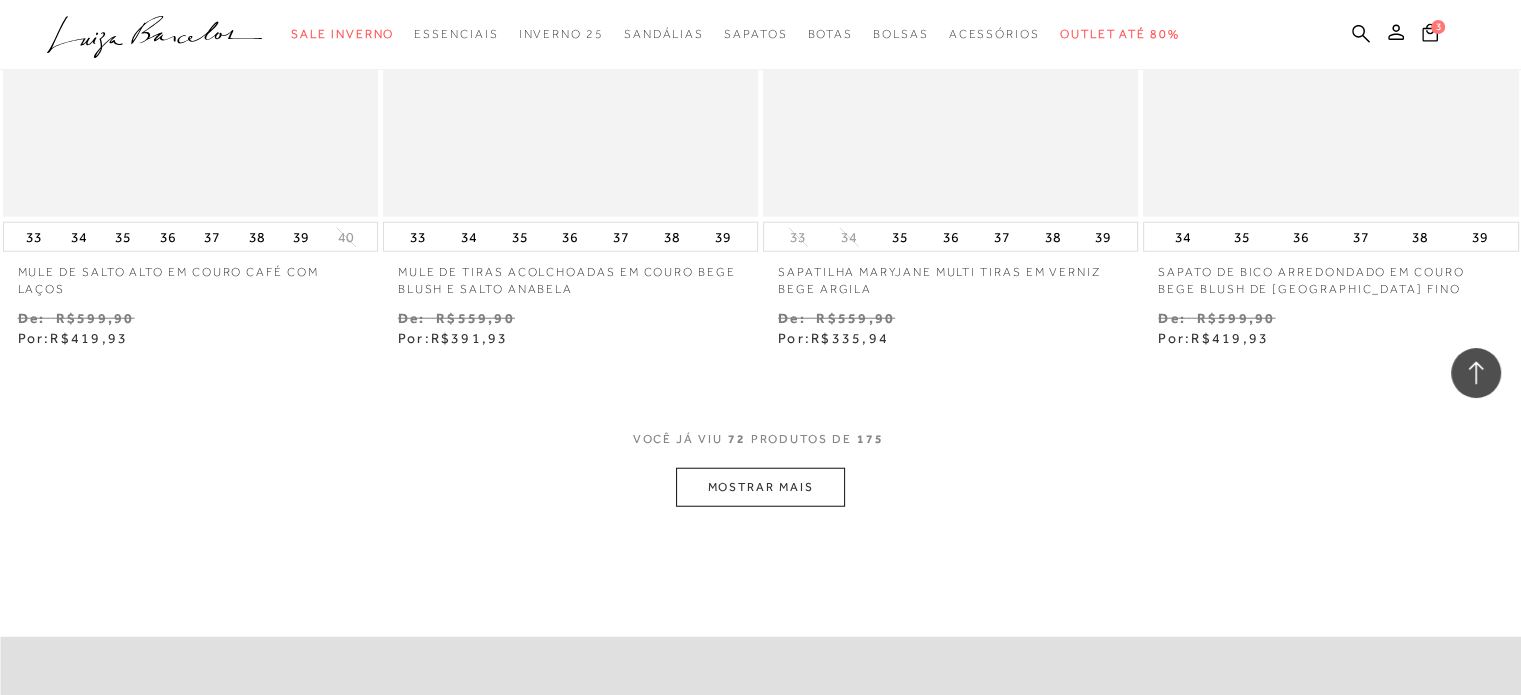 click on "MOSTRAR MAIS" at bounding box center (760, 487) 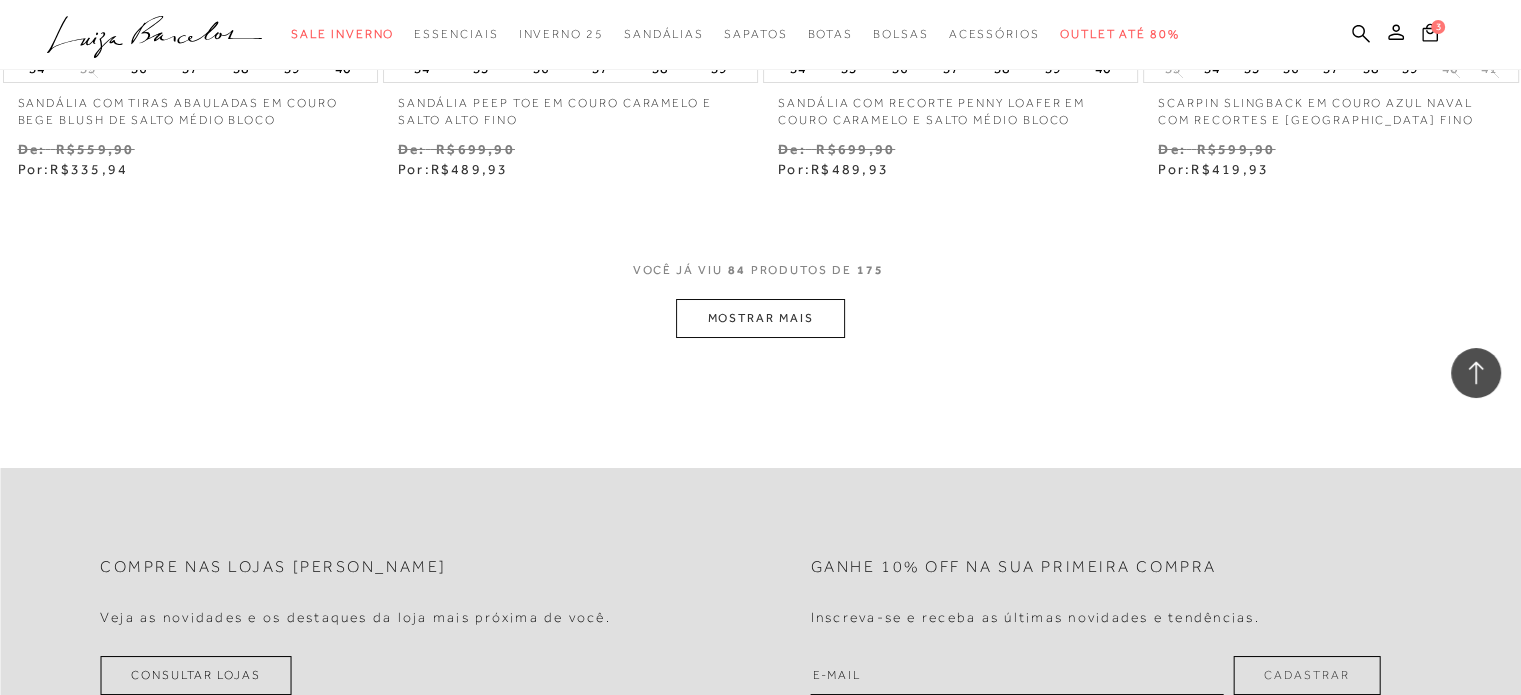 scroll, scrollTop: 14681, scrollLeft: 0, axis: vertical 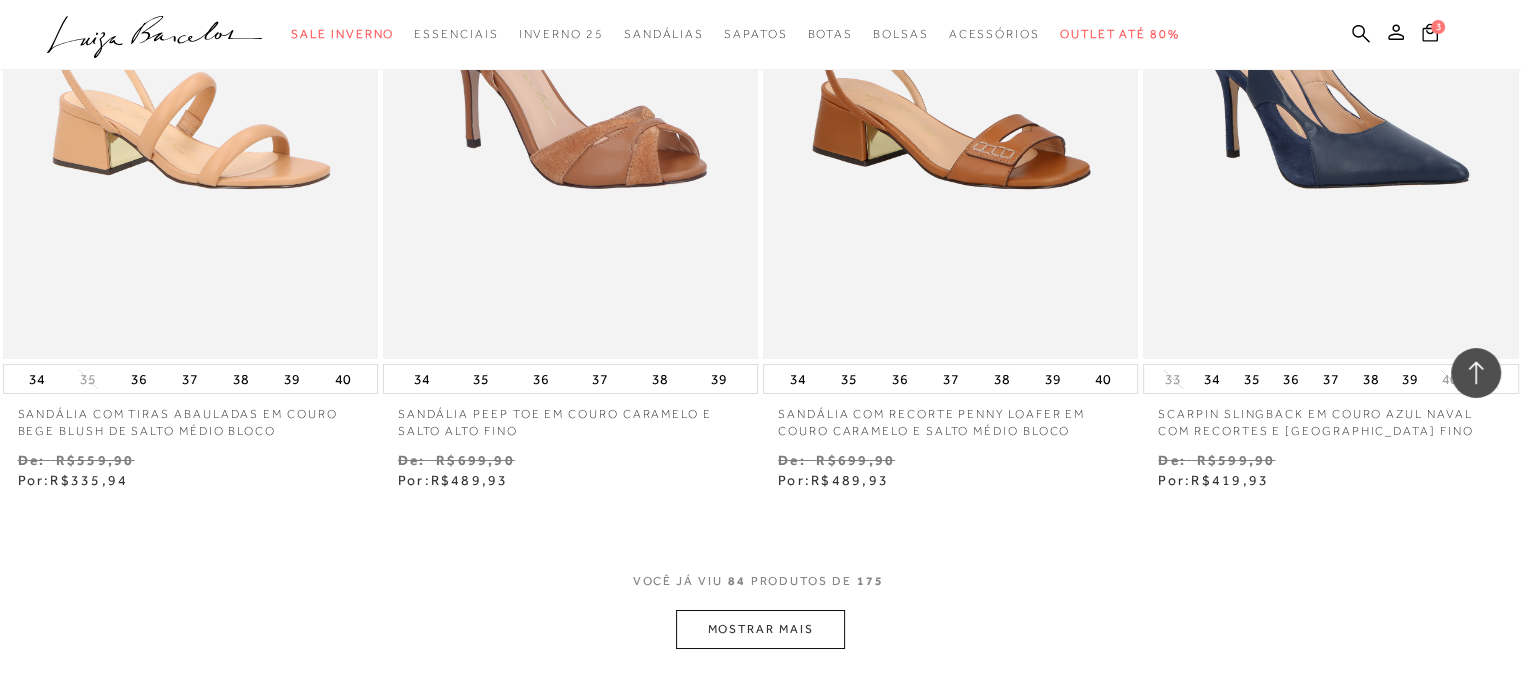click on "MOSTRAR MAIS" at bounding box center [760, 629] 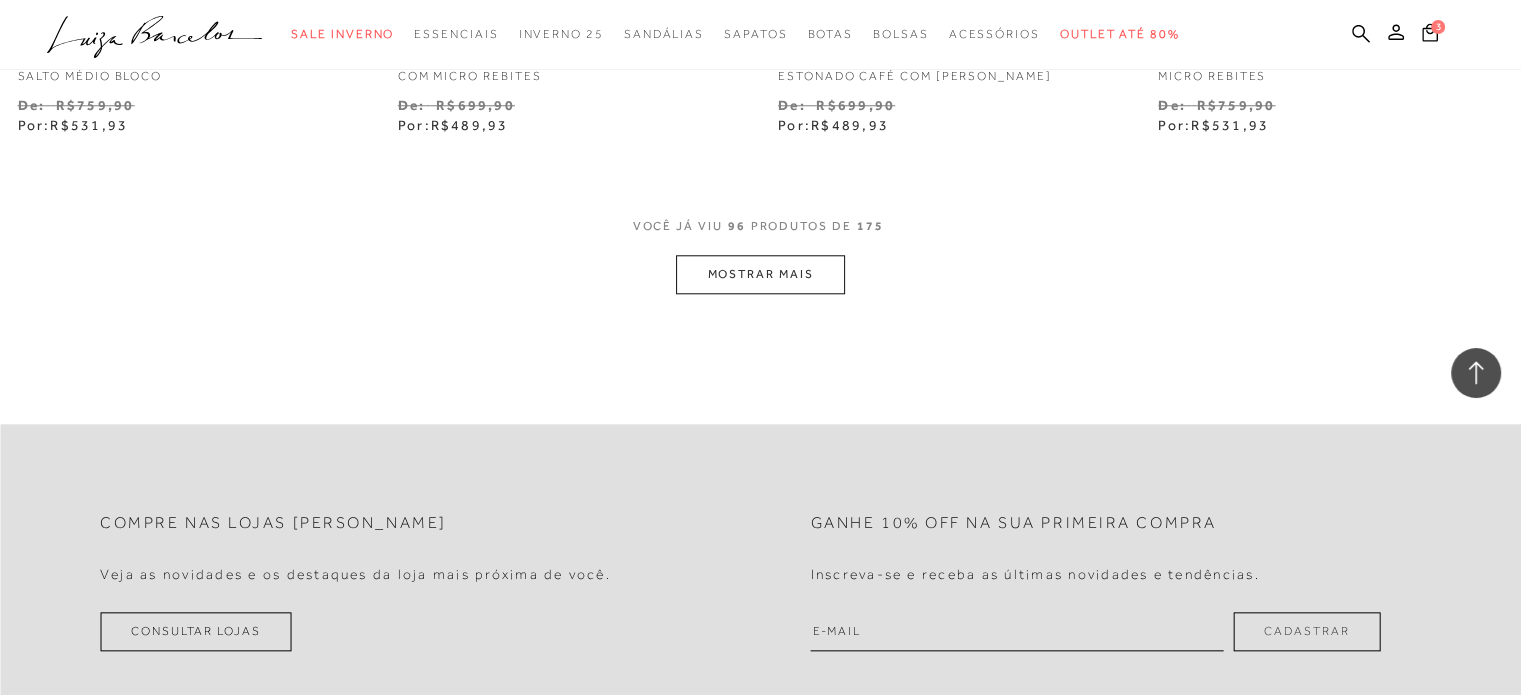 scroll, scrollTop: 17181, scrollLeft: 0, axis: vertical 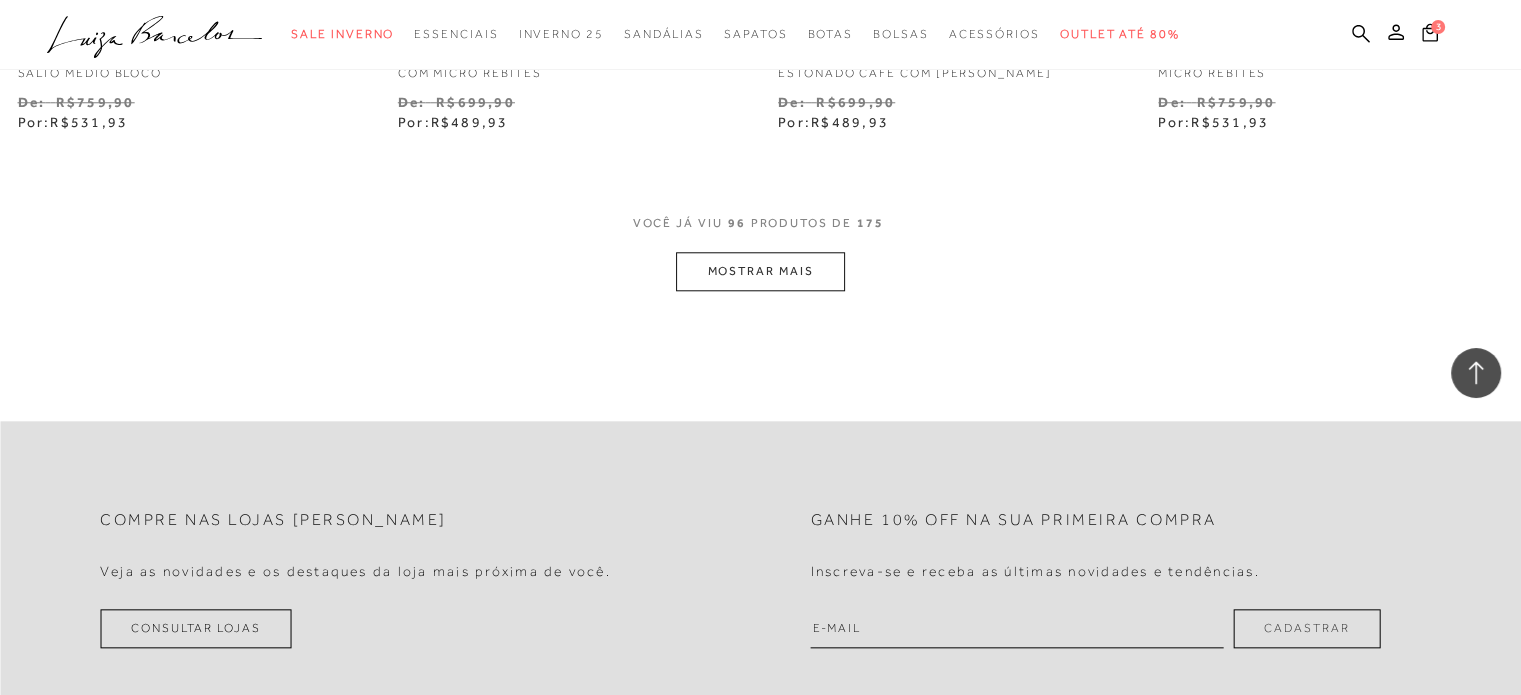click on "MOSTRAR MAIS" at bounding box center (760, 271) 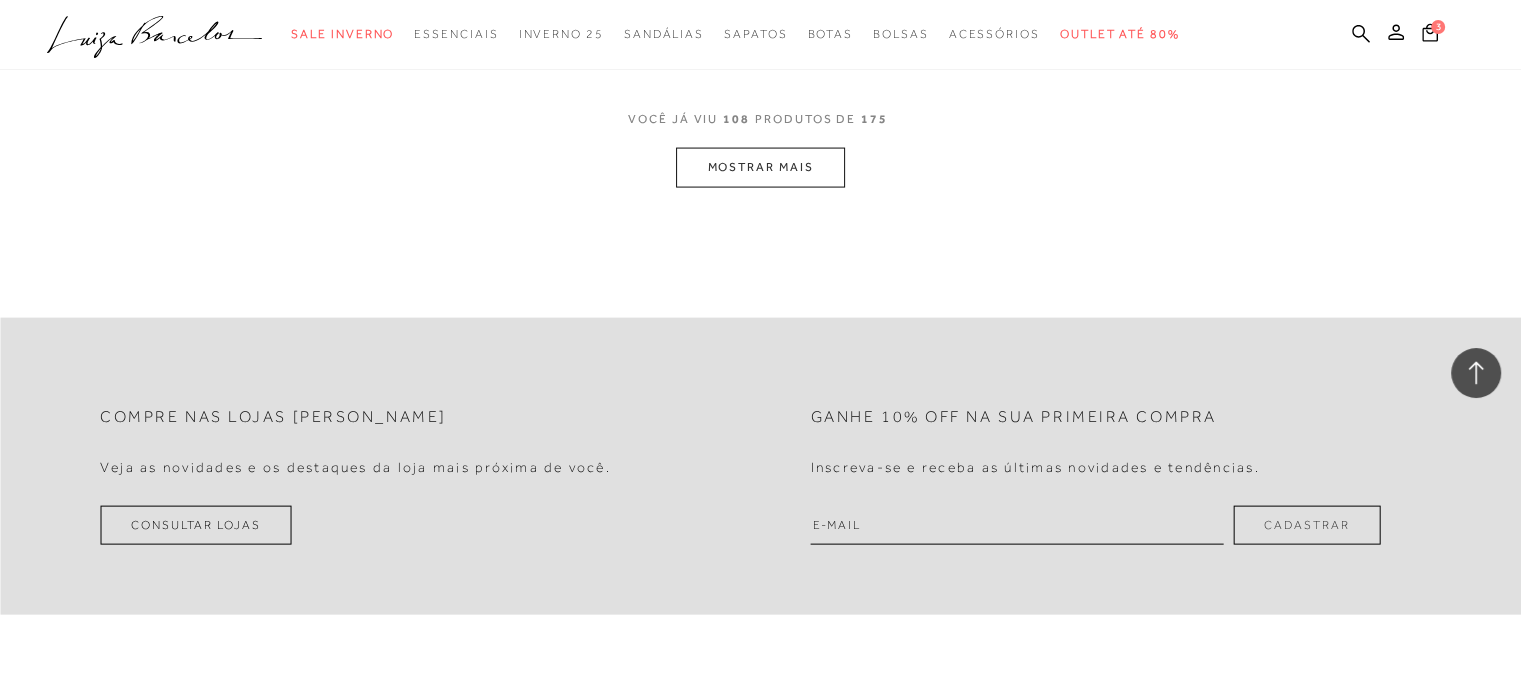 scroll, scrollTop: 19481, scrollLeft: 0, axis: vertical 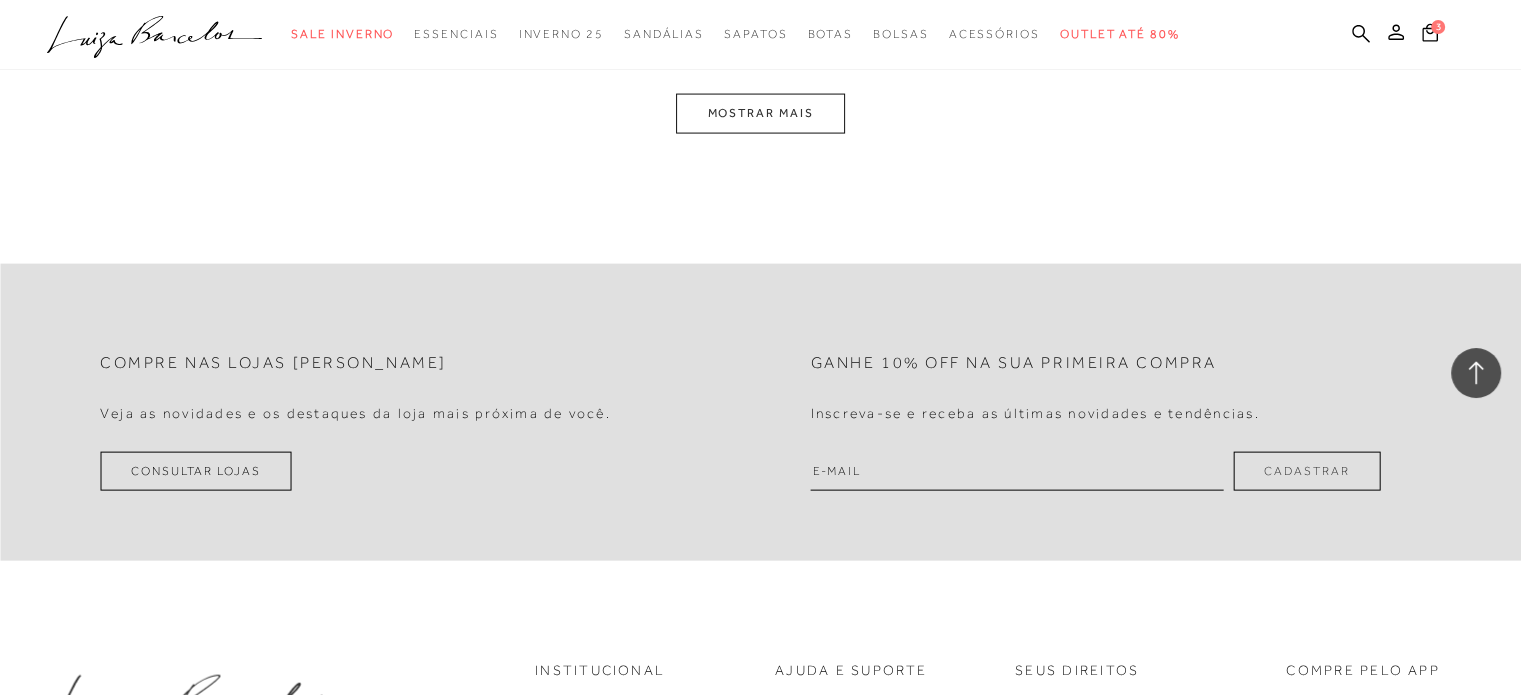 click on "MOSTRAR MAIS" at bounding box center [760, 113] 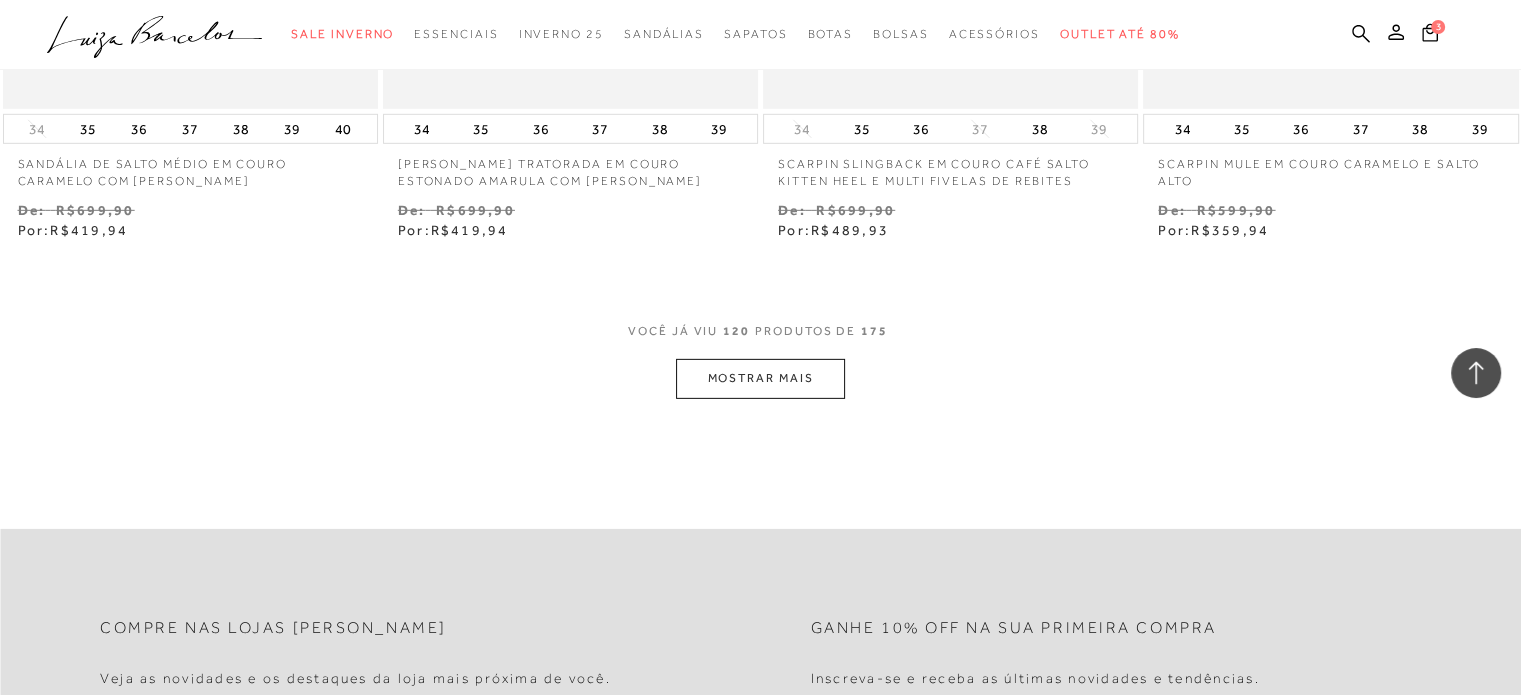 scroll, scrollTop: 21323, scrollLeft: 0, axis: vertical 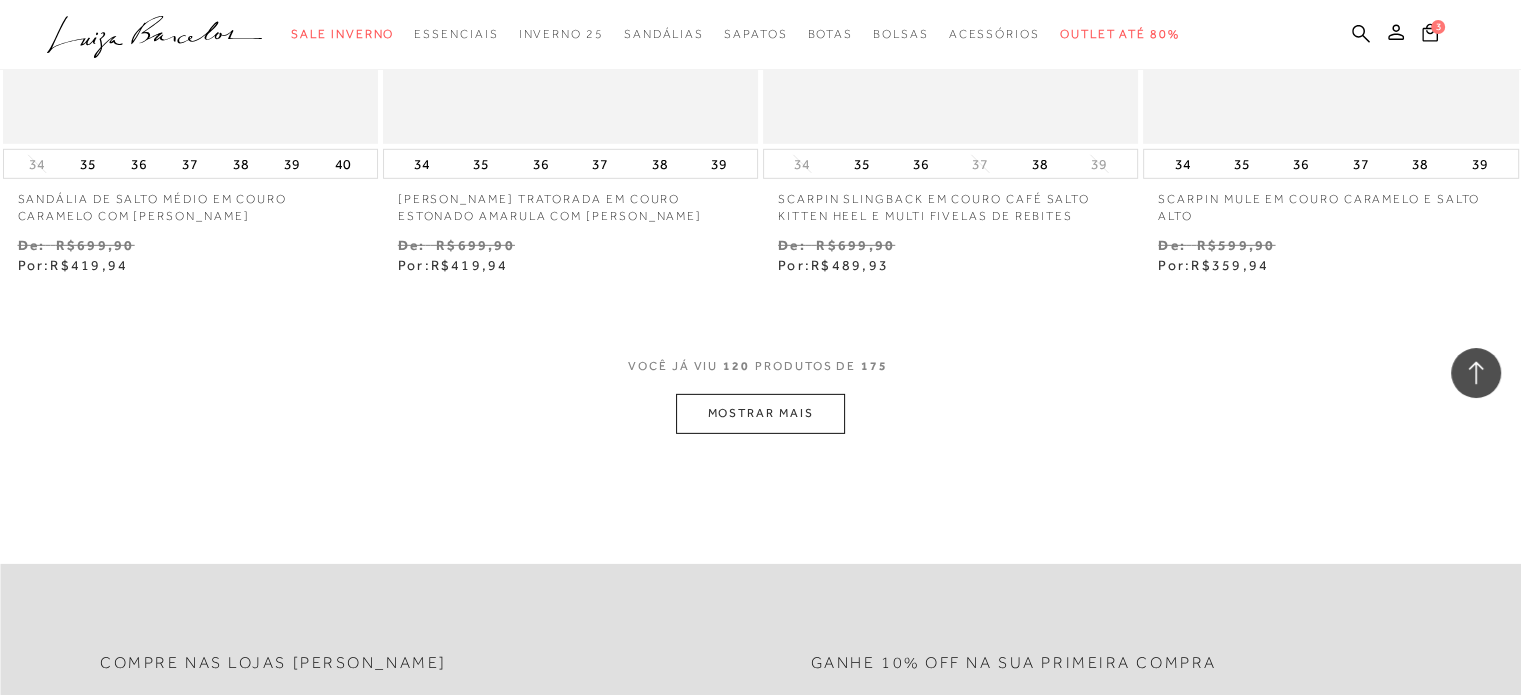 click on "MOSTRAR MAIS" at bounding box center (760, 413) 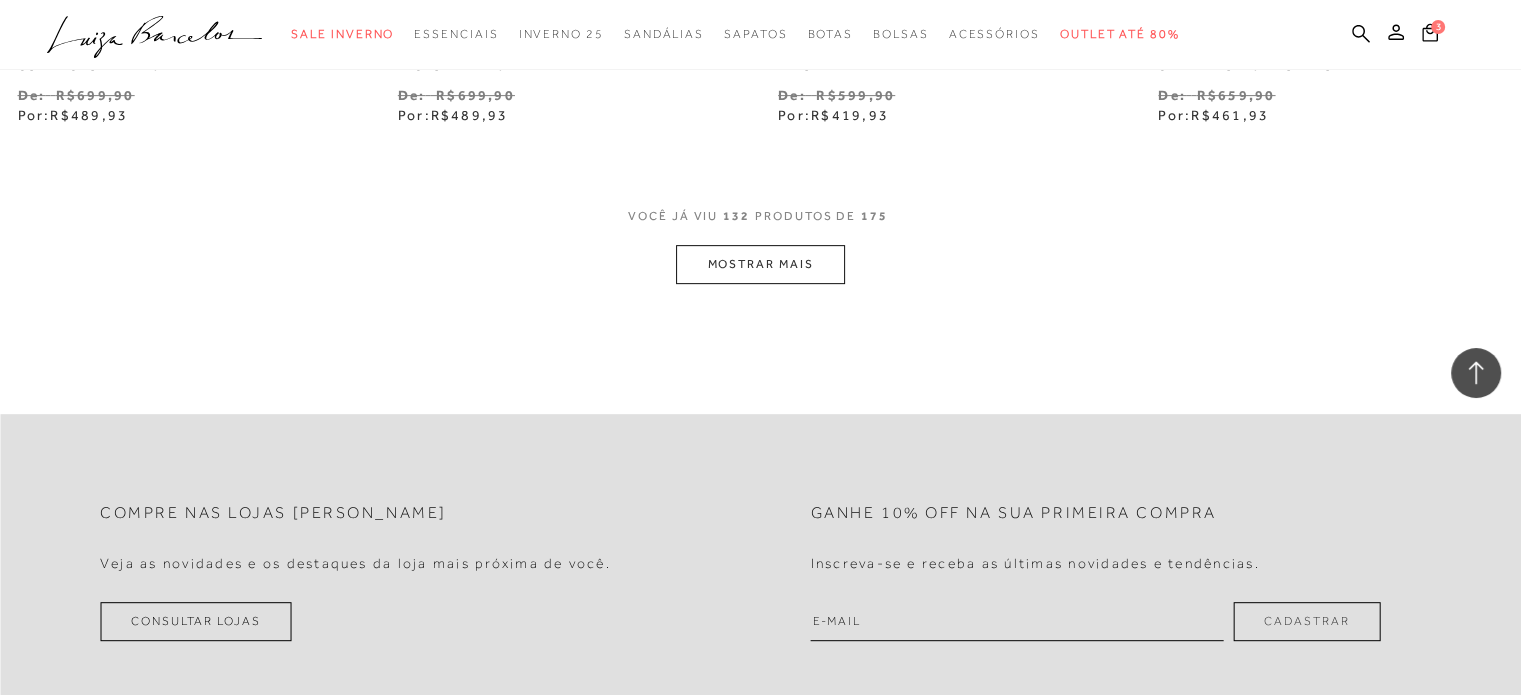 scroll, scrollTop: 23623, scrollLeft: 0, axis: vertical 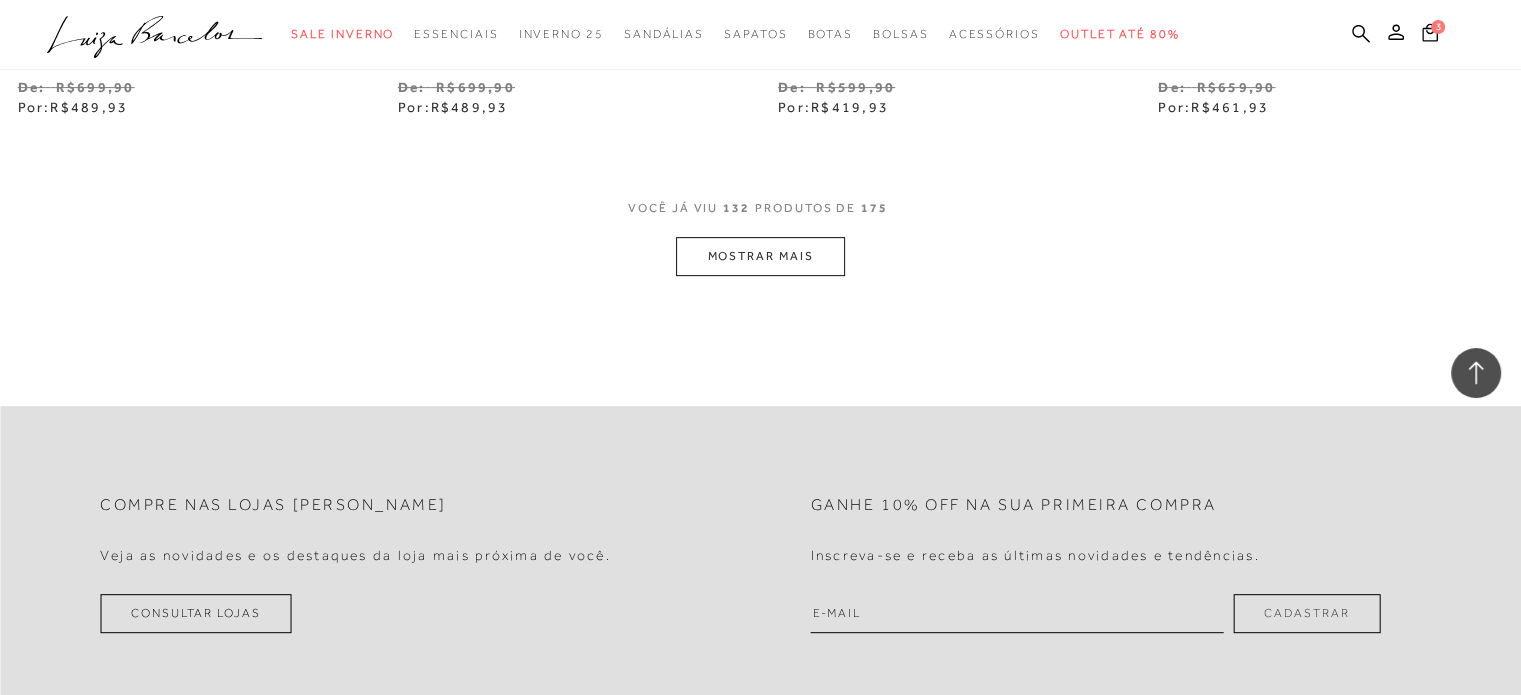 click on "MOSTRAR MAIS" at bounding box center (760, 256) 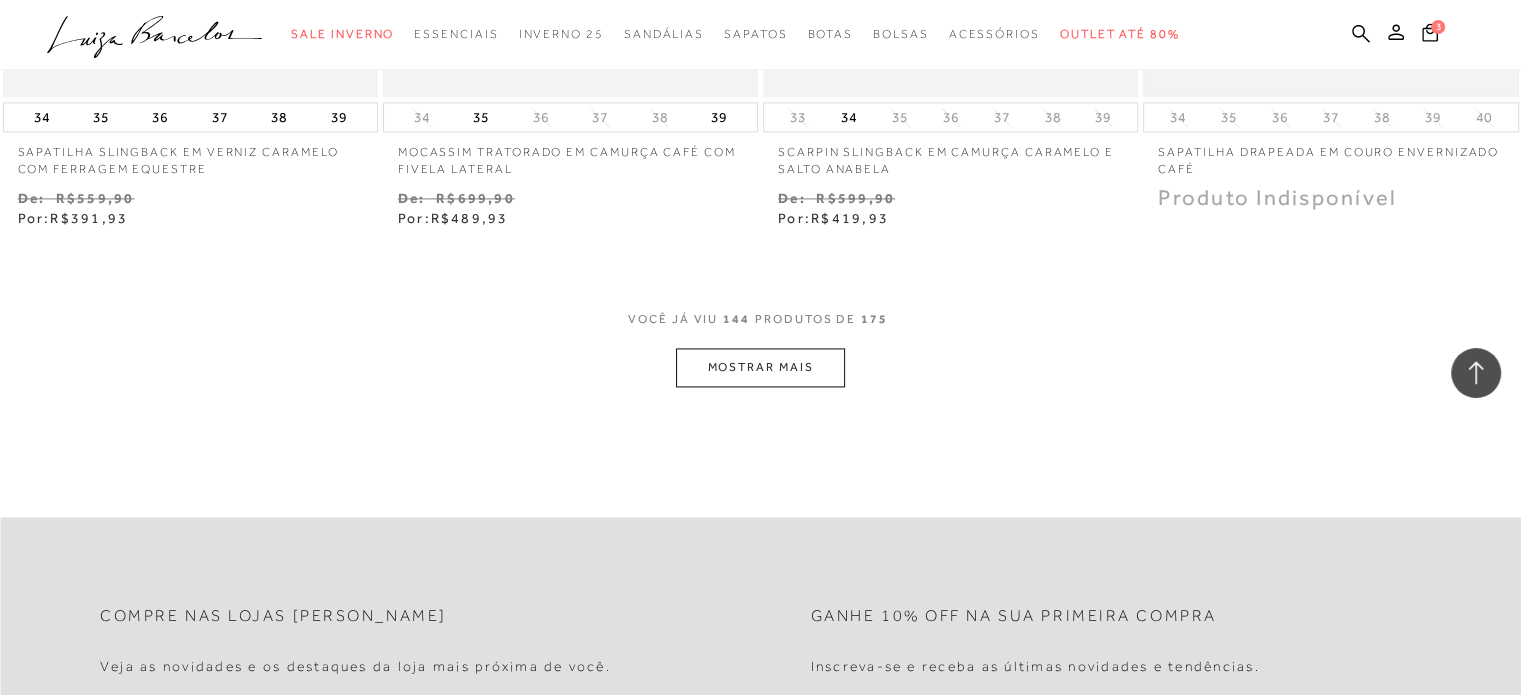 scroll, scrollTop: 25858, scrollLeft: 0, axis: vertical 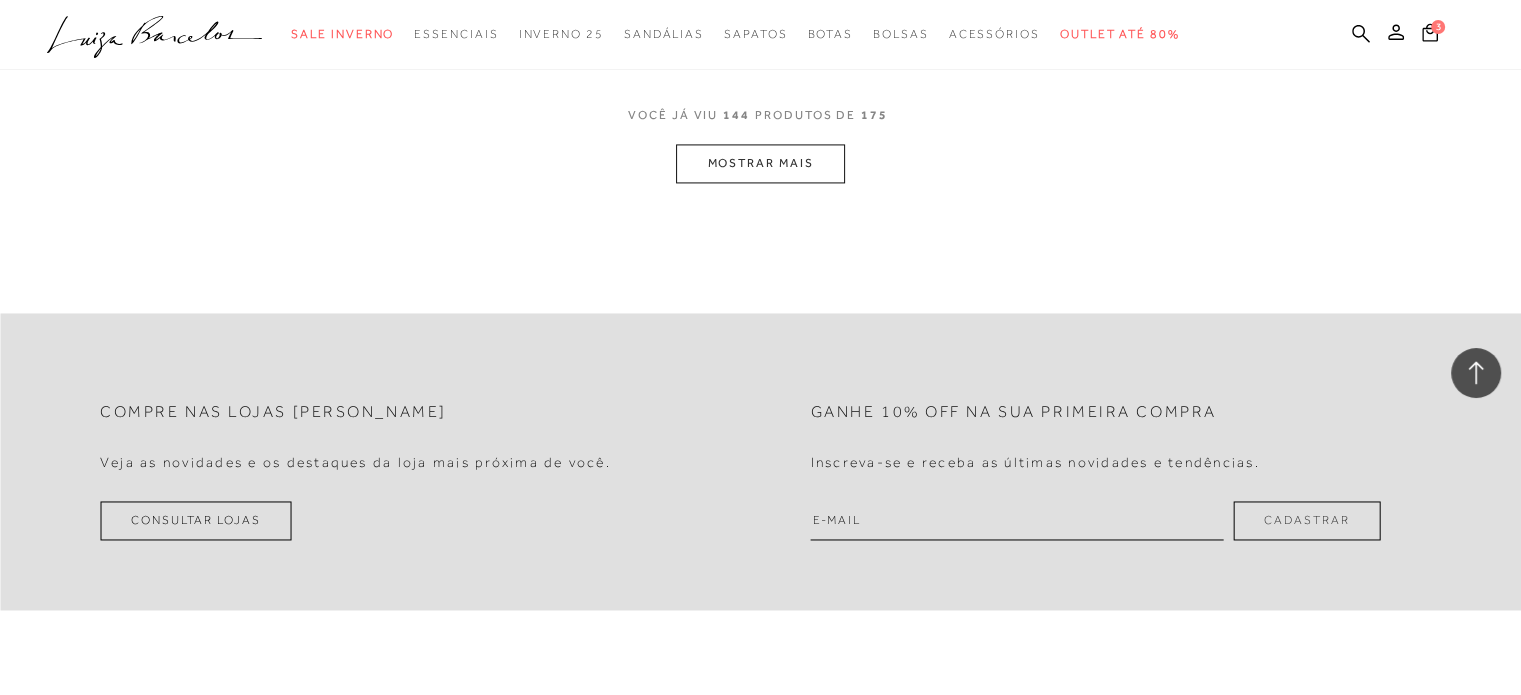 click on "MOSTRAR MAIS" at bounding box center [760, 163] 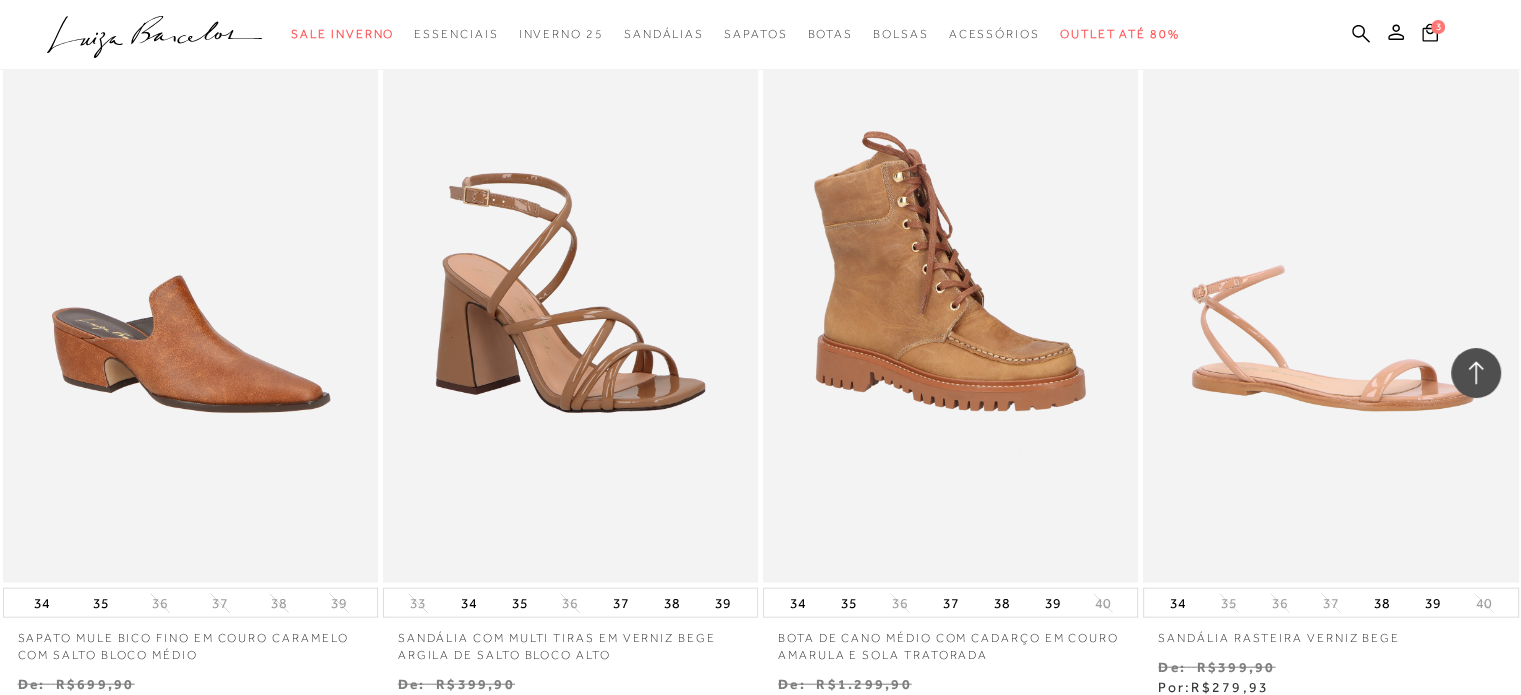 scroll, scrollTop: 27958, scrollLeft: 0, axis: vertical 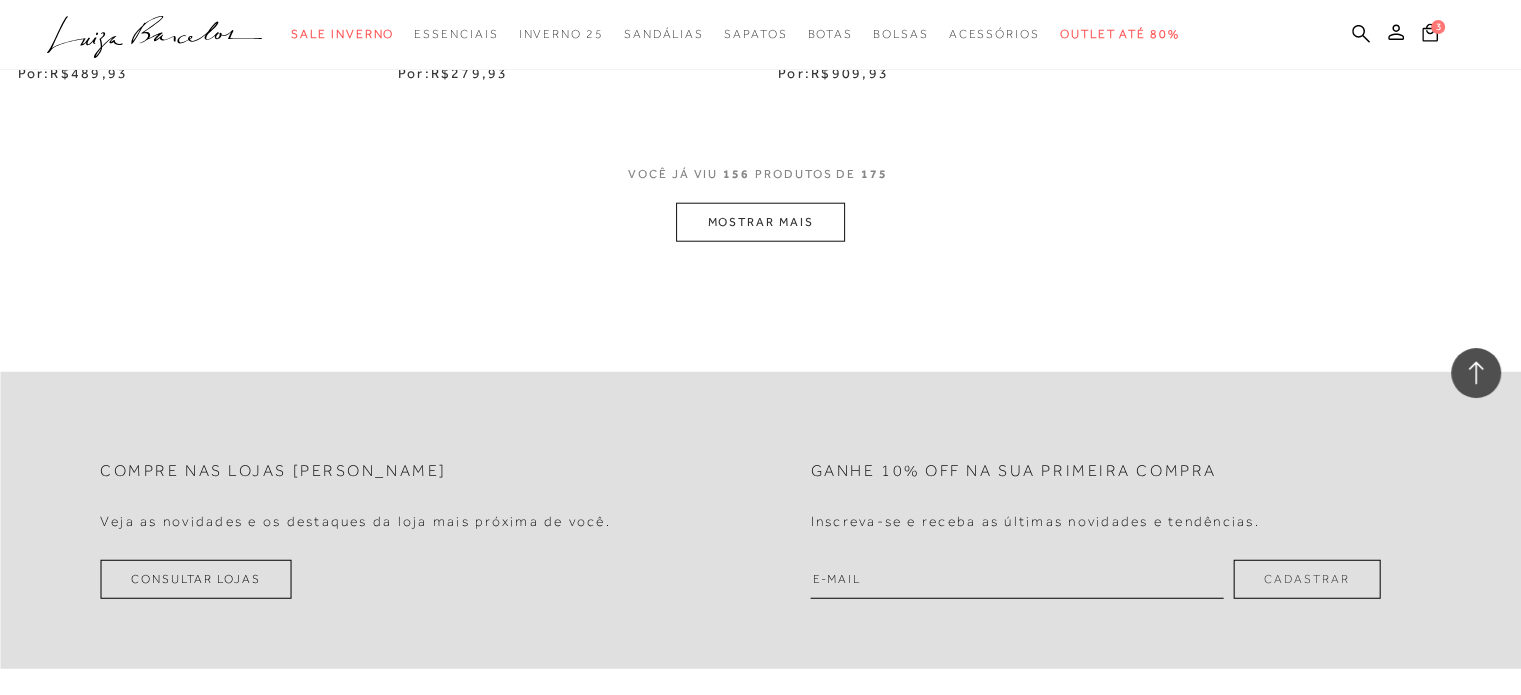 click on "MOSTRAR MAIS" at bounding box center (760, 222) 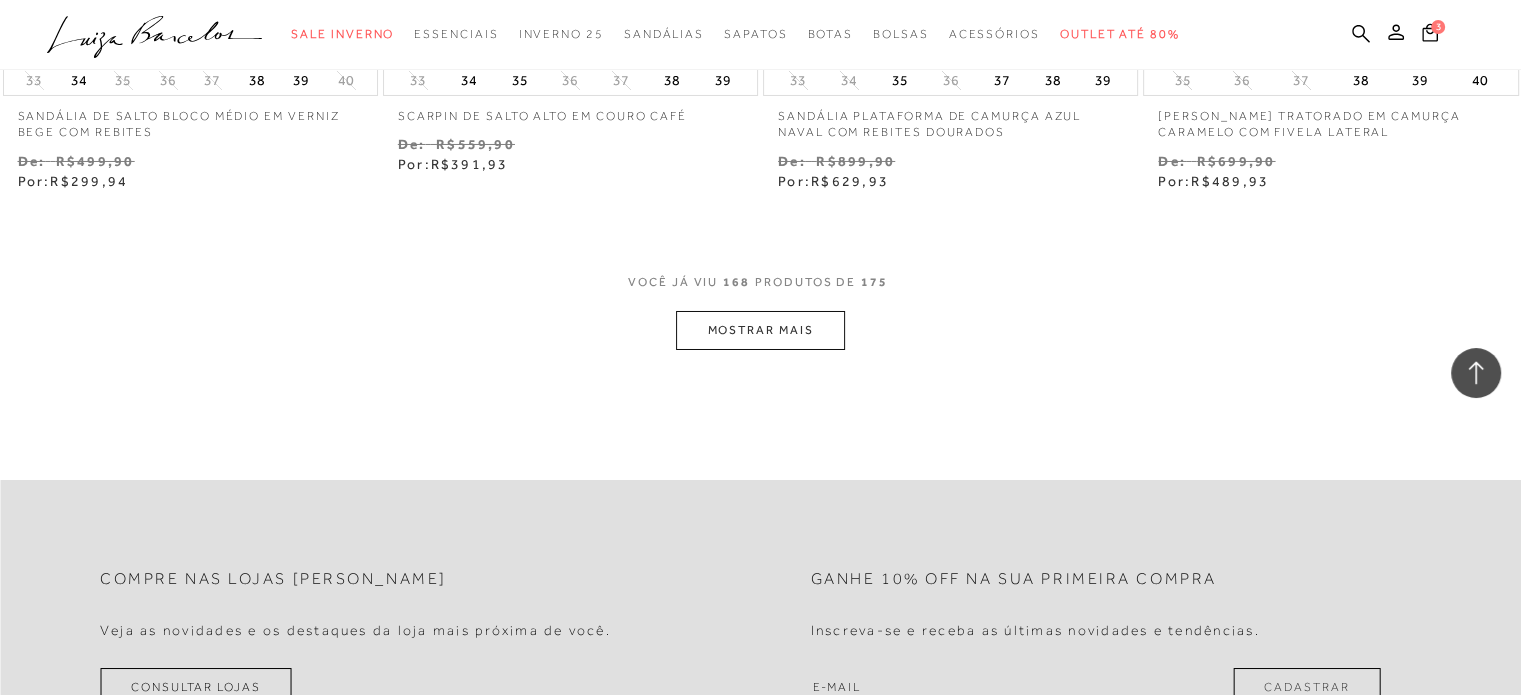 scroll, scrollTop: 30058, scrollLeft: 0, axis: vertical 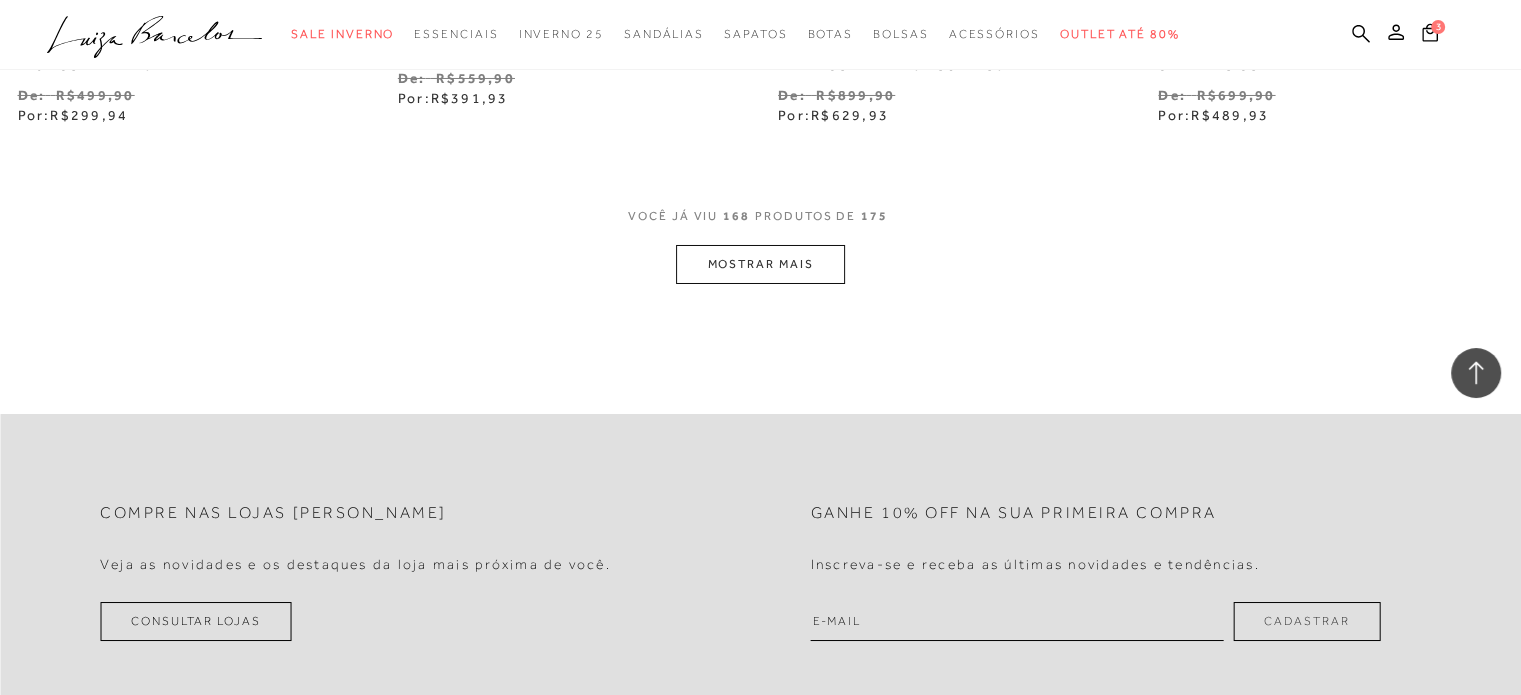 click on "MOSTRAR MAIS" at bounding box center [760, 264] 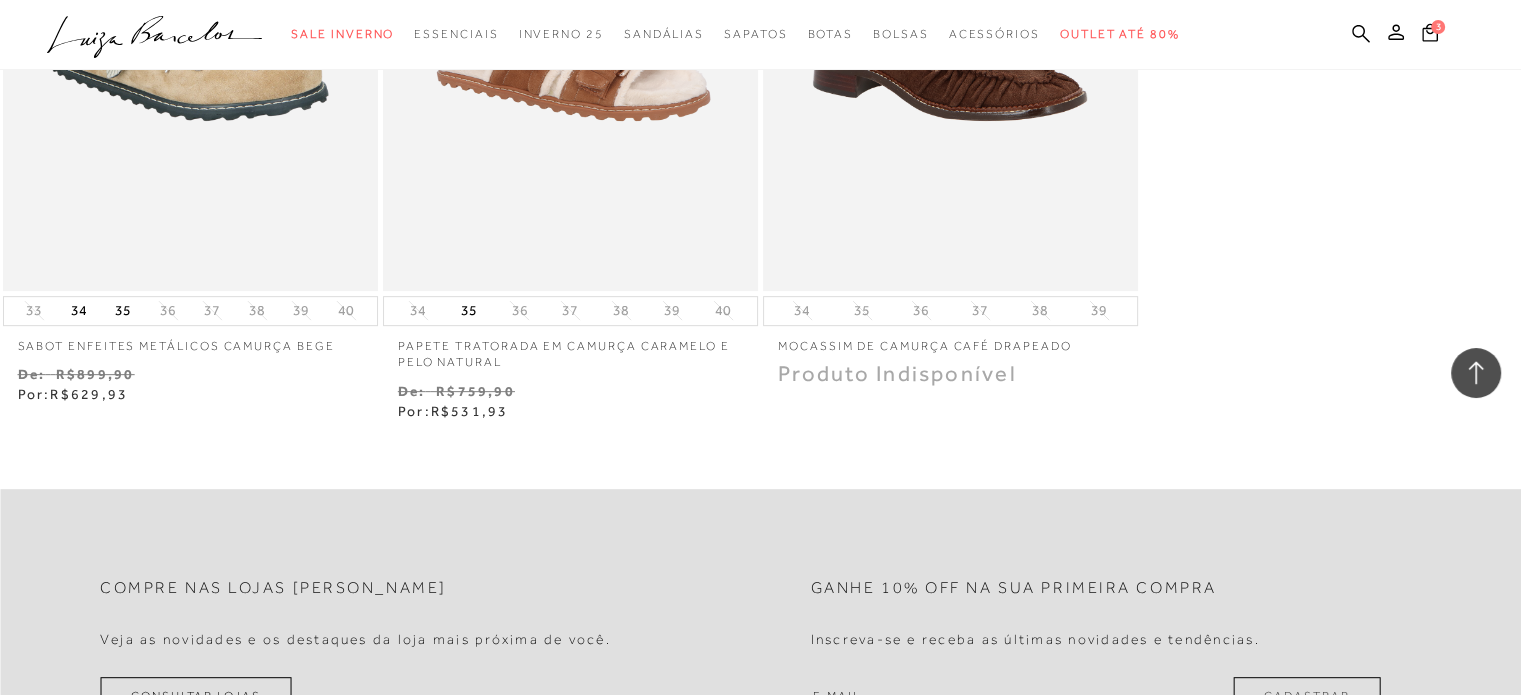 scroll, scrollTop: 31158, scrollLeft: 0, axis: vertical 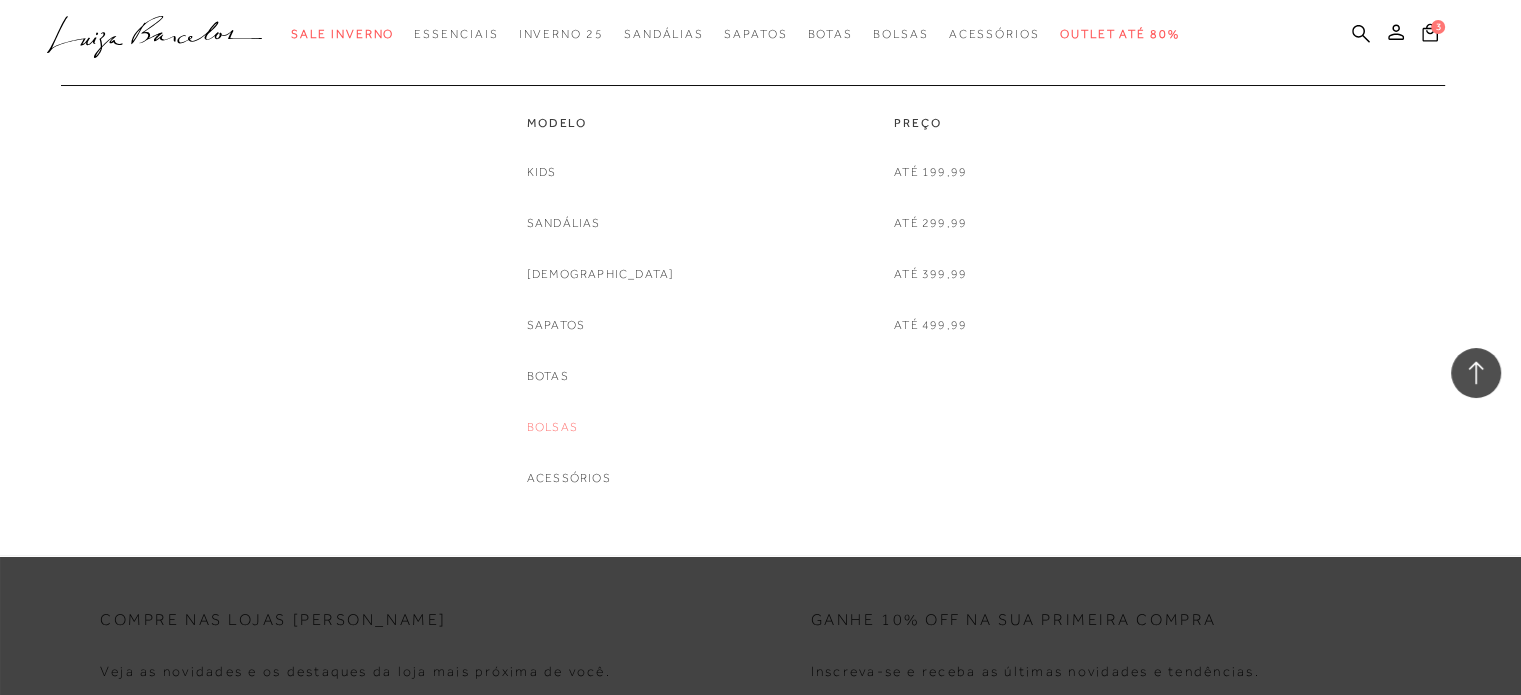 click on "Bolsas" at bounding box center [552, 427] 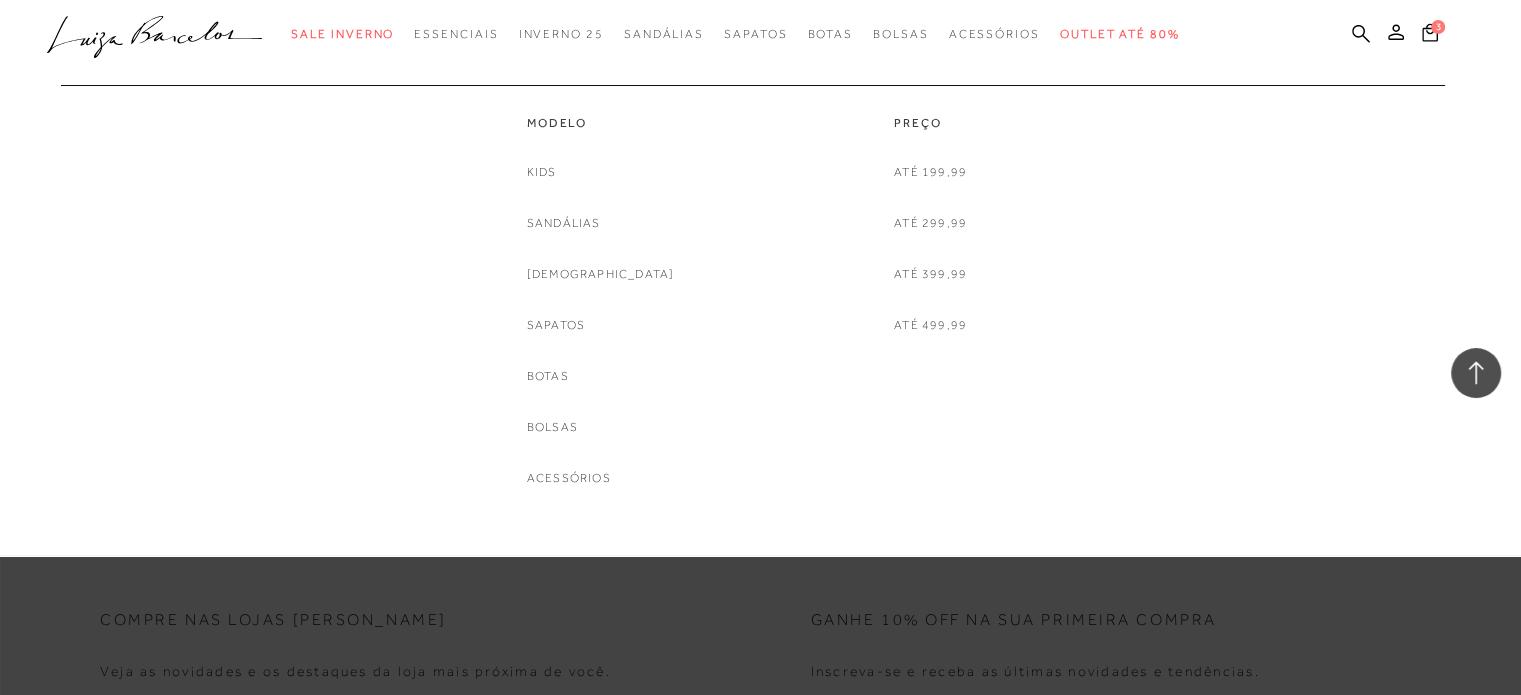 scroll, scrollTop: 876, scrollLeft: 0, axis: vertical 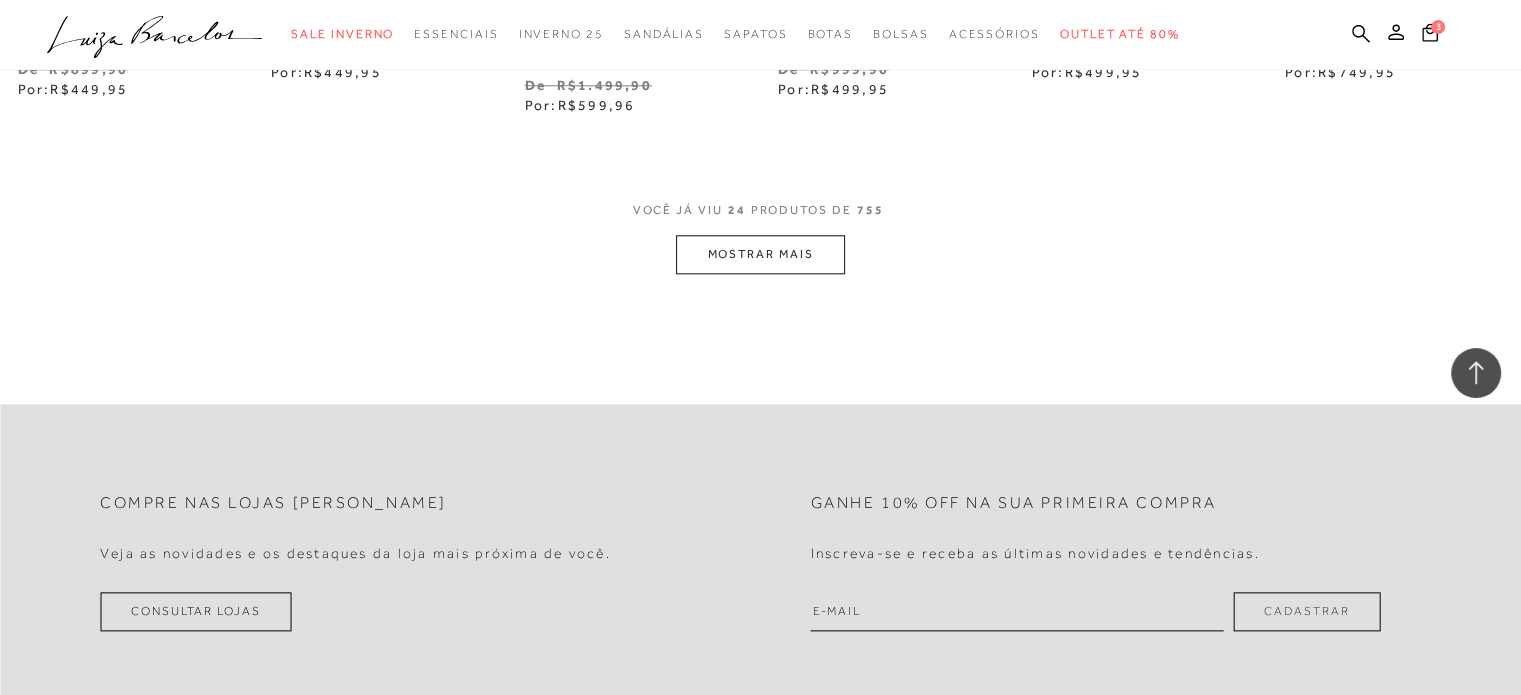 click on "MOSTRAR MAIS" at bounding box center (760, 254) 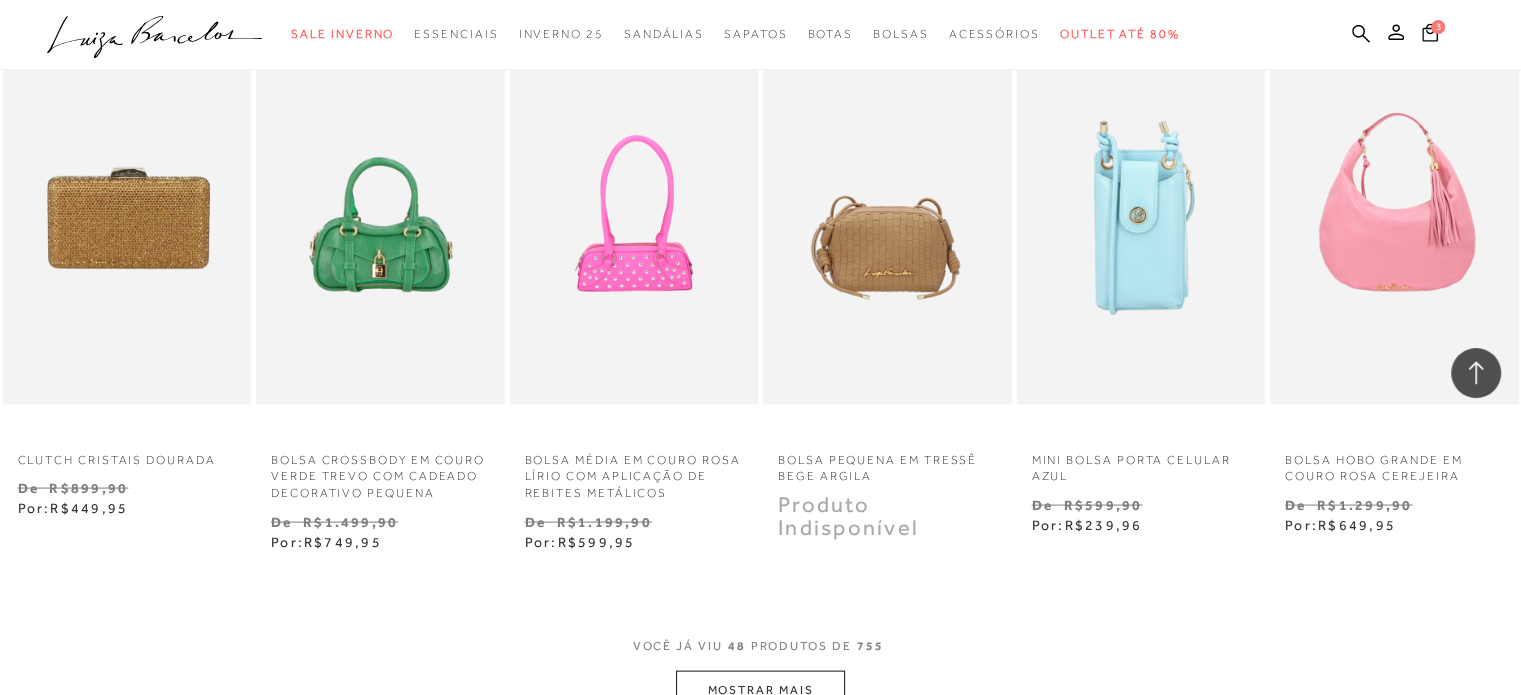 scroll, scrollTop: 4100, scrollLeft: 0, axis: vertical 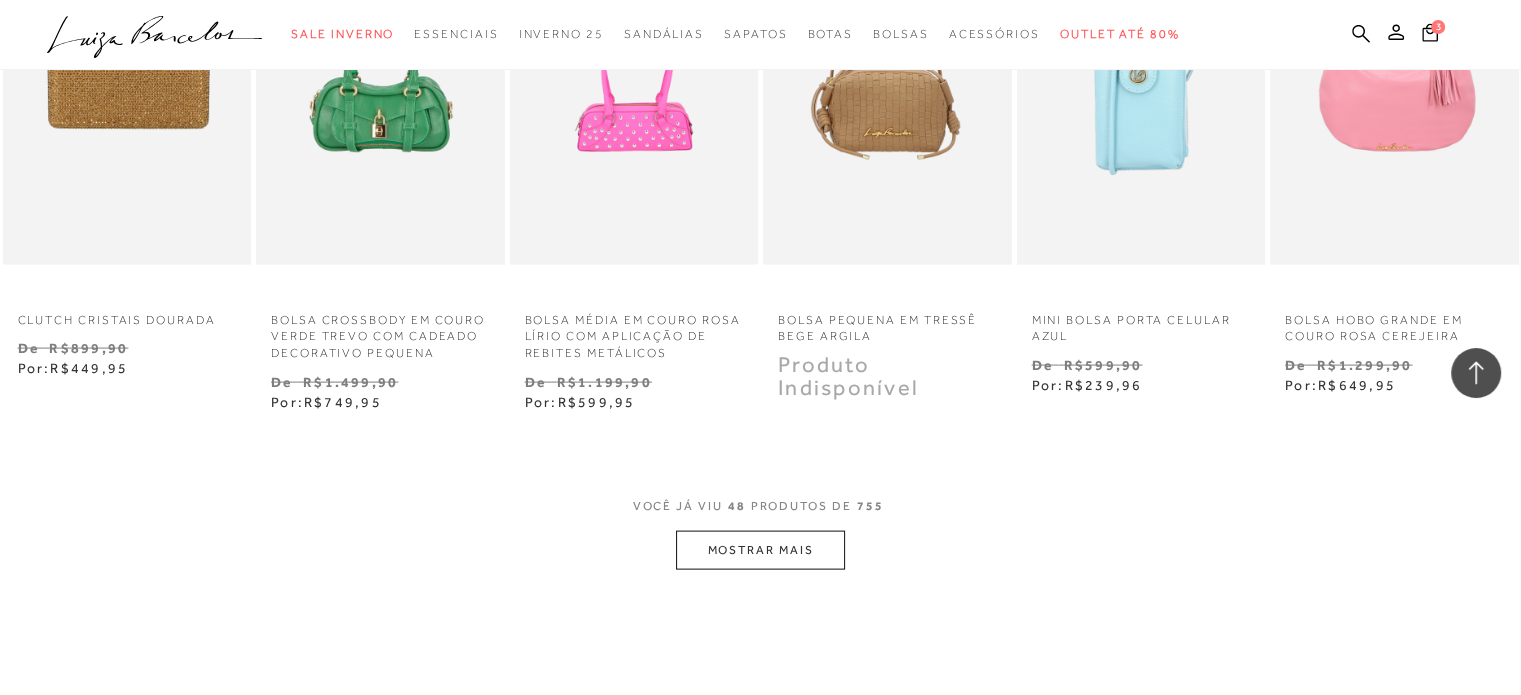 click on "MOSTRAR MAIS" at bounding box center [760, 550] 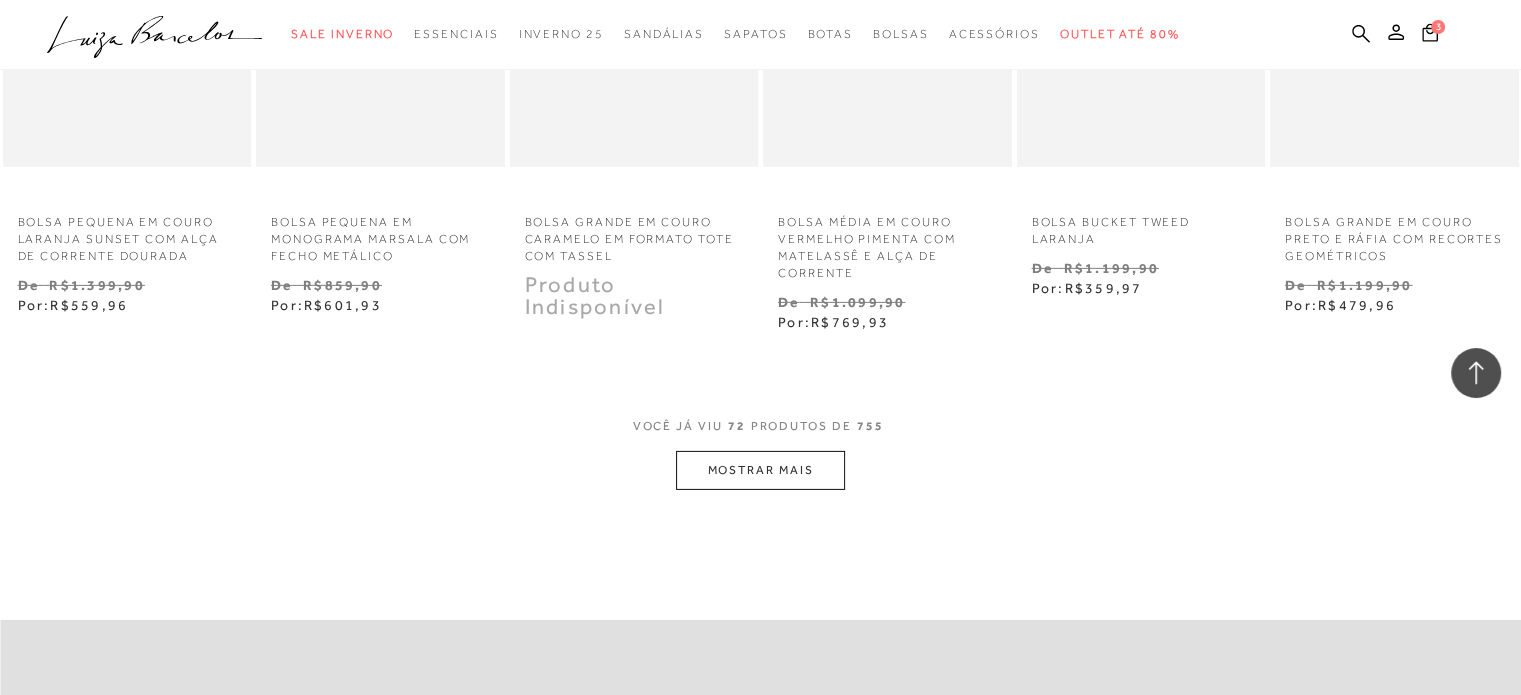 scroll, scrollTop: 6400, scrollLeft: 0, axis: vertical 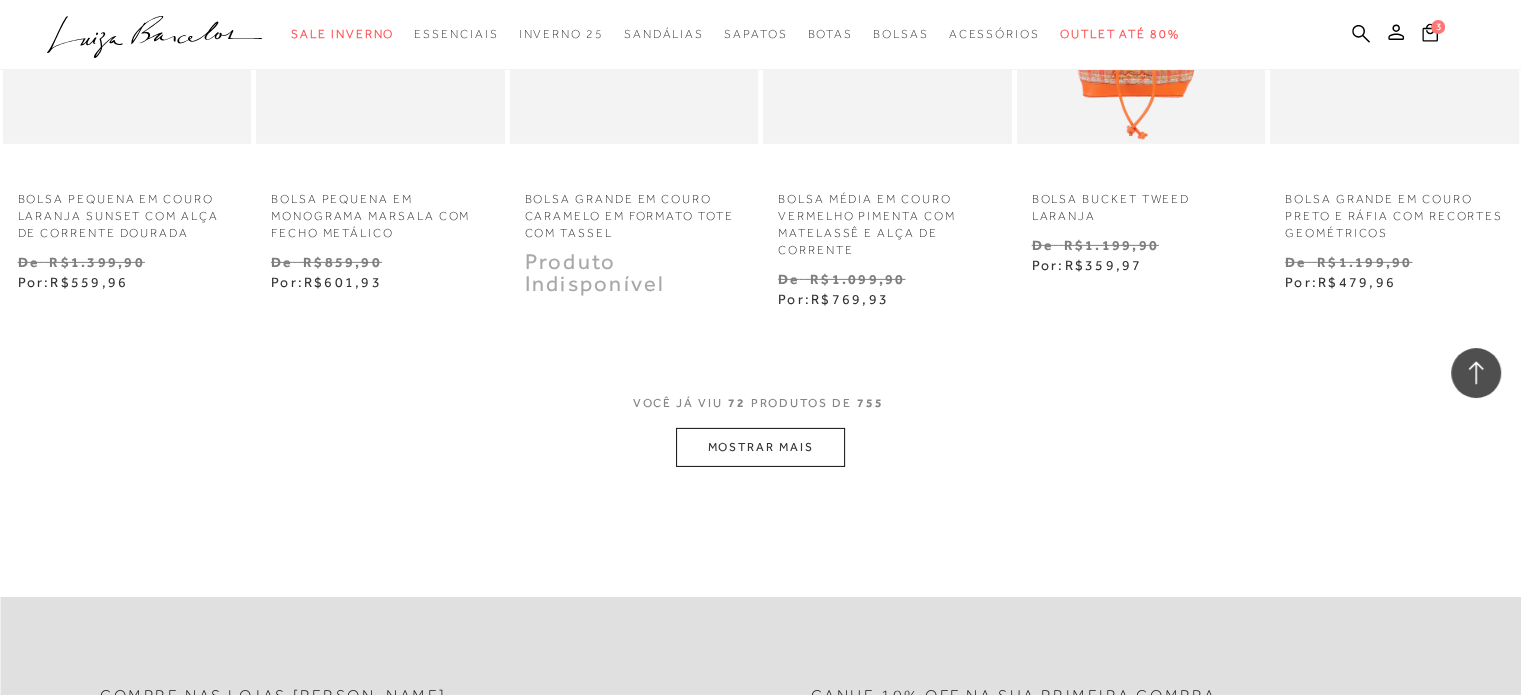 click on "MOSTRAR MAIS" at bounding box center [760, 447] 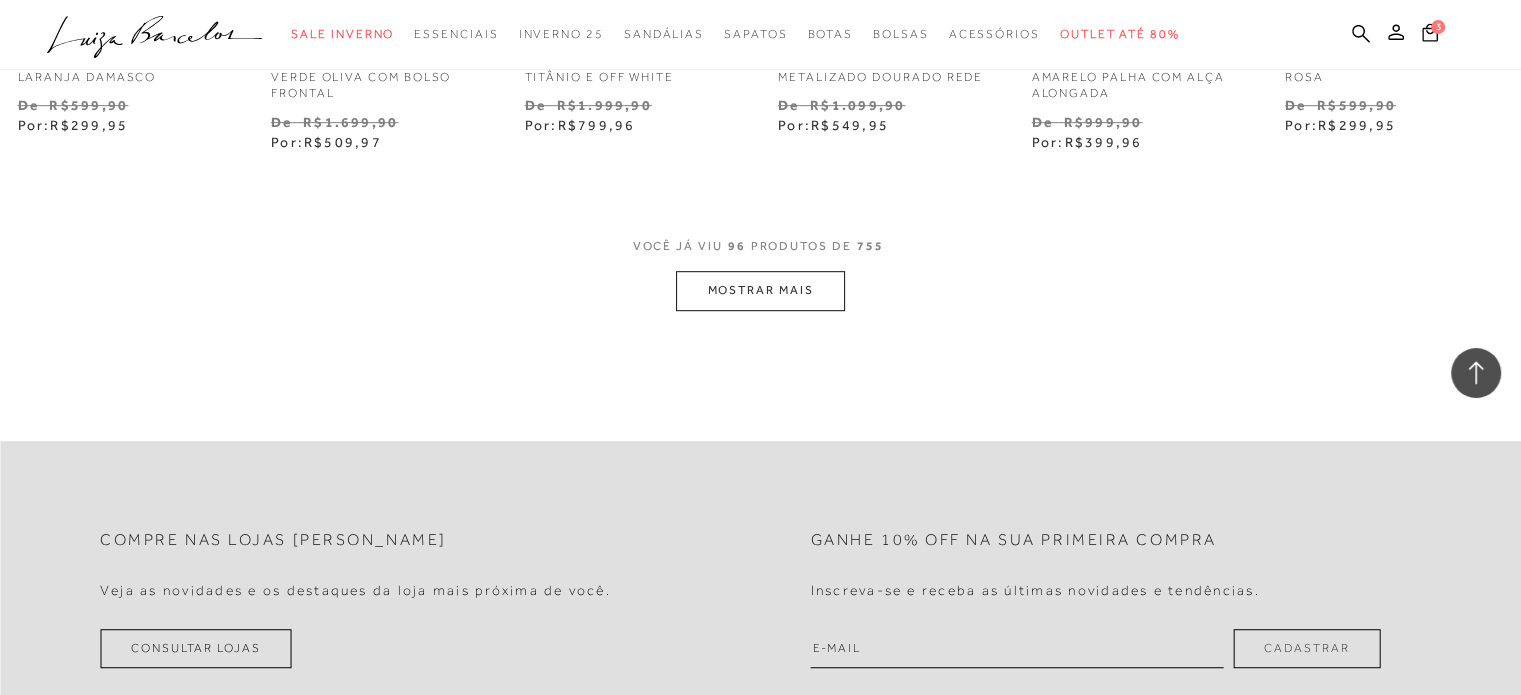 scroll, scrollTop: 8800, scrollLeft: 0, axis: vertical 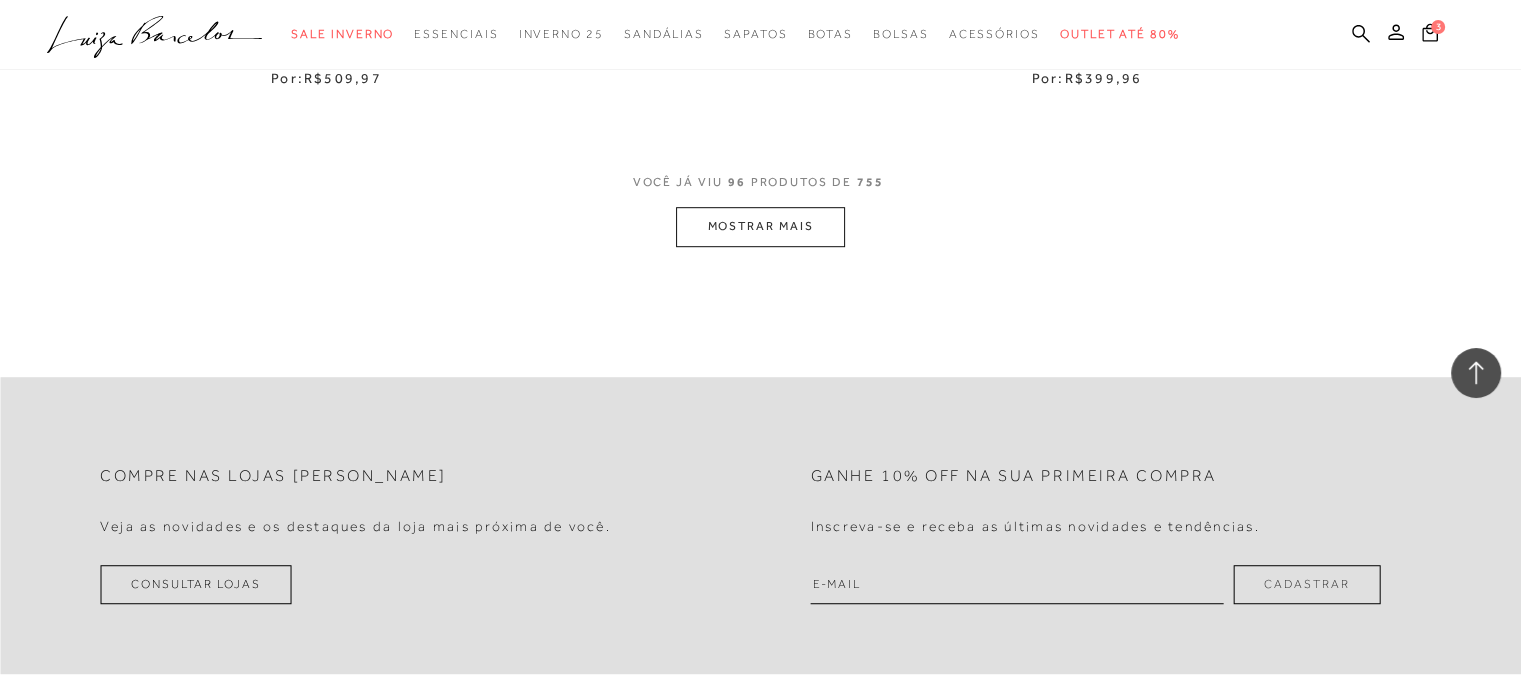 click on "MOSTRAR MAIS" at bounding box center (760, 226) 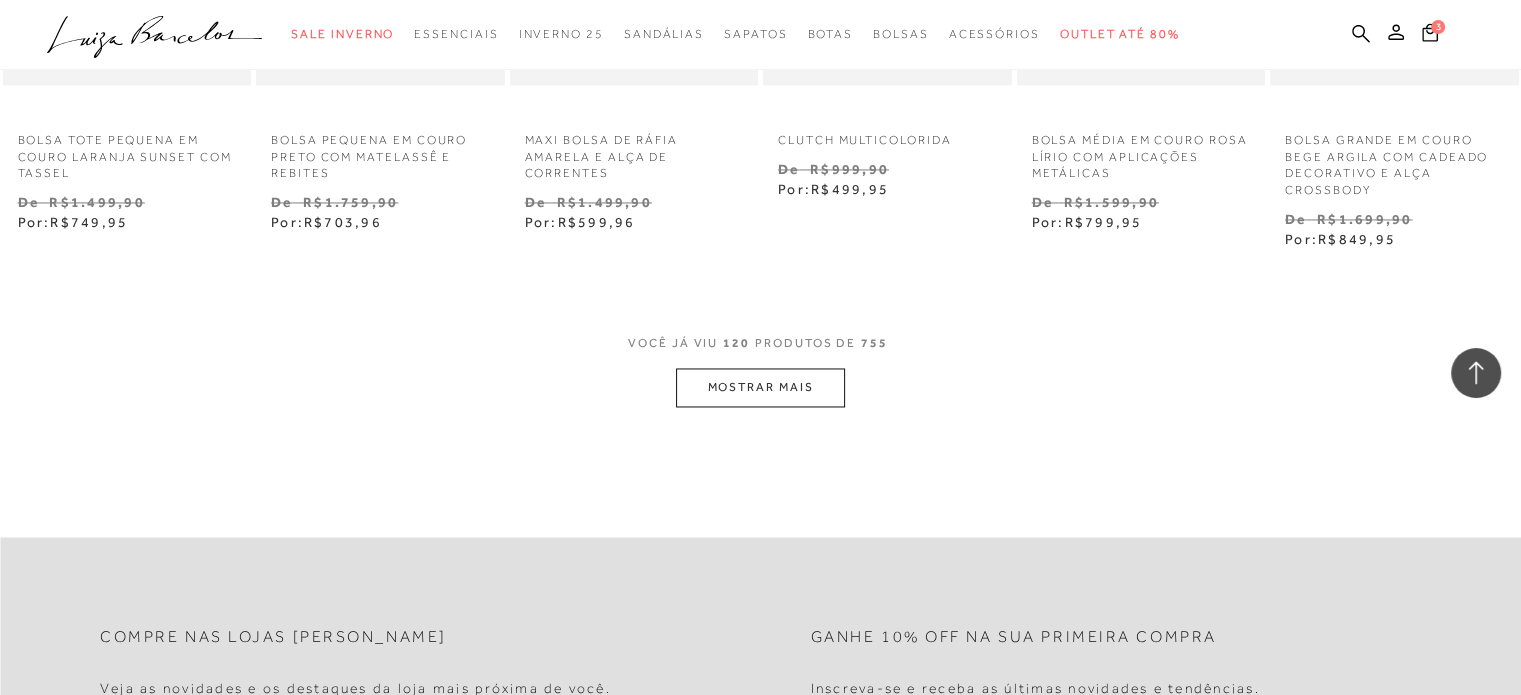 scroll, scrollTop: 11000, scrollLeft: 0, axis: vertical 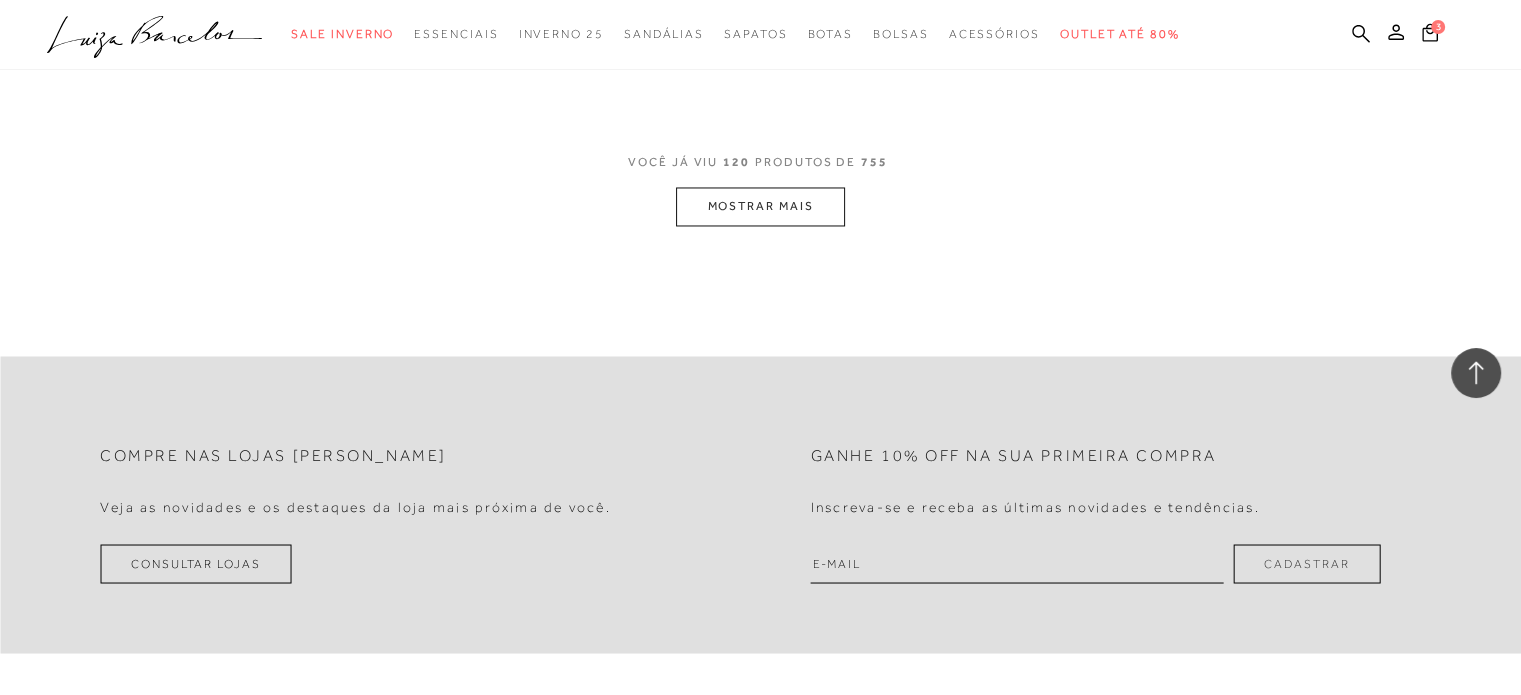 click on "MOSTRAR MAIS" at bounding box center [760, 206] 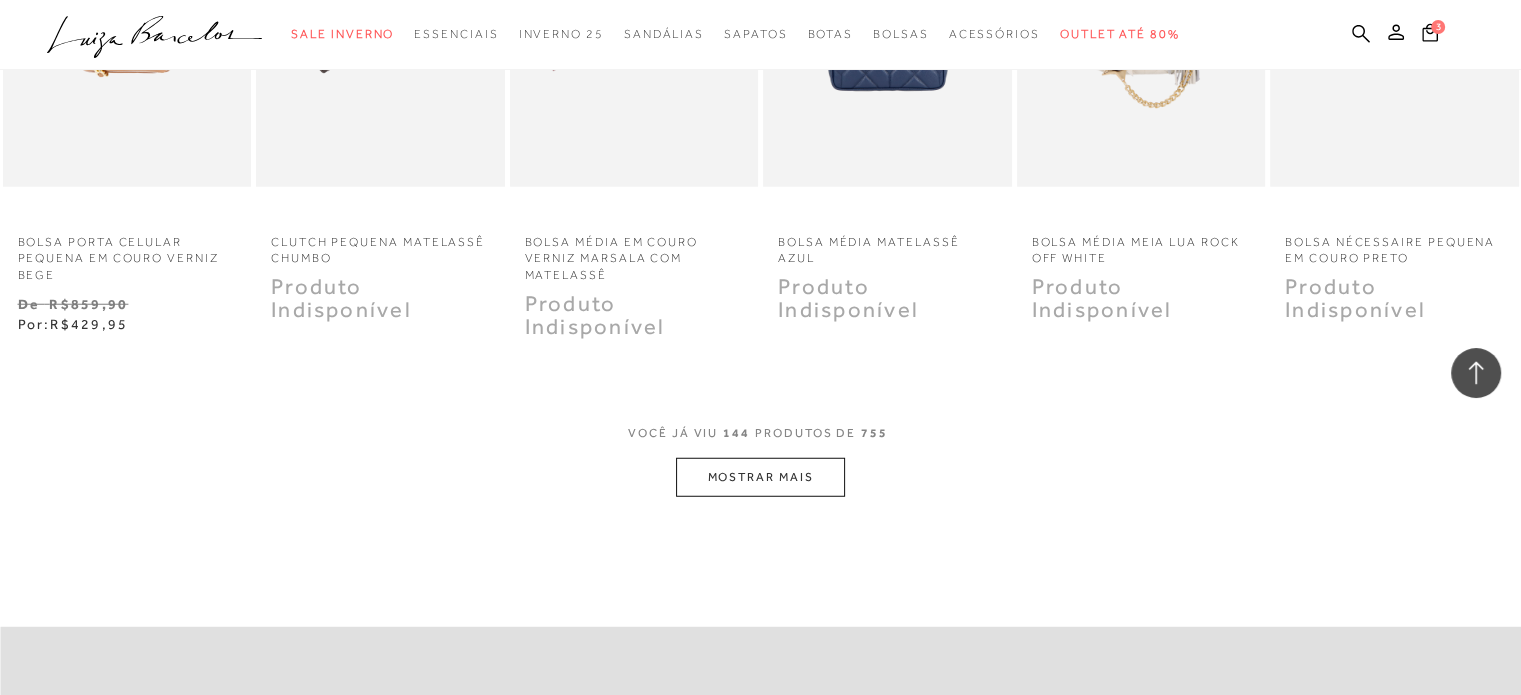 scroll, scrollTop: 13100, scrollLeft: 0, axis: vertical 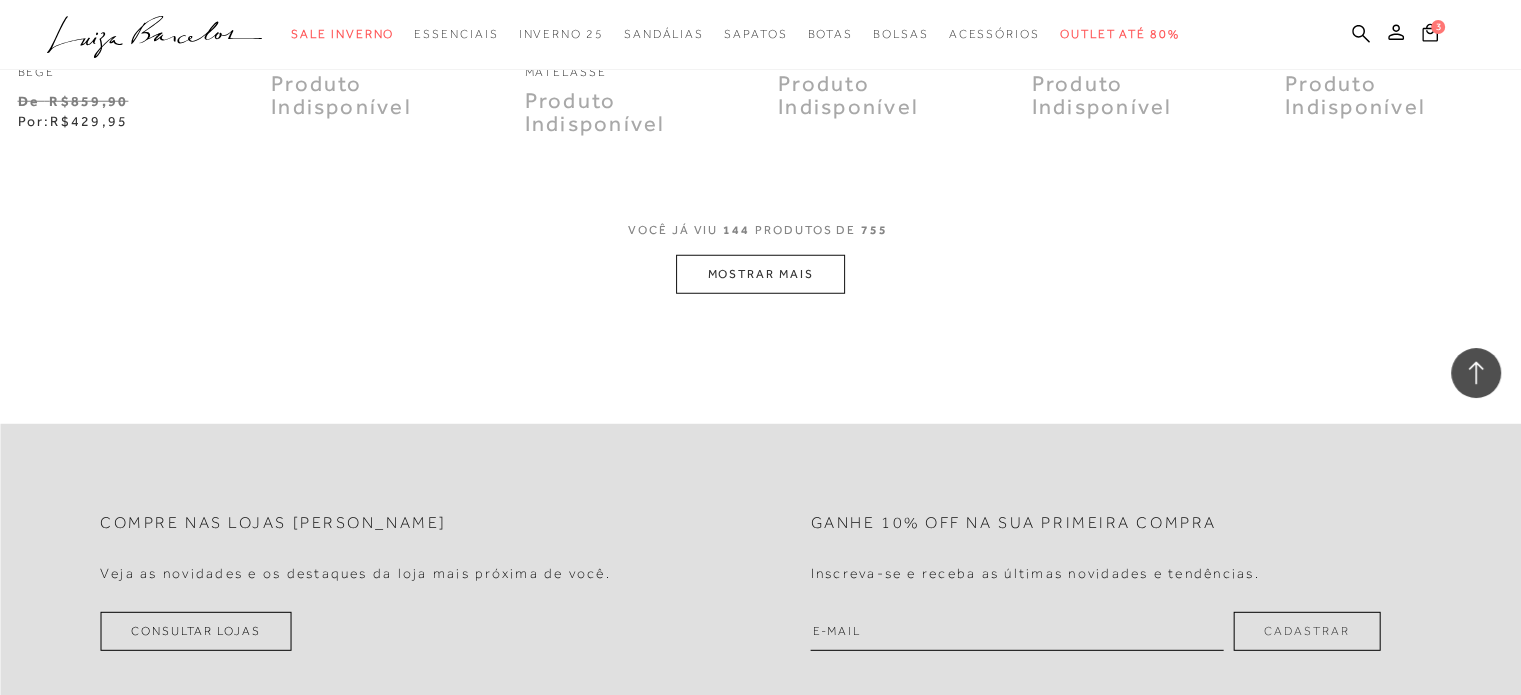 click on "MOSTRAR MAIS" at bounding box center (760, 274) 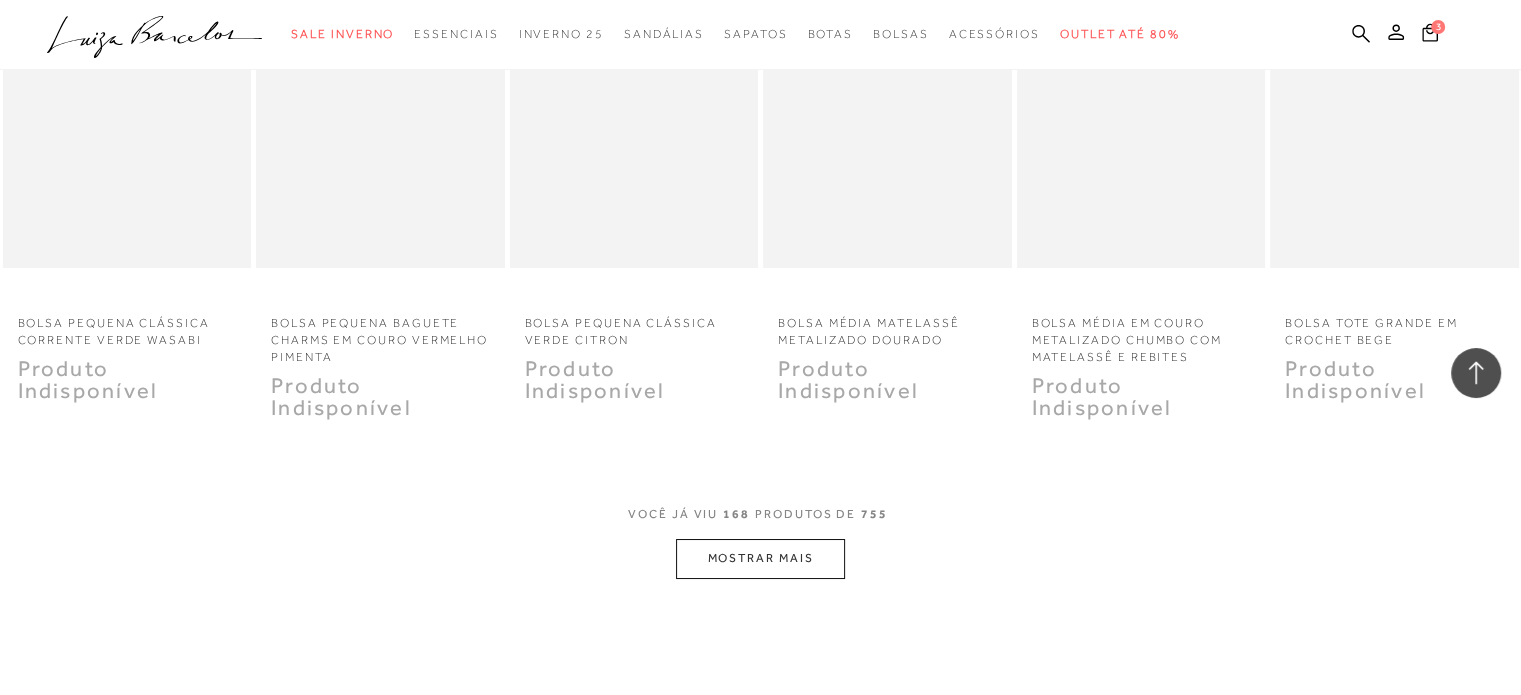 scroll, scrollTop: 15200, scrollLeft: 0, axis: vertical 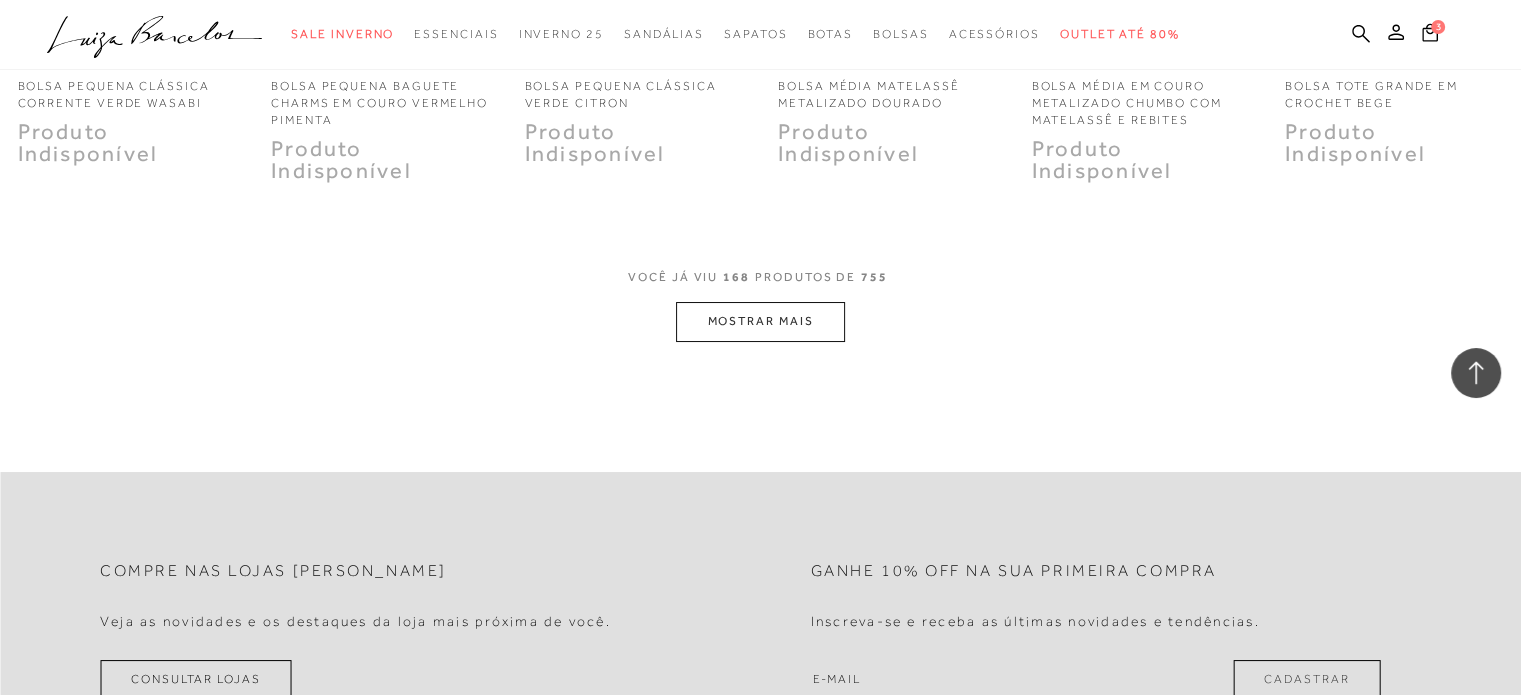 click on "MOSTRAR MAIS" at bounding box center [760, 321] 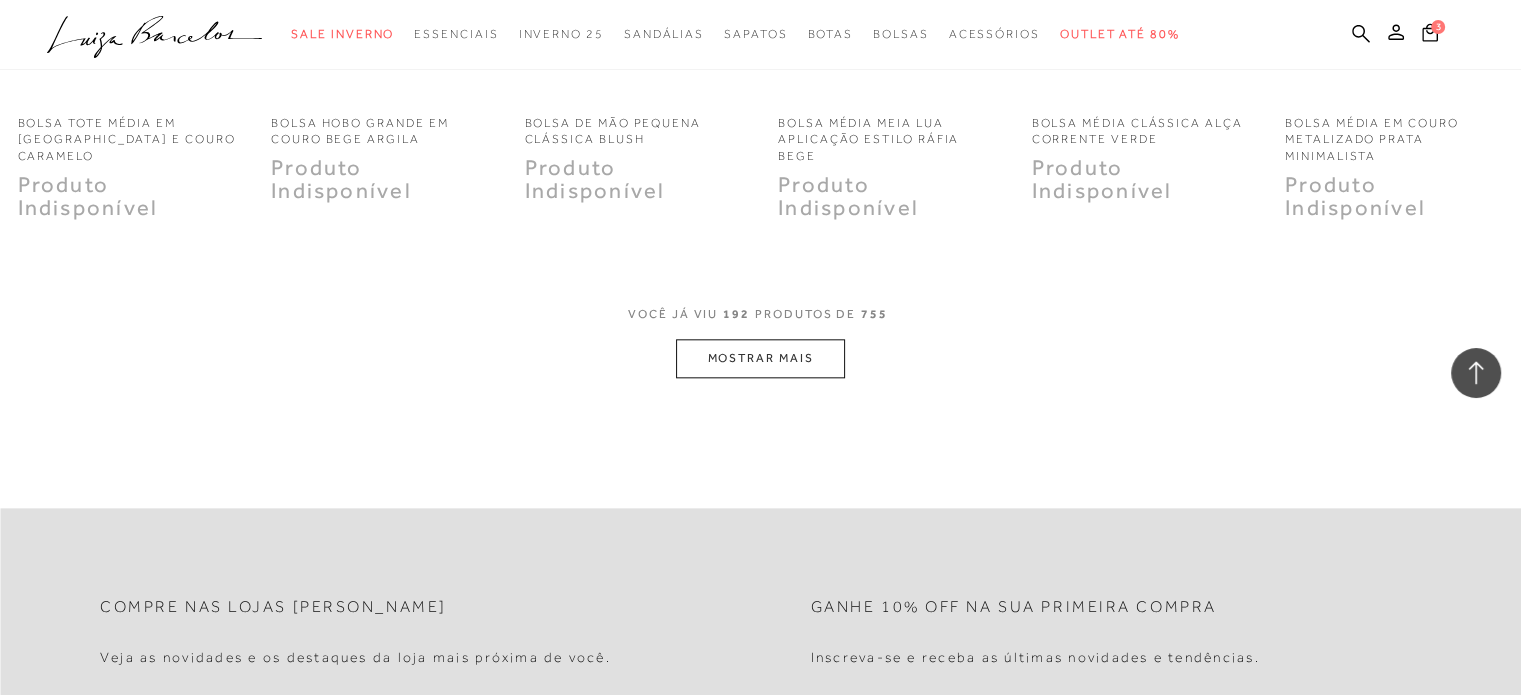 scroll, scrollTop: 17400, scrollLeft: 0, axis: vertical 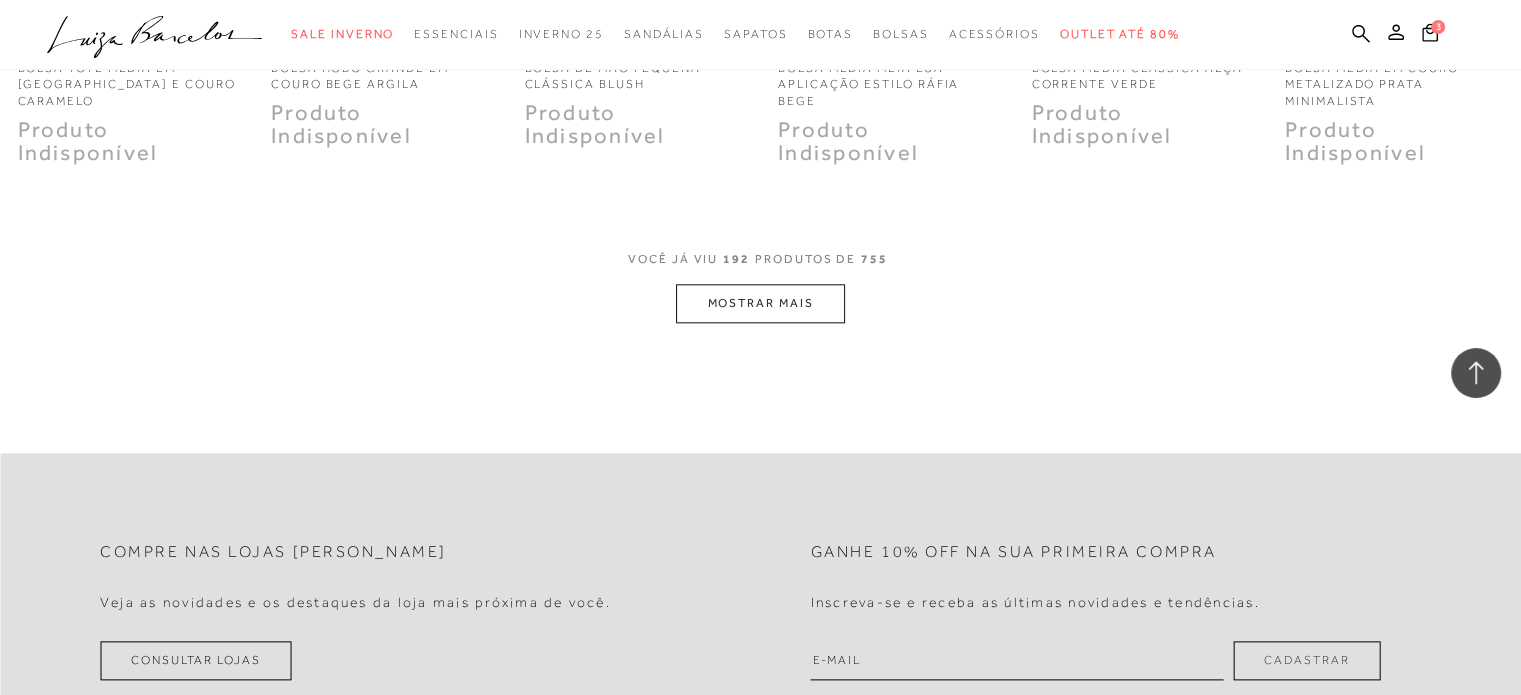 click on "MOSTRAR MAIS" at bounding box center [760, 303] 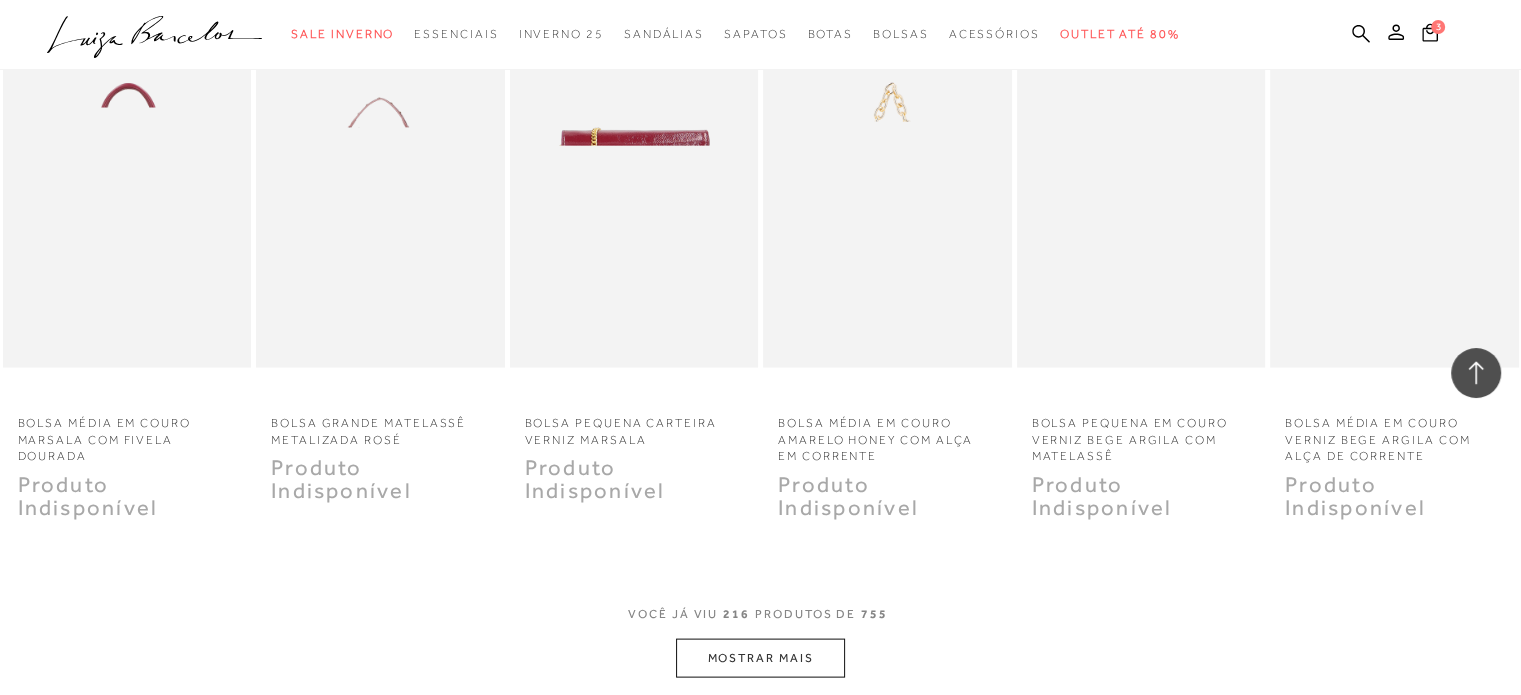 scroll, scrollTop: 19300, scrollLeft: 0, axis: vertical 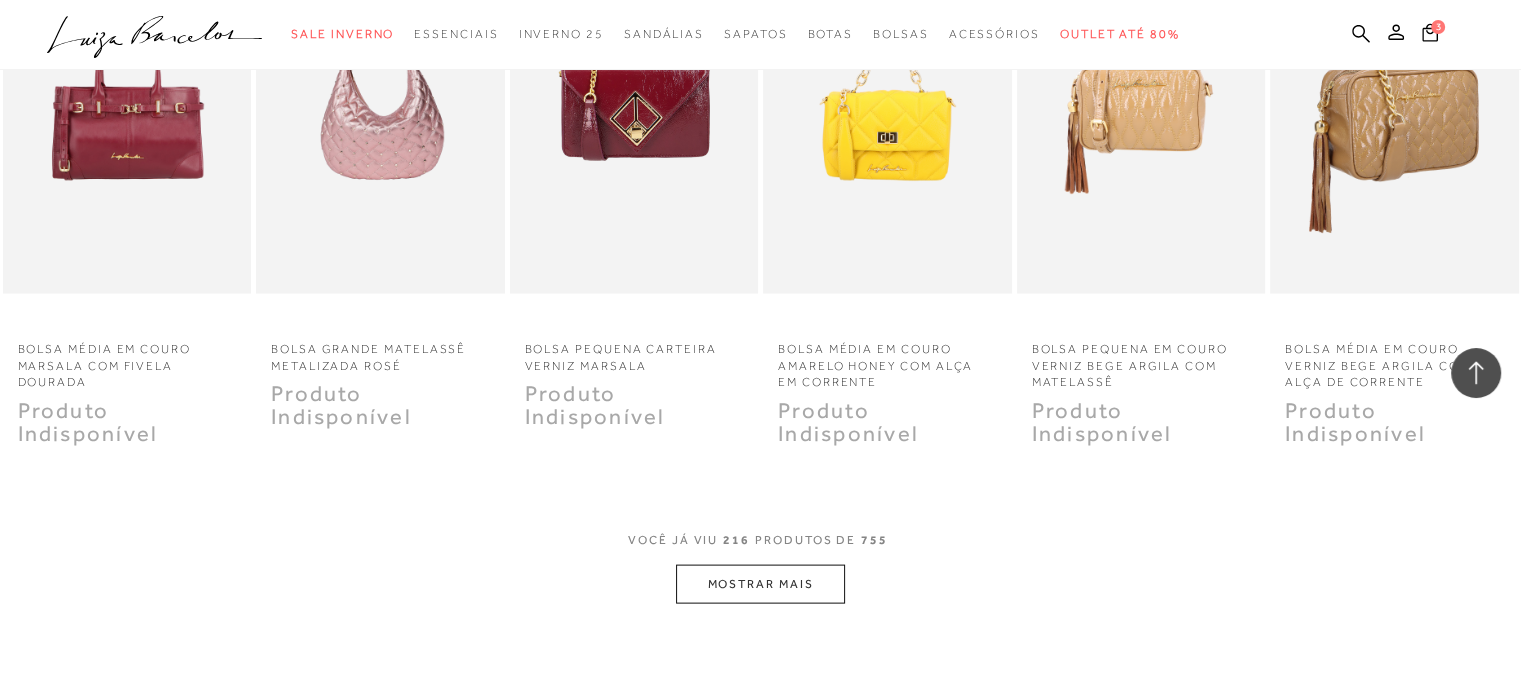 click on "MOSTRAR MAIS" at bounding box center (760, 584) 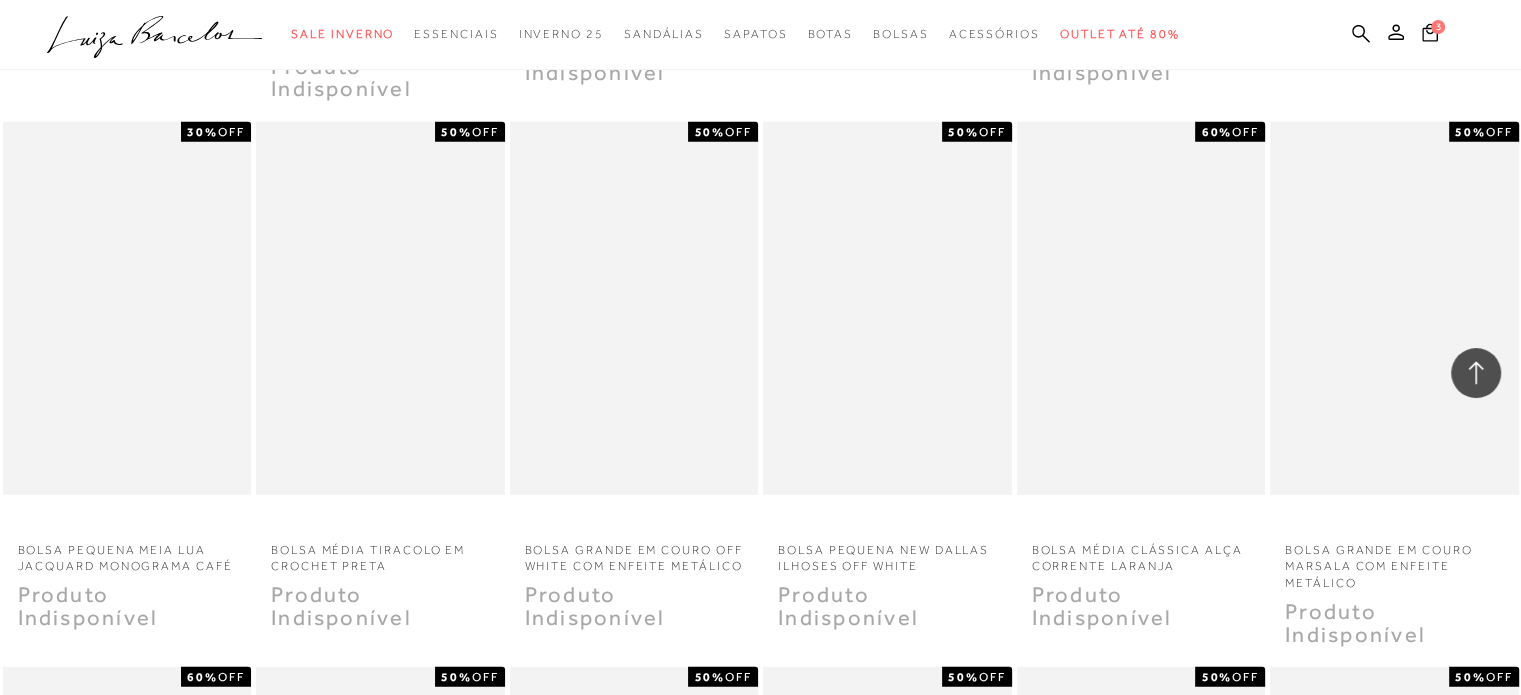 scroll, scrollTop: 20800, scrollLeft: 0, axis: vertical 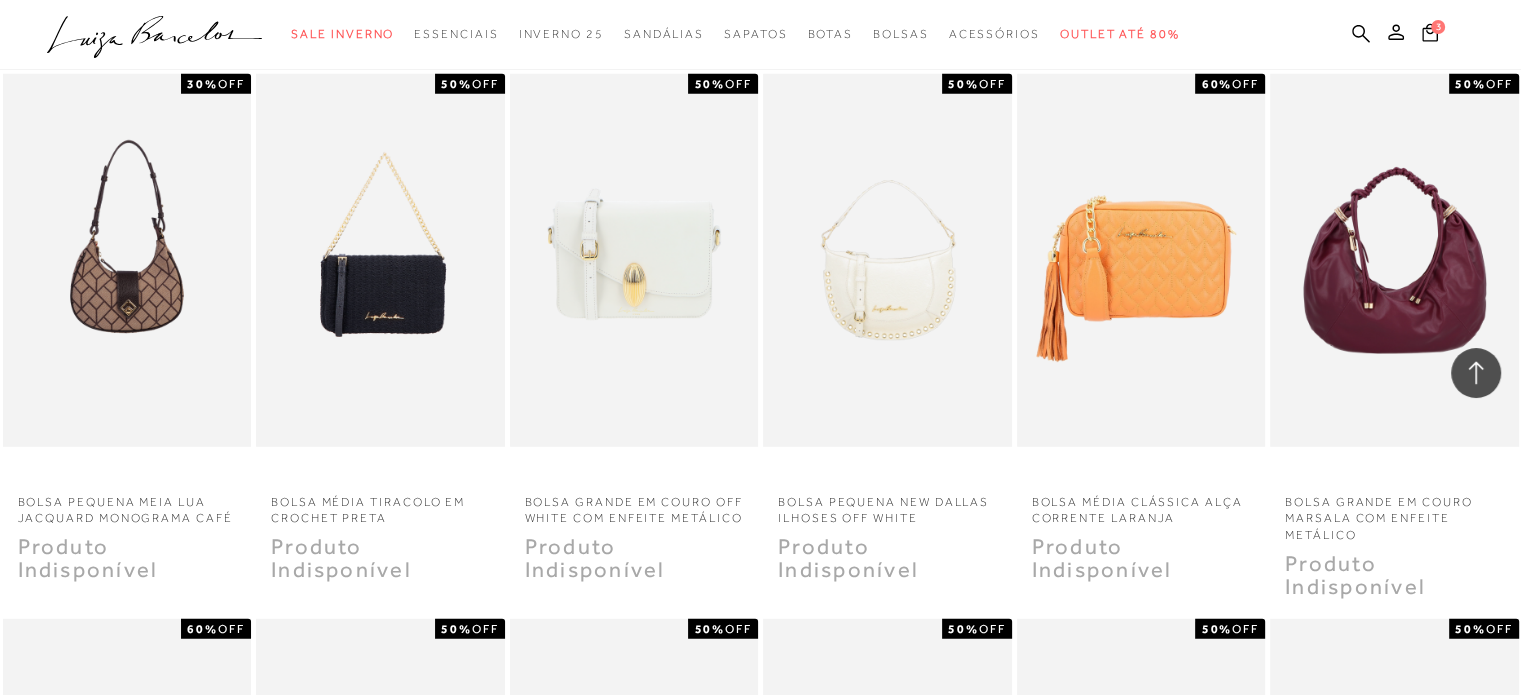 click 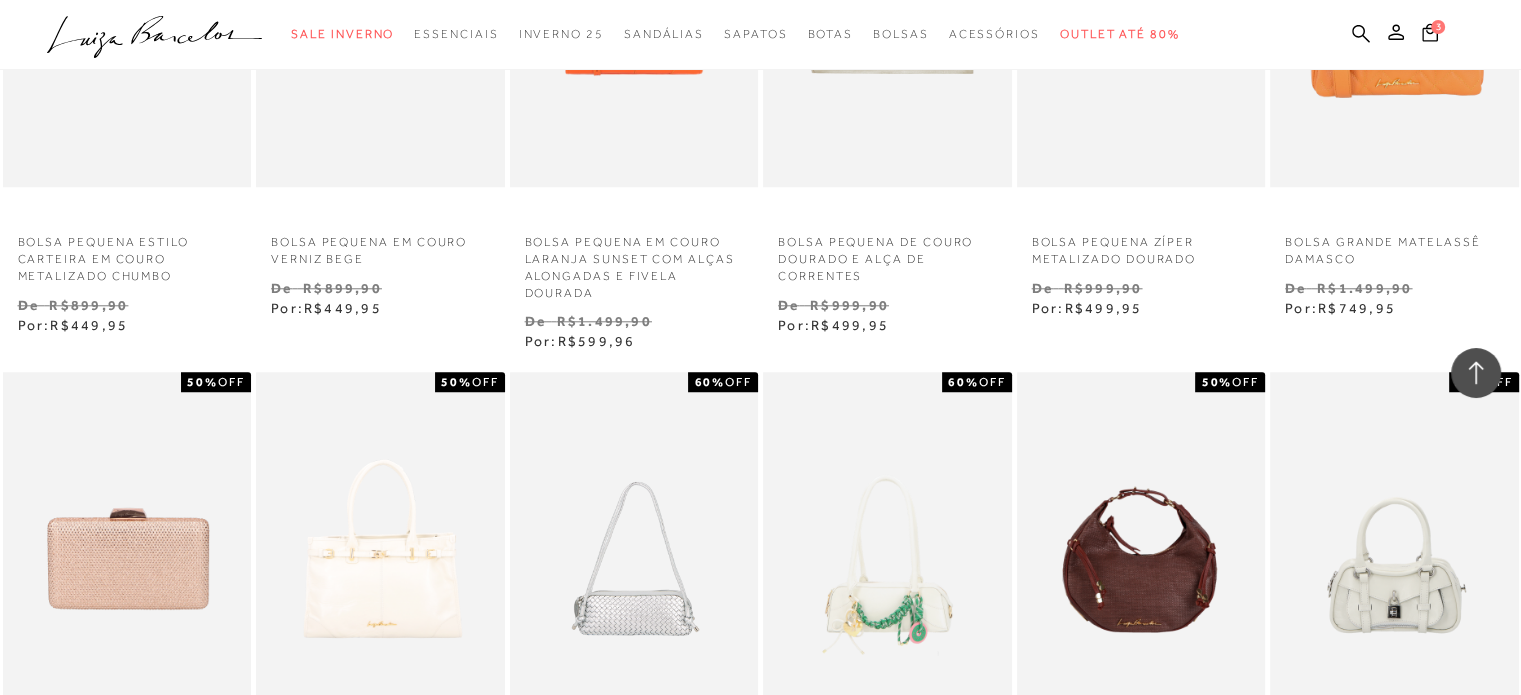 scroll, scrollTop: 2000, scrollLeft: 0, axis: vertical 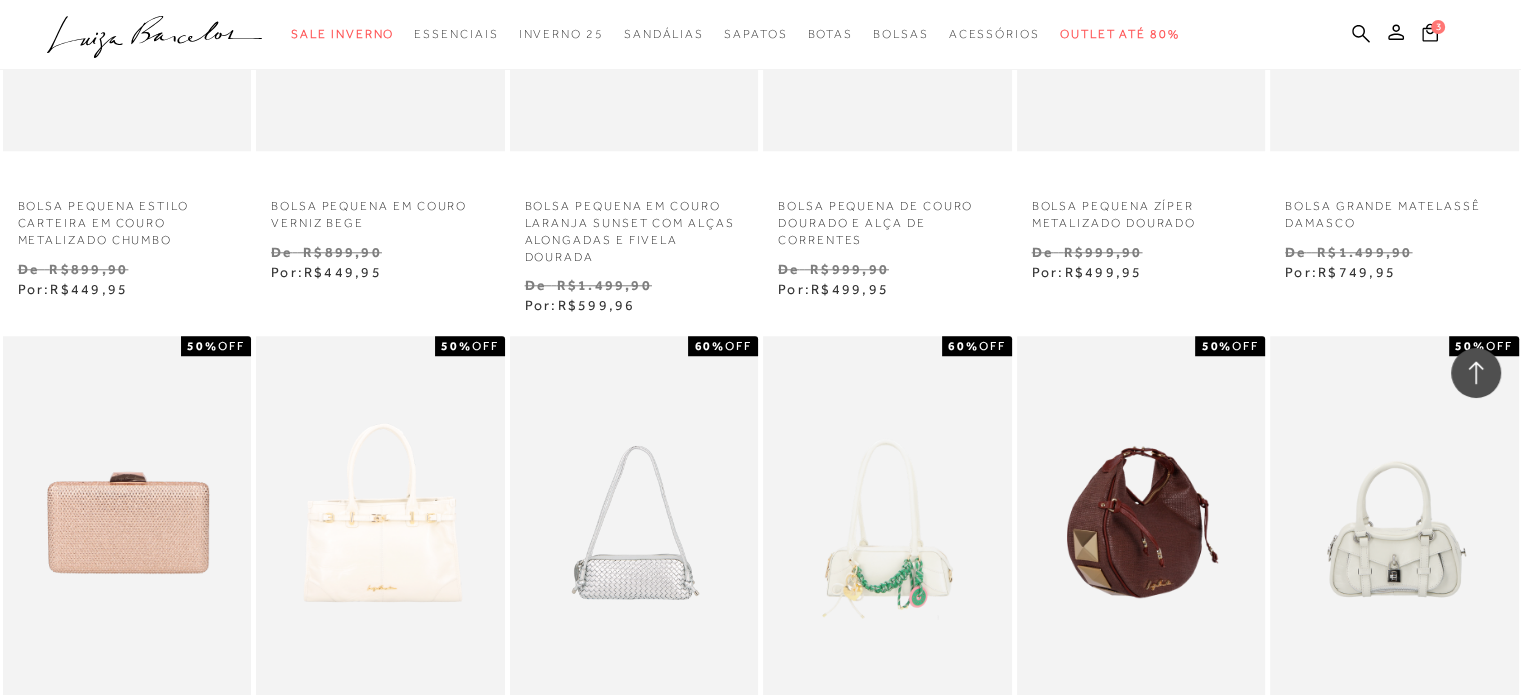 click at bounding box center (1142, 522) 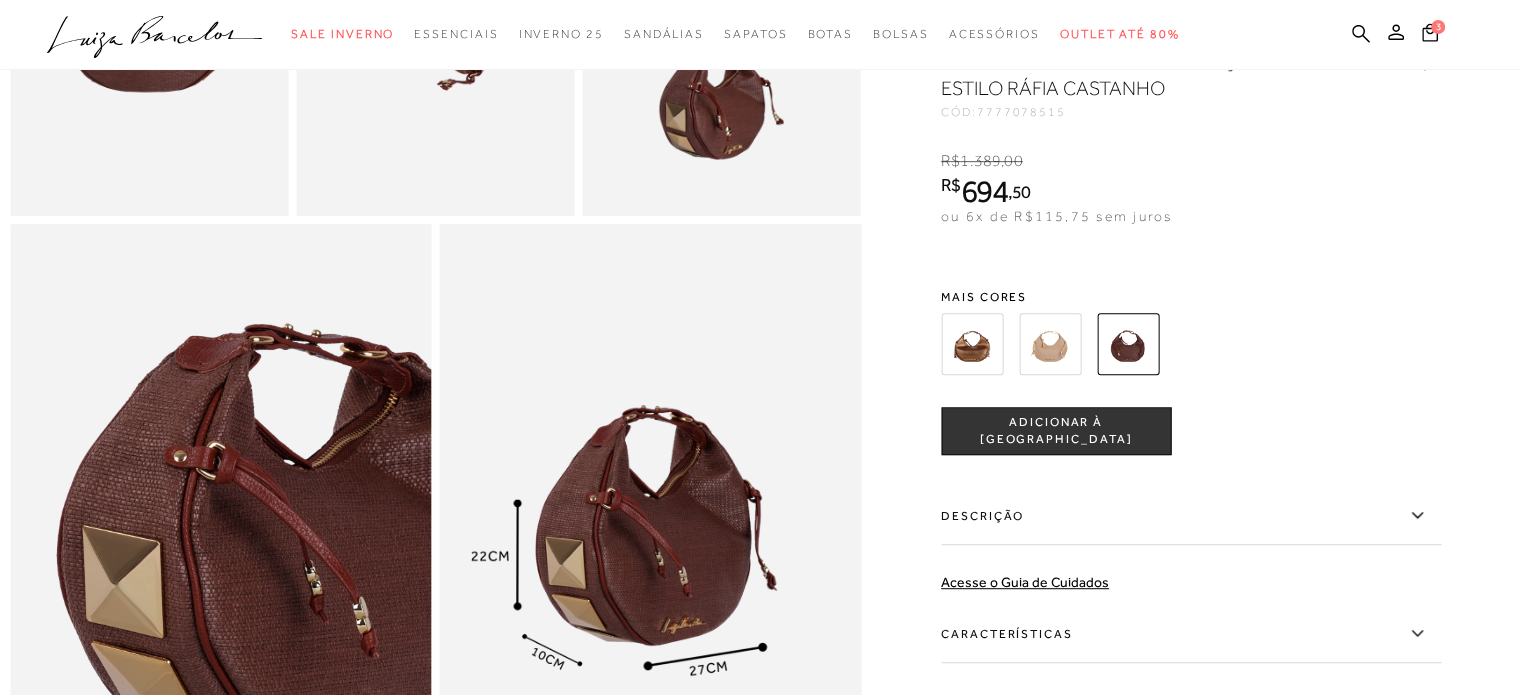 scroll, scrollTop: 1100, scrollLeft: 0, axis: vertical 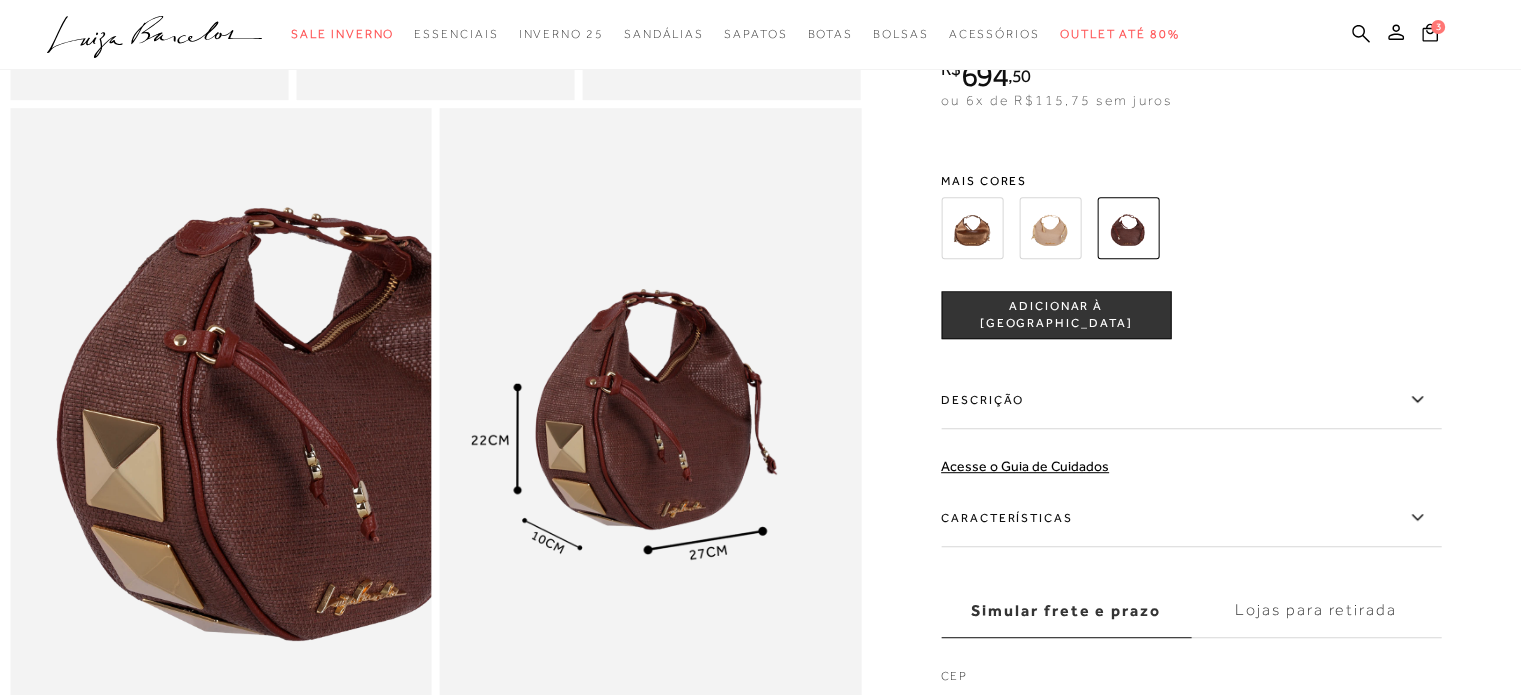 click at bounding box center (1050, 228) 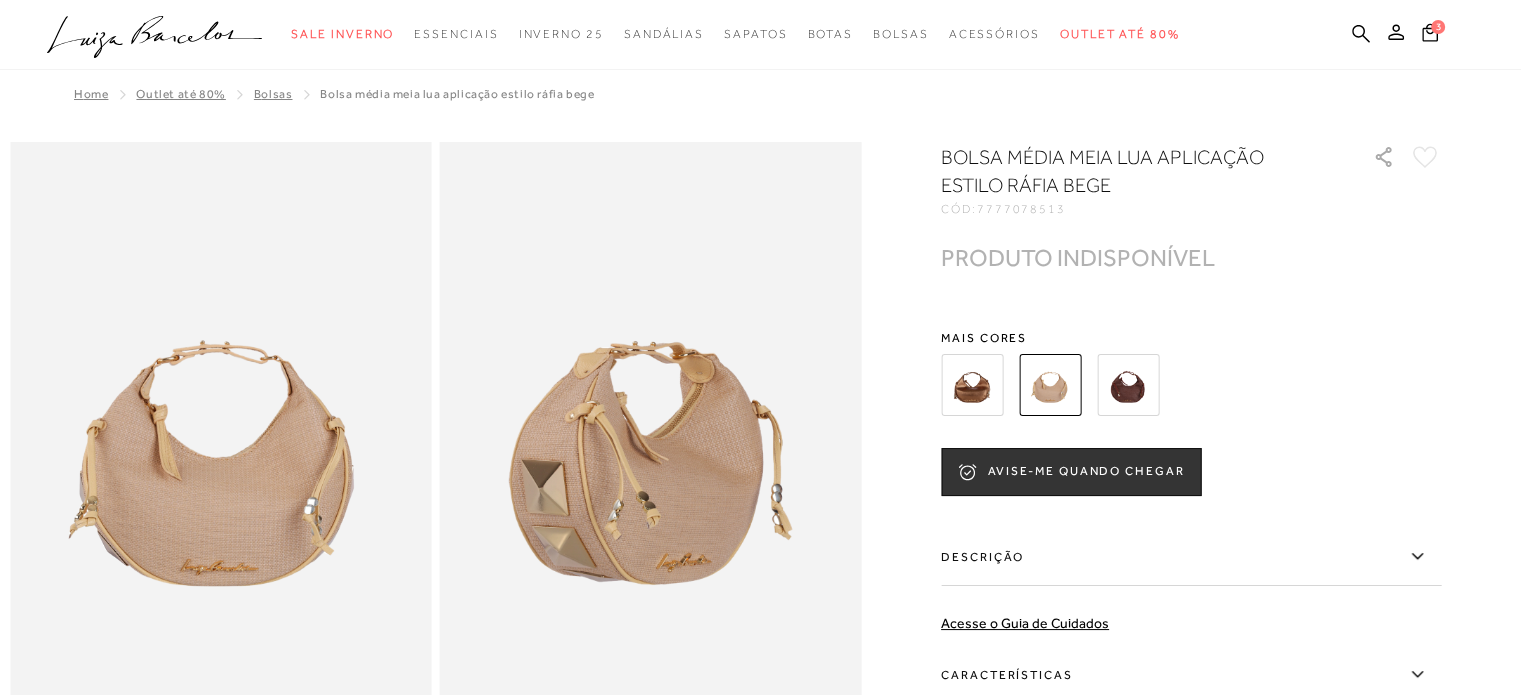 scroll, scrollTop: 0, scrollLeft: 0, axis: both 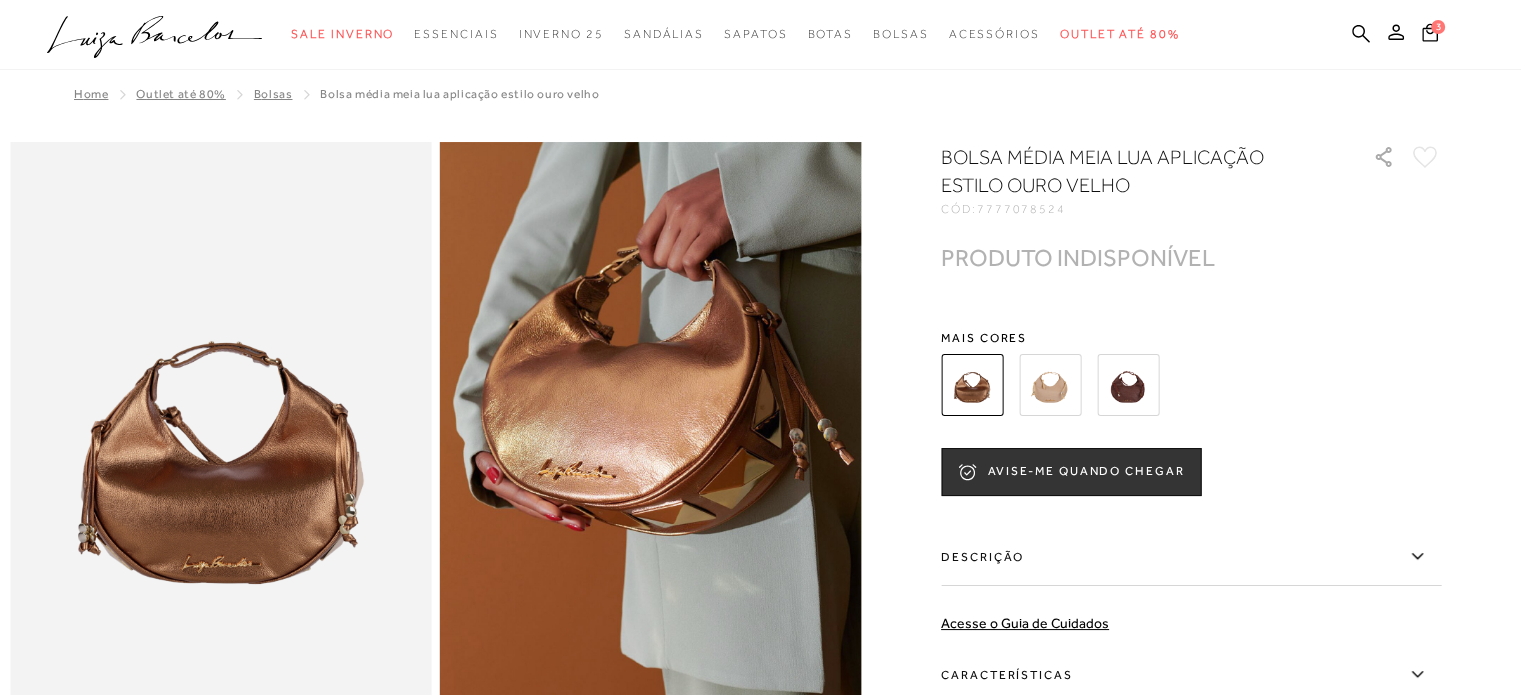 click at bounding box center [1128, 385] 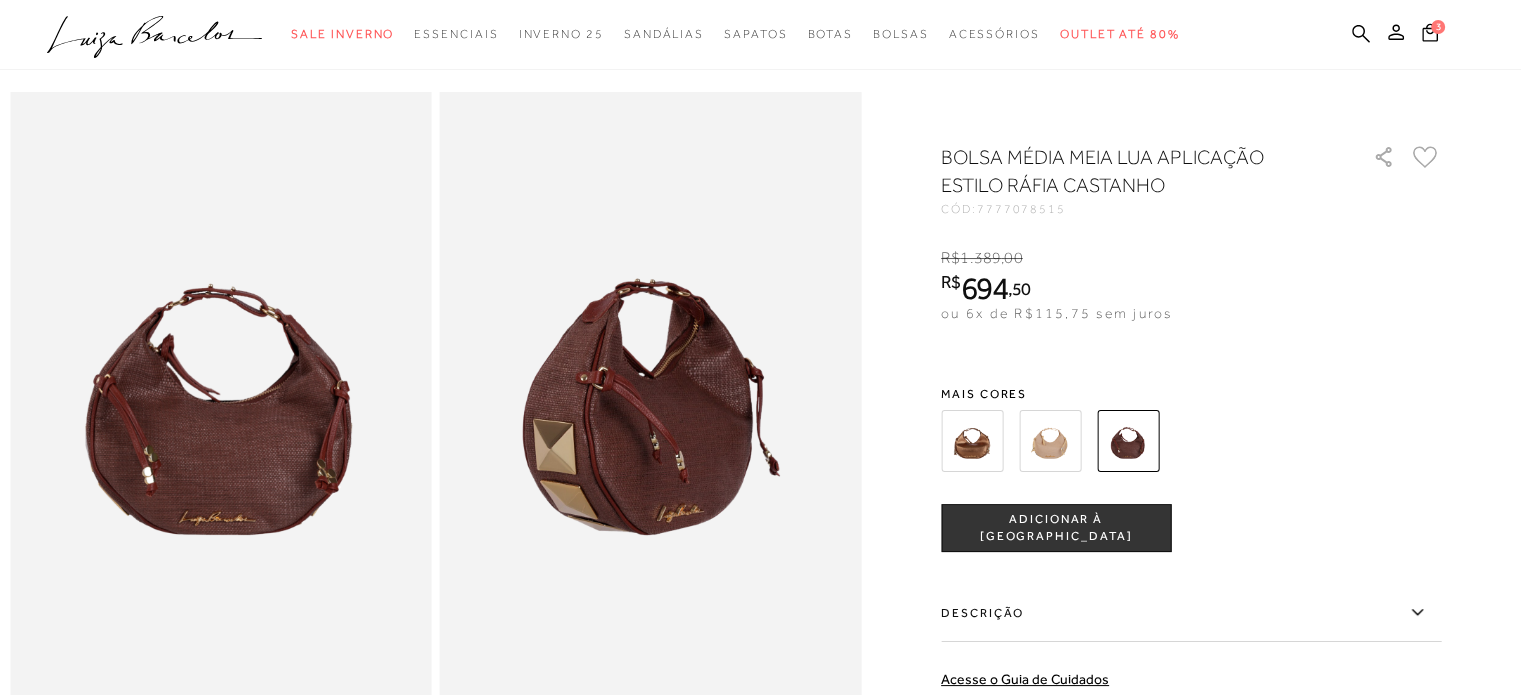 scroll, scrollTop: 0, scrollLeft: 0, axis: both 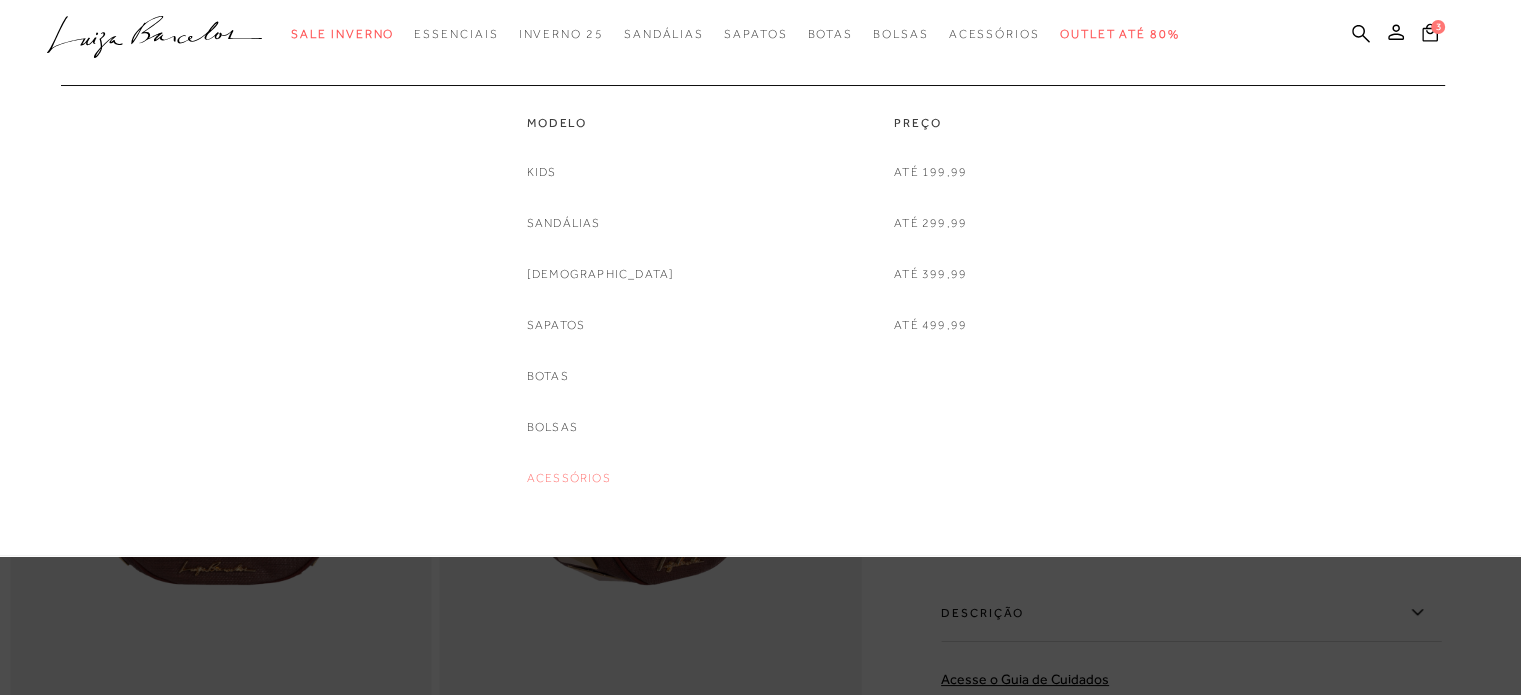 click on "Acessórios" at bounding box center (569, 478) 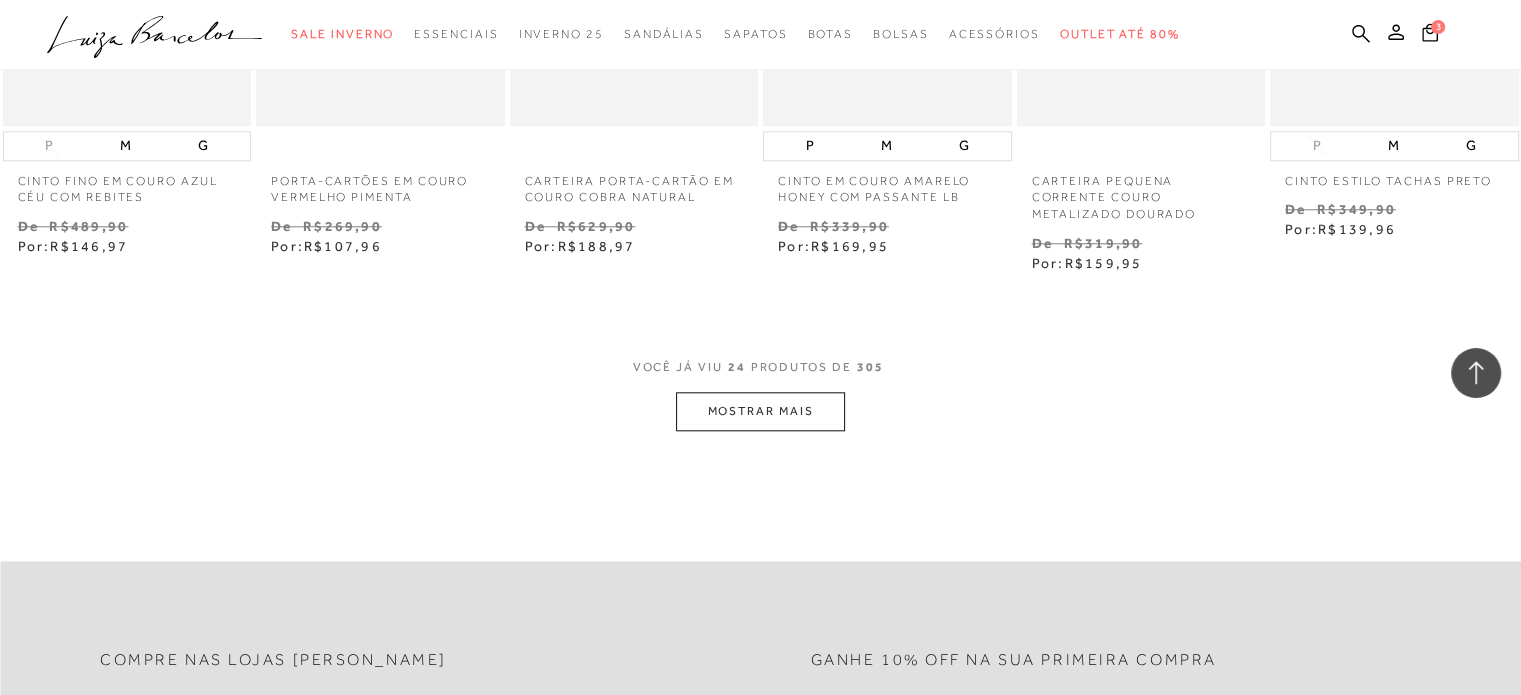 scroll, scrollTop: 2000, scrollLeft: 0, axis: vertical 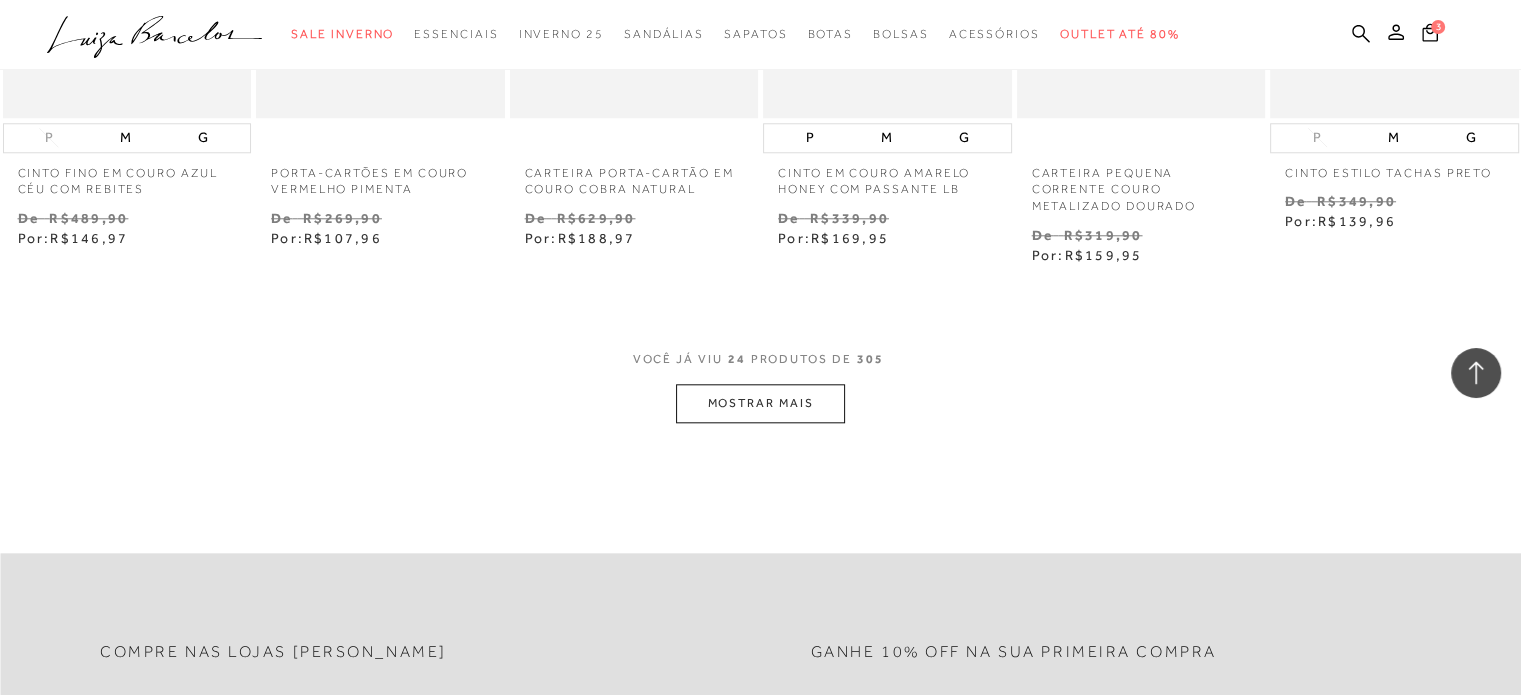 click on "MOSTRAR MAIS" at bounding box center (760, 403) 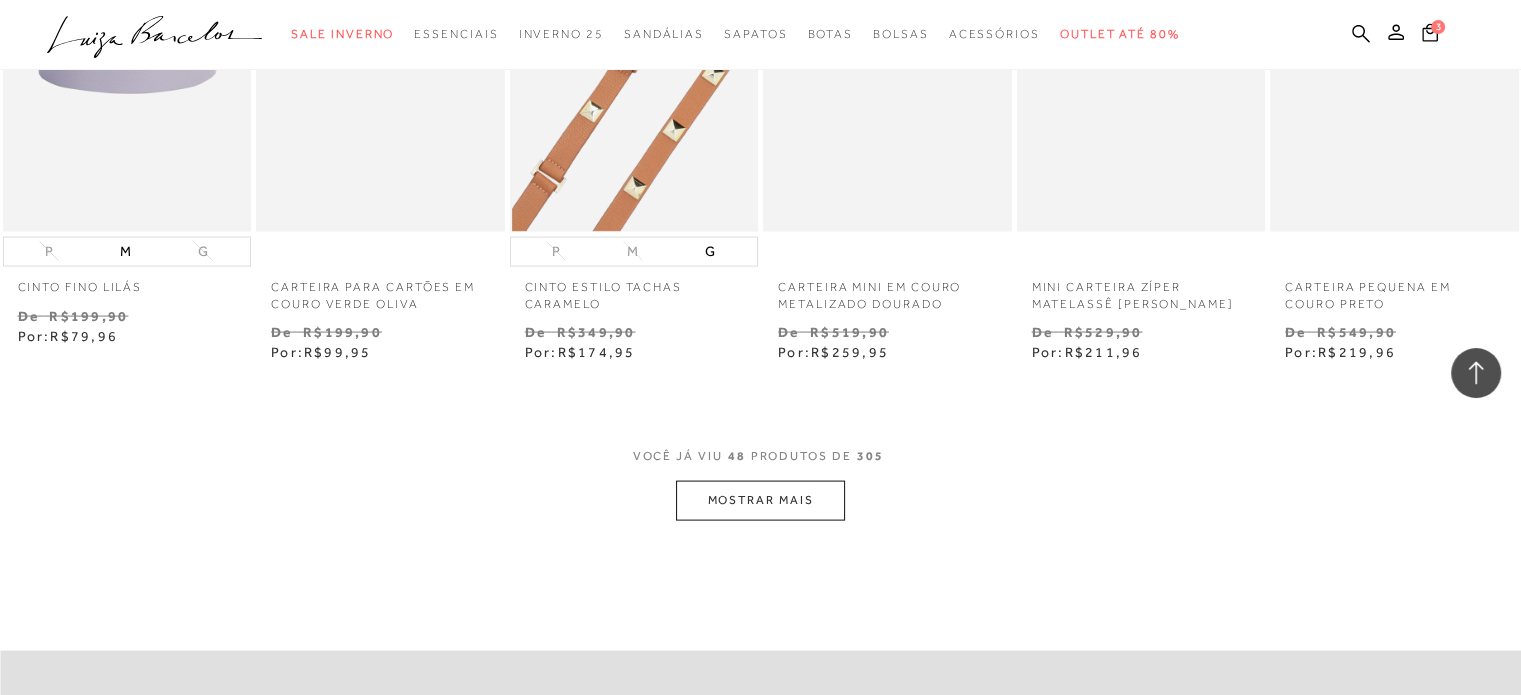 scroll, scrollTop: 4100, scrollLeft: 0, axis: vertical 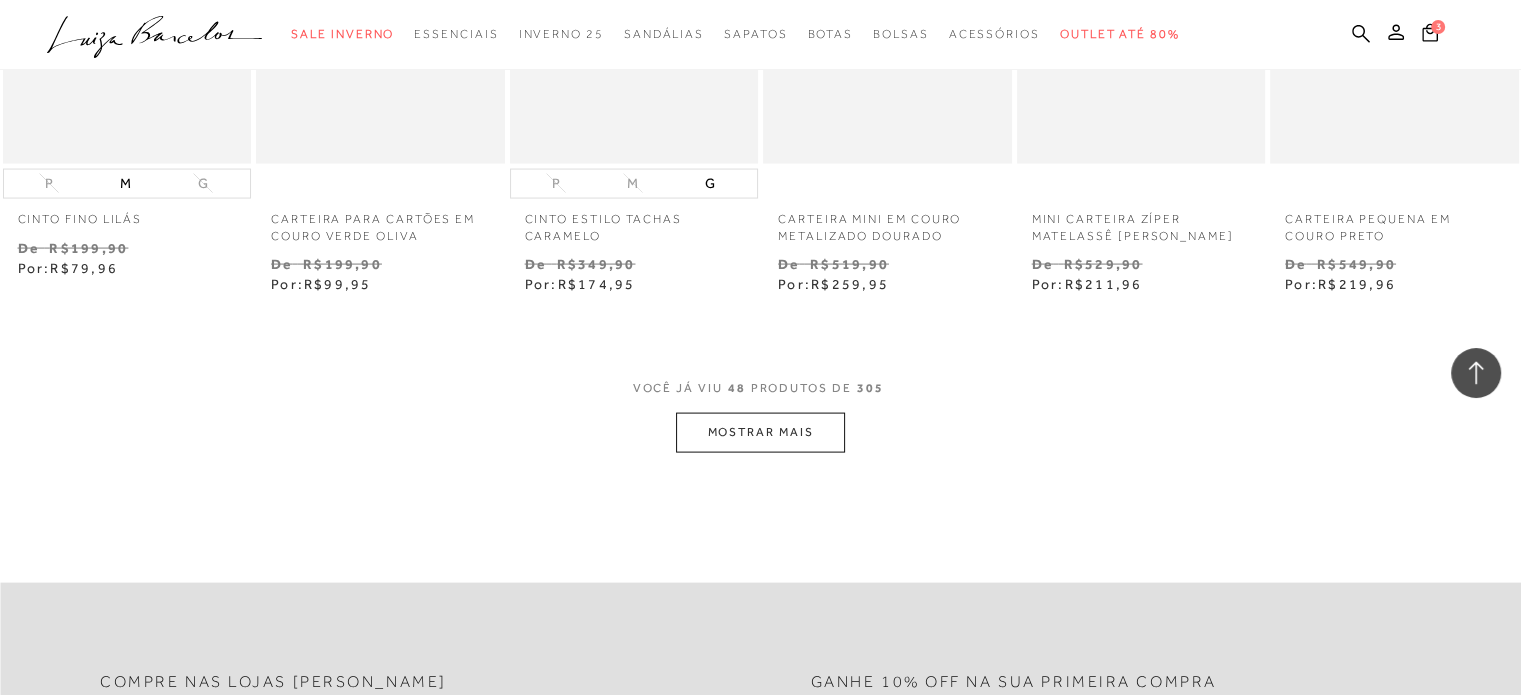 click on "MOSTRAR MAIS" at bounding box center [760, 432] 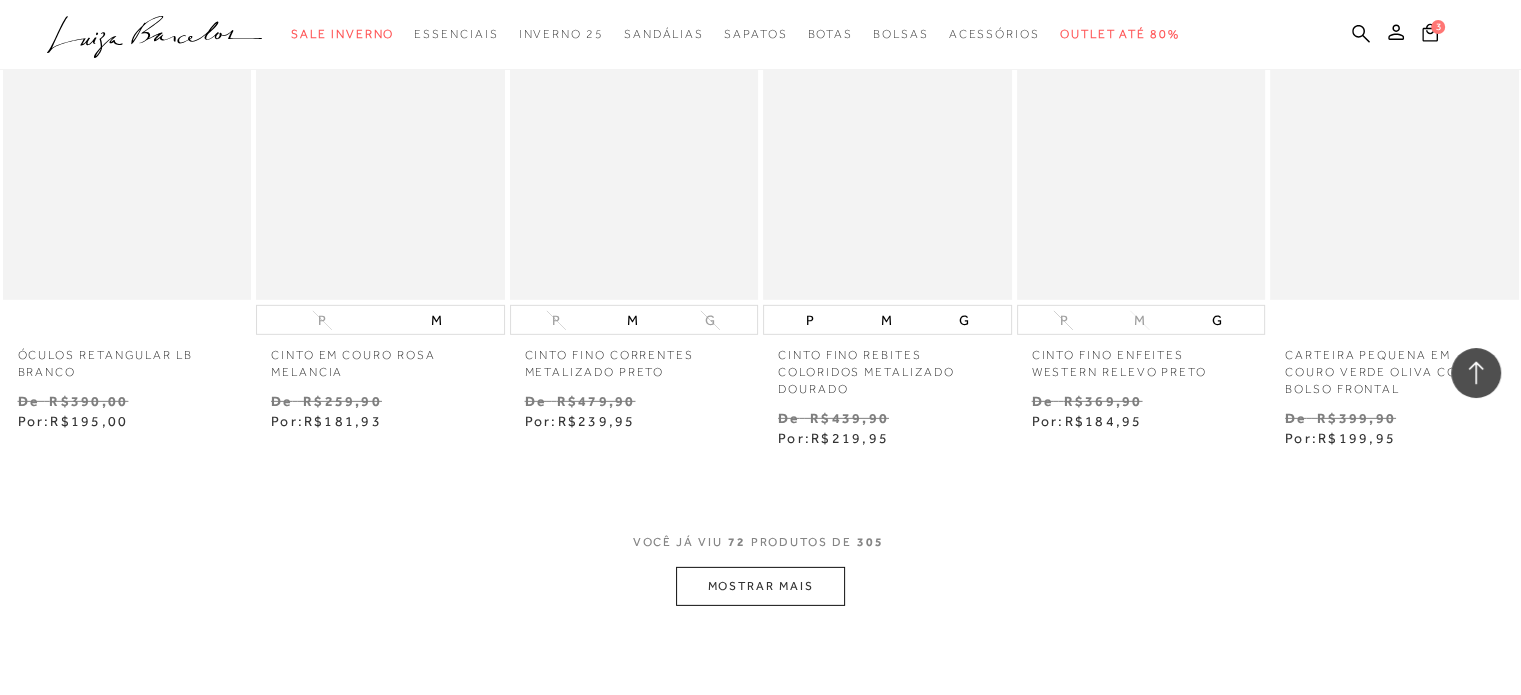 scroll, scrollTop: 6300, scrollLeft: 0, axis: vertical 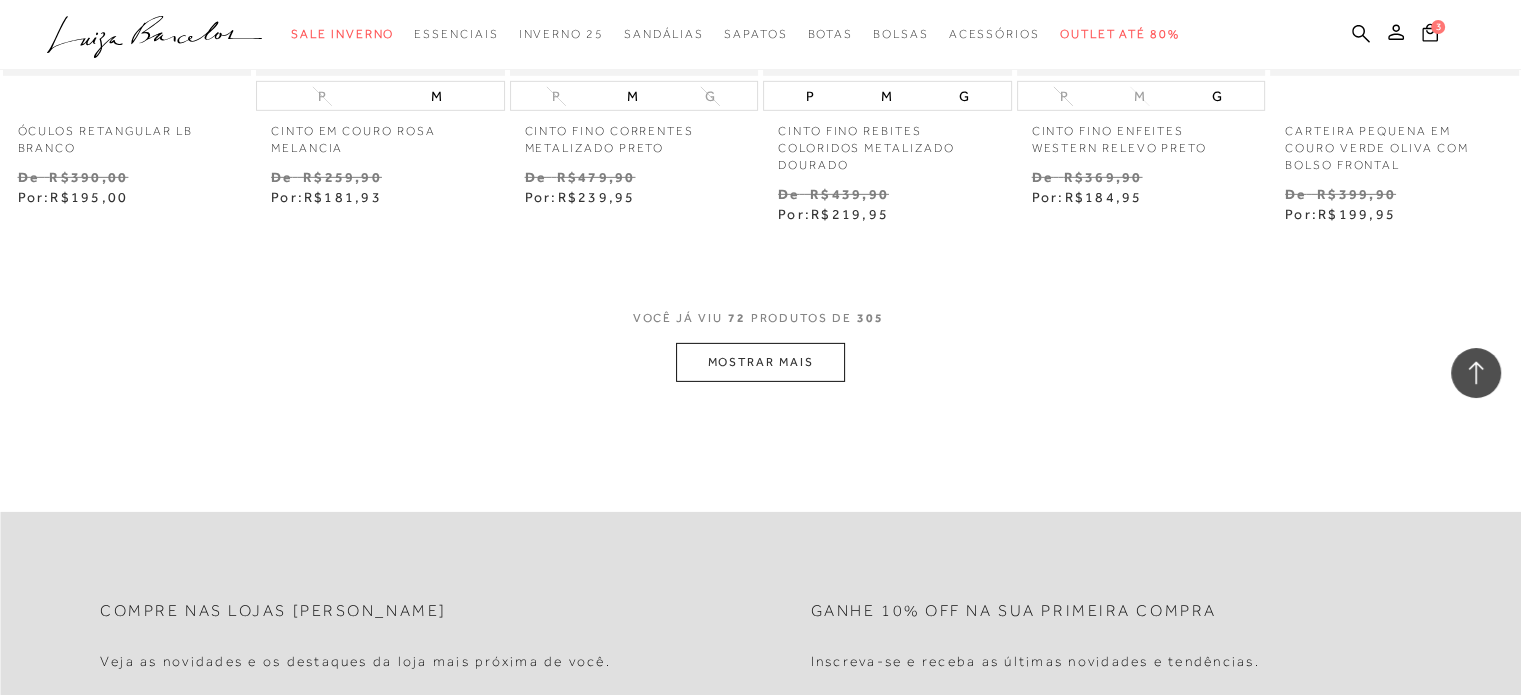 click on "MOSTRAR MAIS" at bounding box center (760, 362) 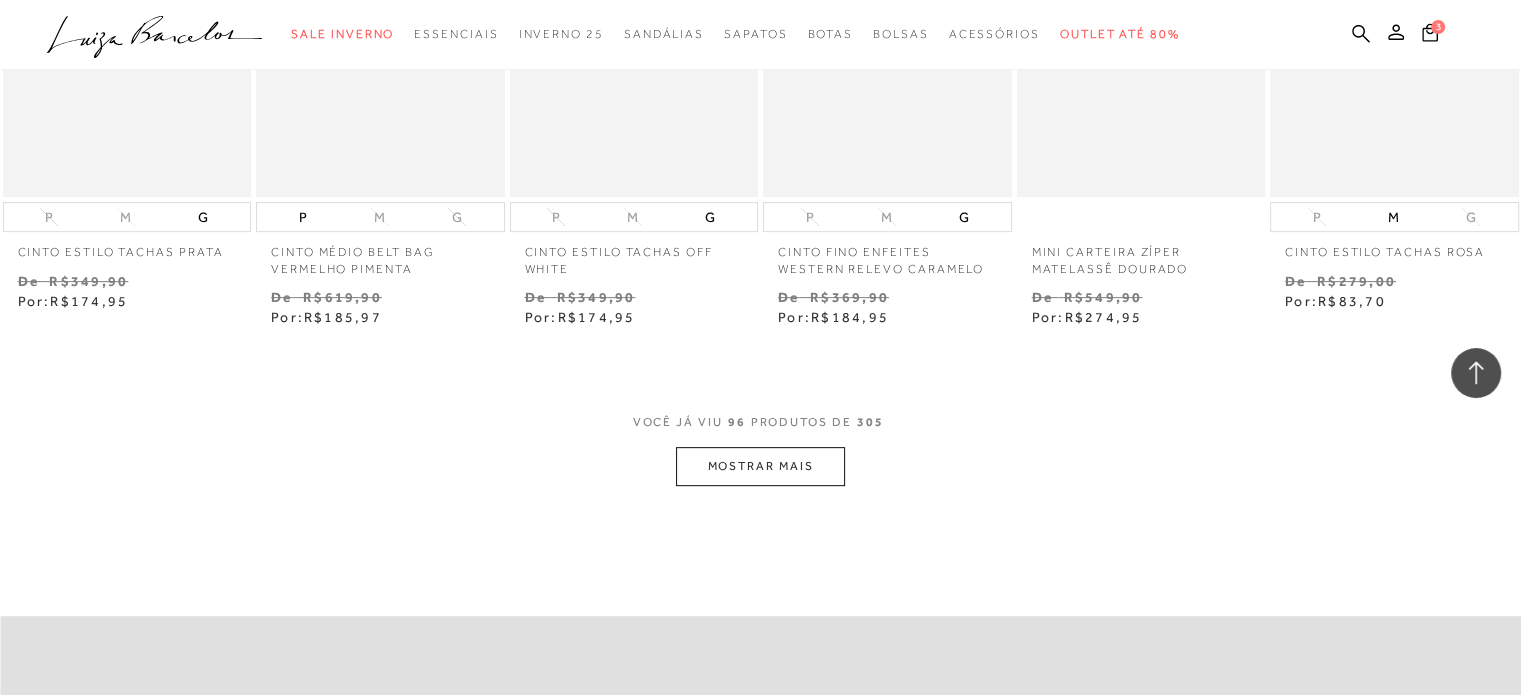 scroll, scrollTop: 8400, scrollLeft: 0, axis: vertical 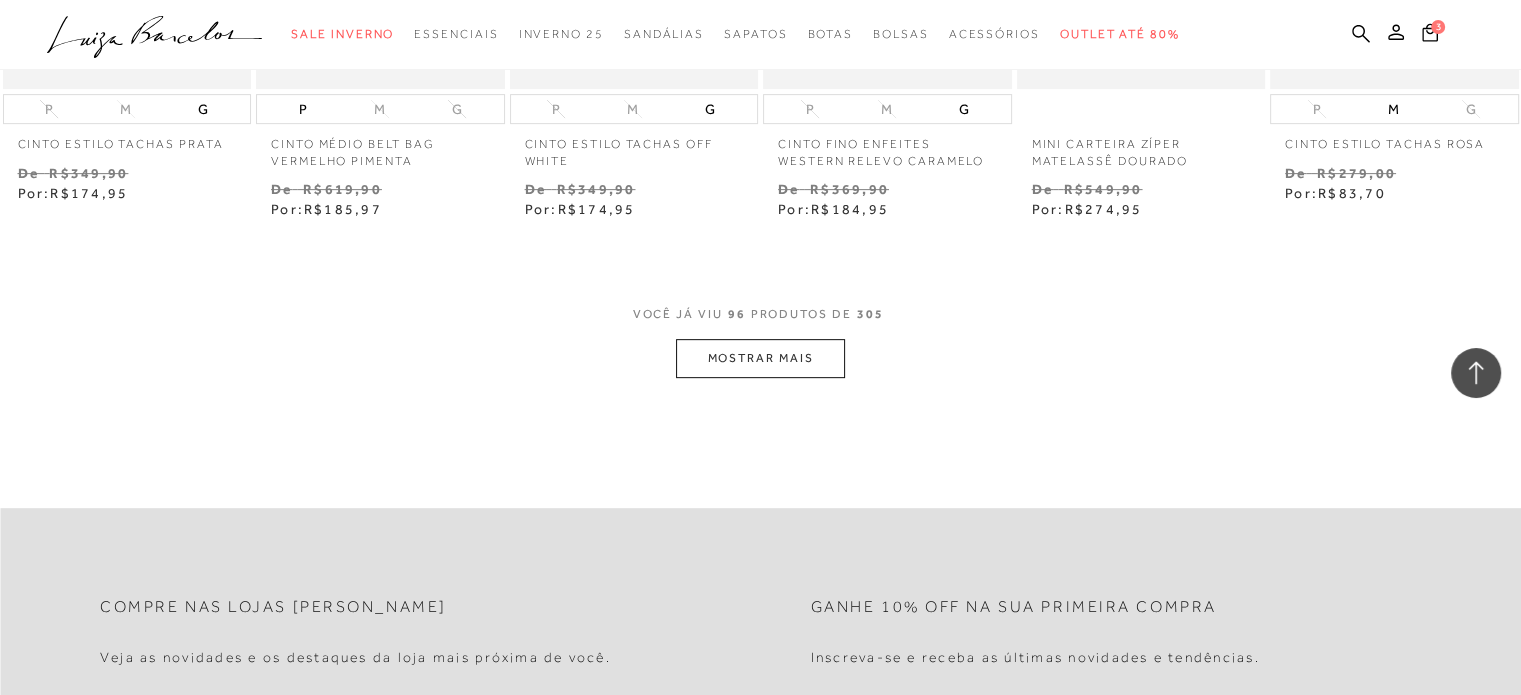 click on "MOSTRAR MAIS" at bounding box center [760, 358] 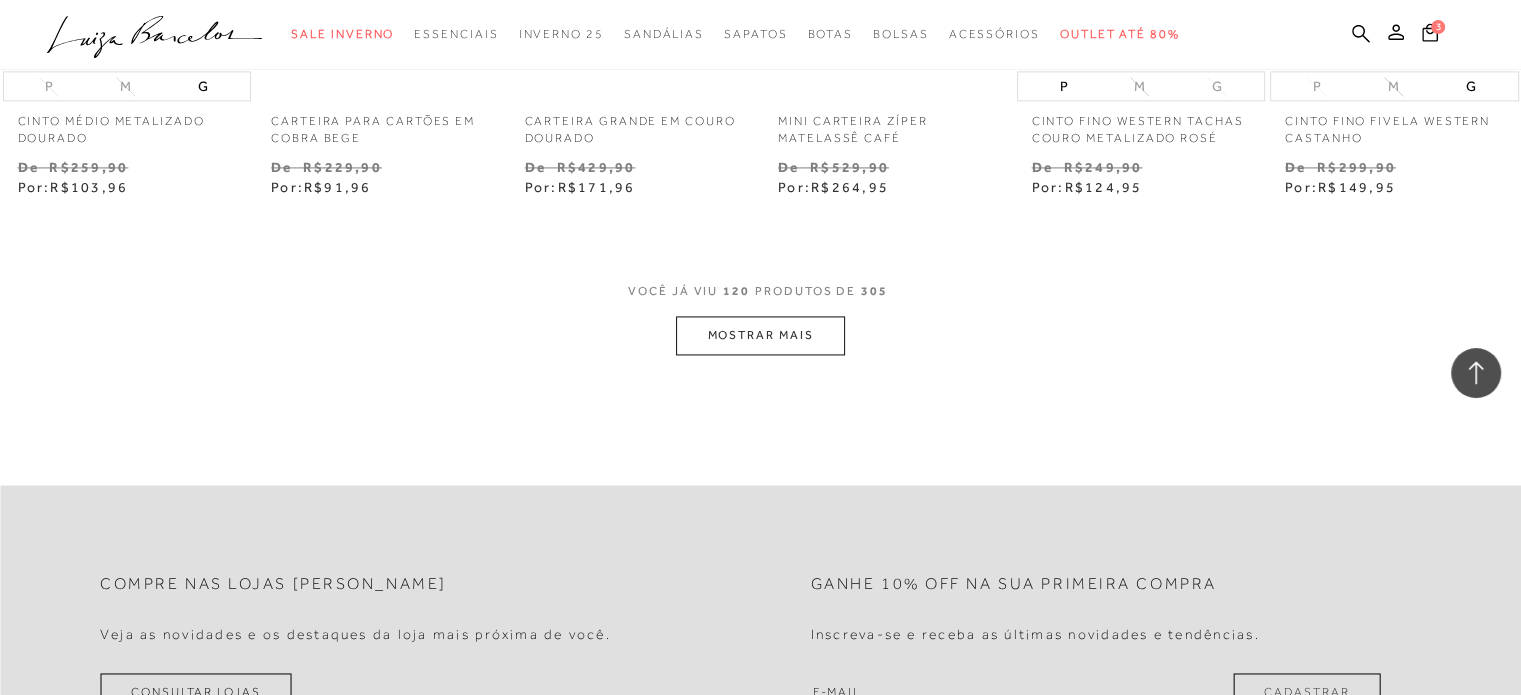 scroll, scrollTop: 10700, scrollLeft: 0, axis: vertical 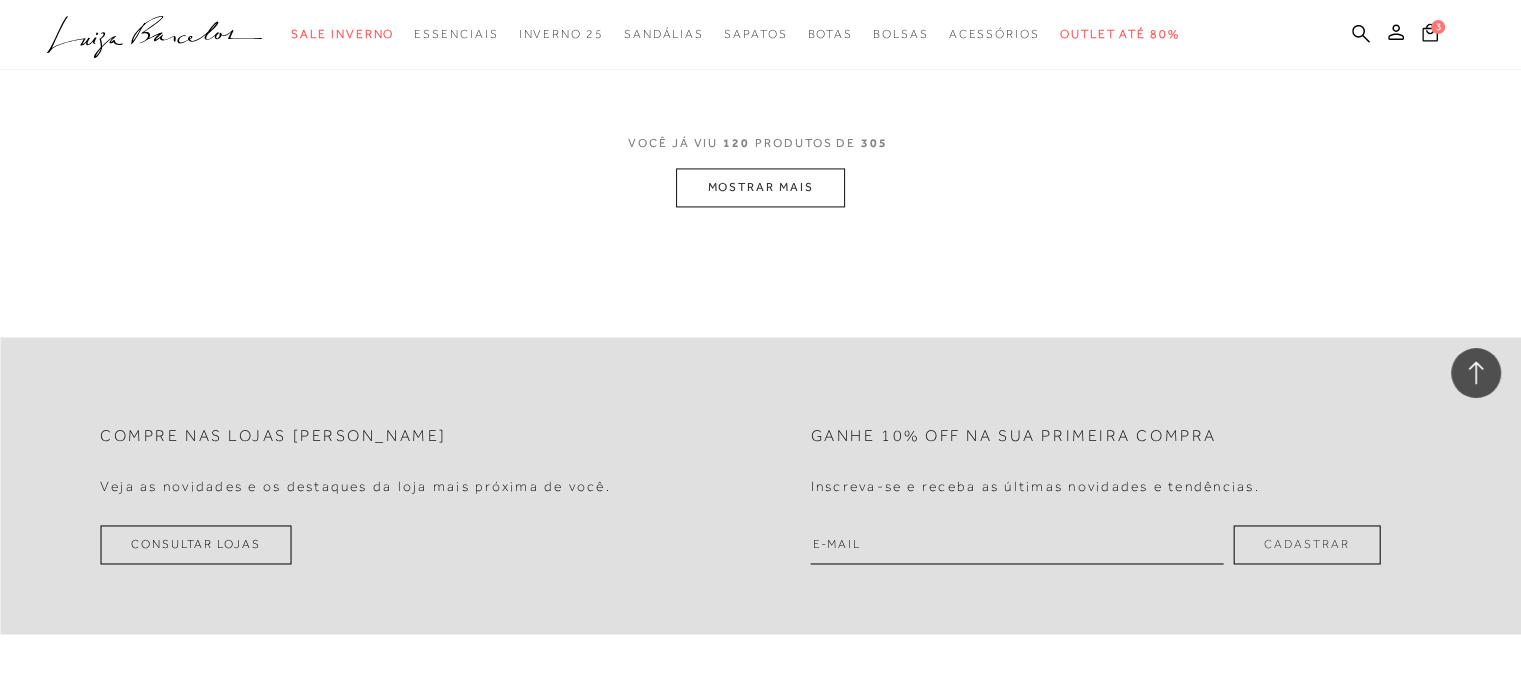 click on "MOSTRAR MAIS" at bounding box center [760, 187] 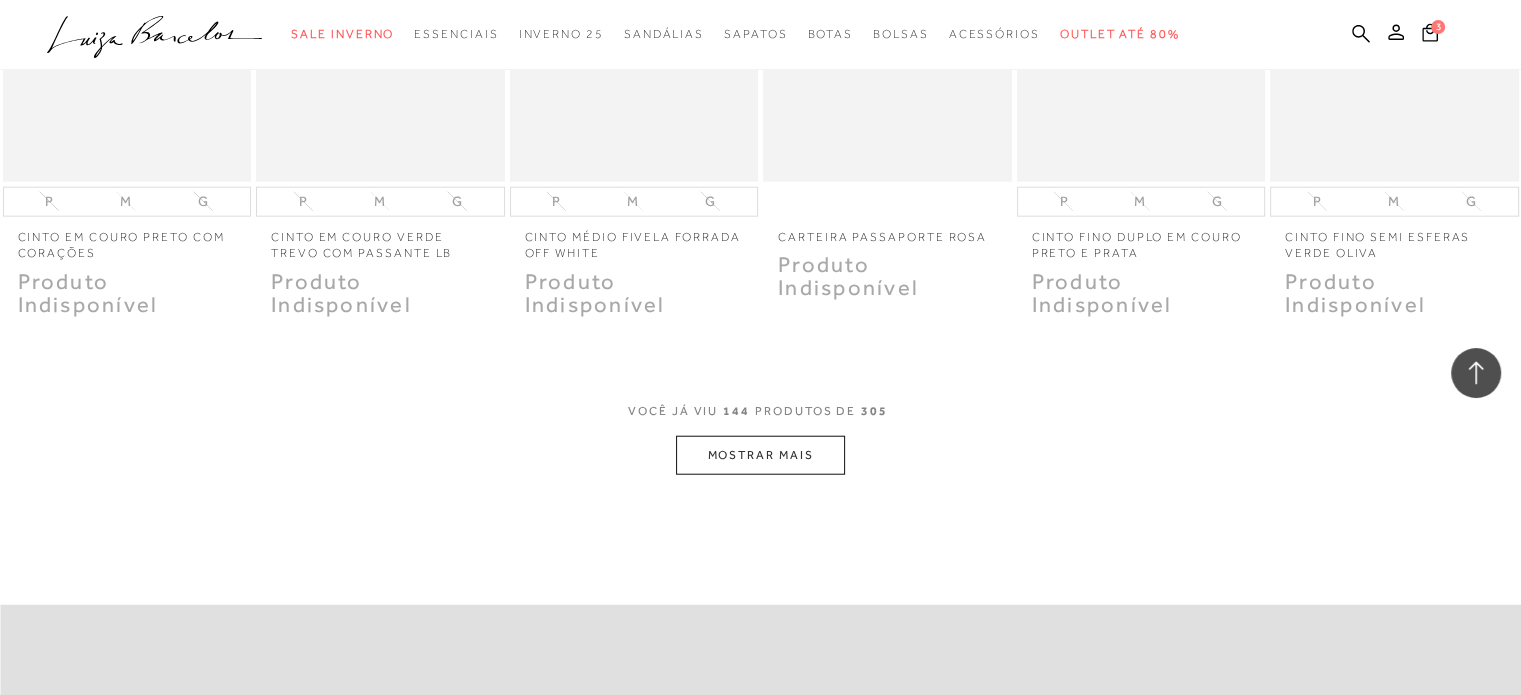 scroll, scrollTop: 12700, scrollLeft: 0, axis: vertical 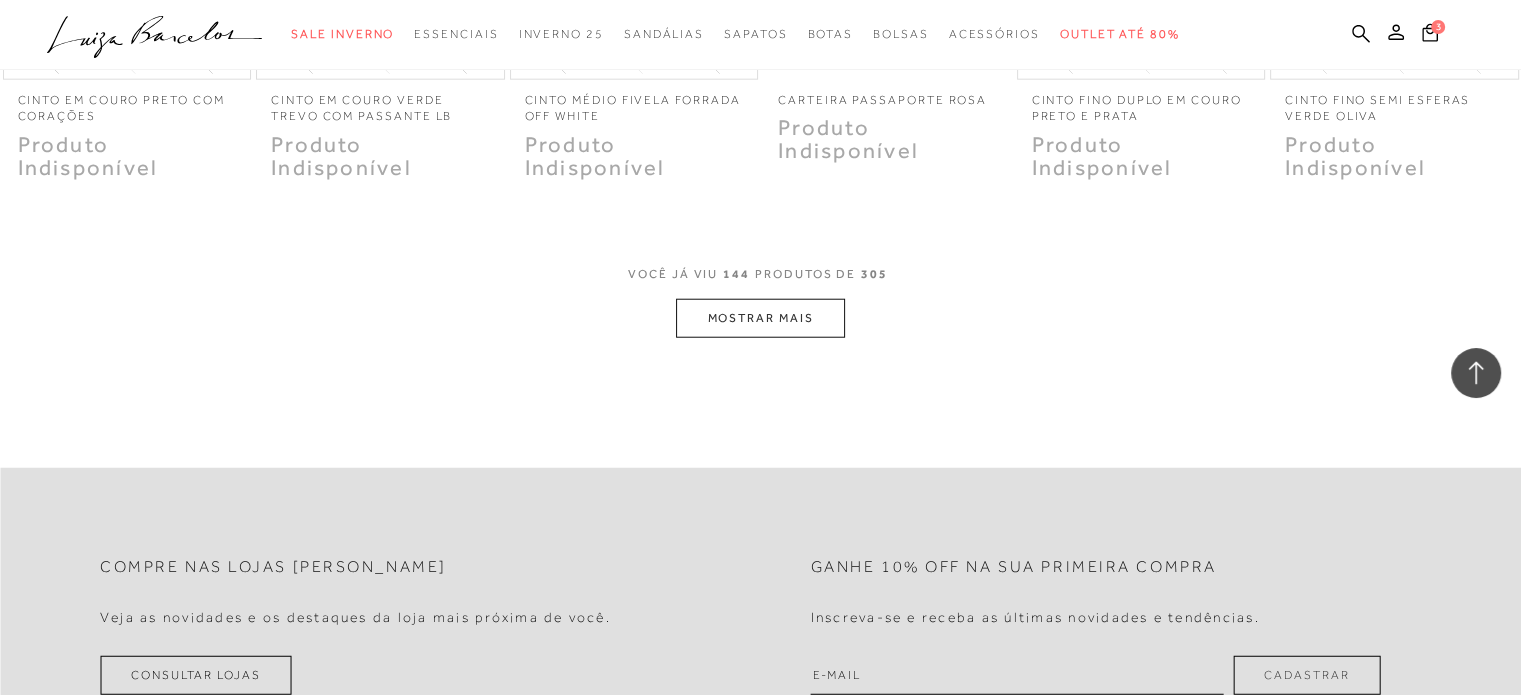 click on "MOSTRAR MAIS" at bounding box center [760, 318] 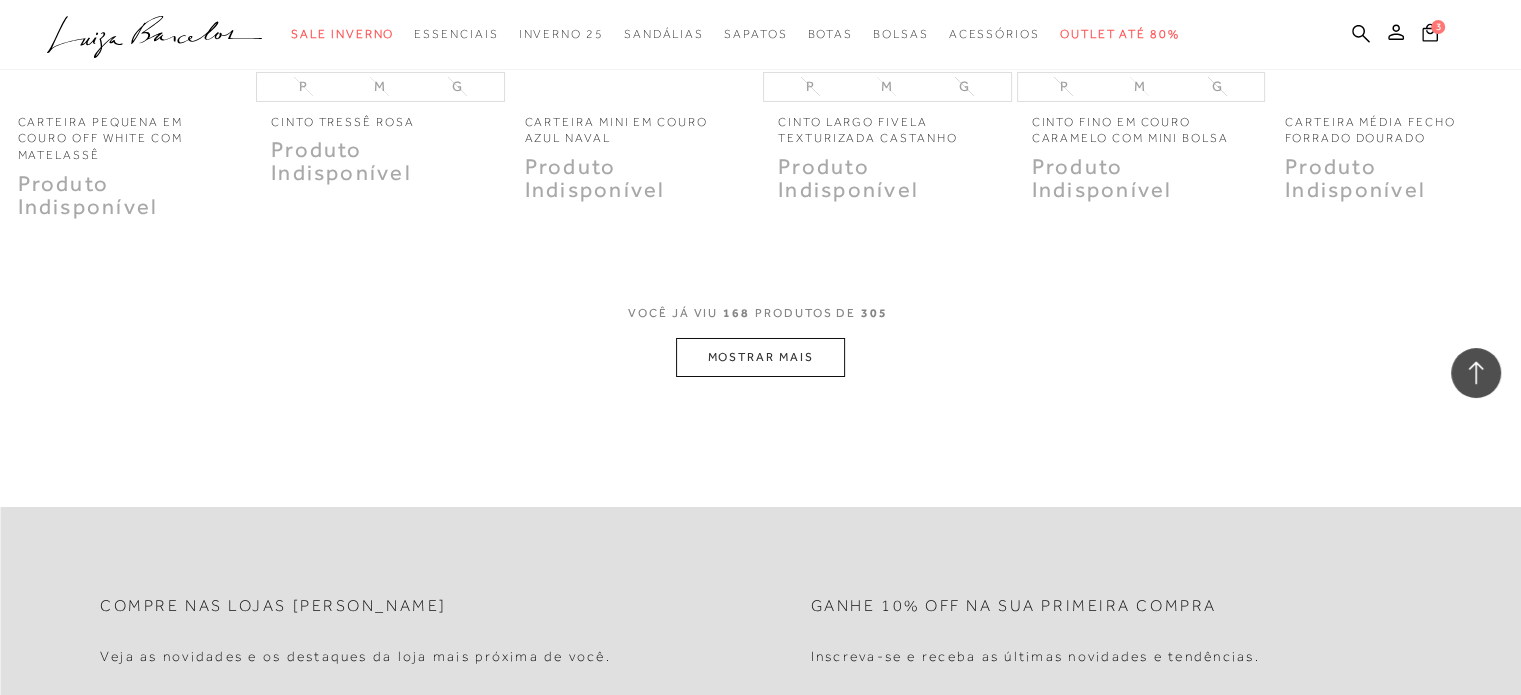 scroll, scrollTop: 14900, scrollLeft: 0, axis: vertical 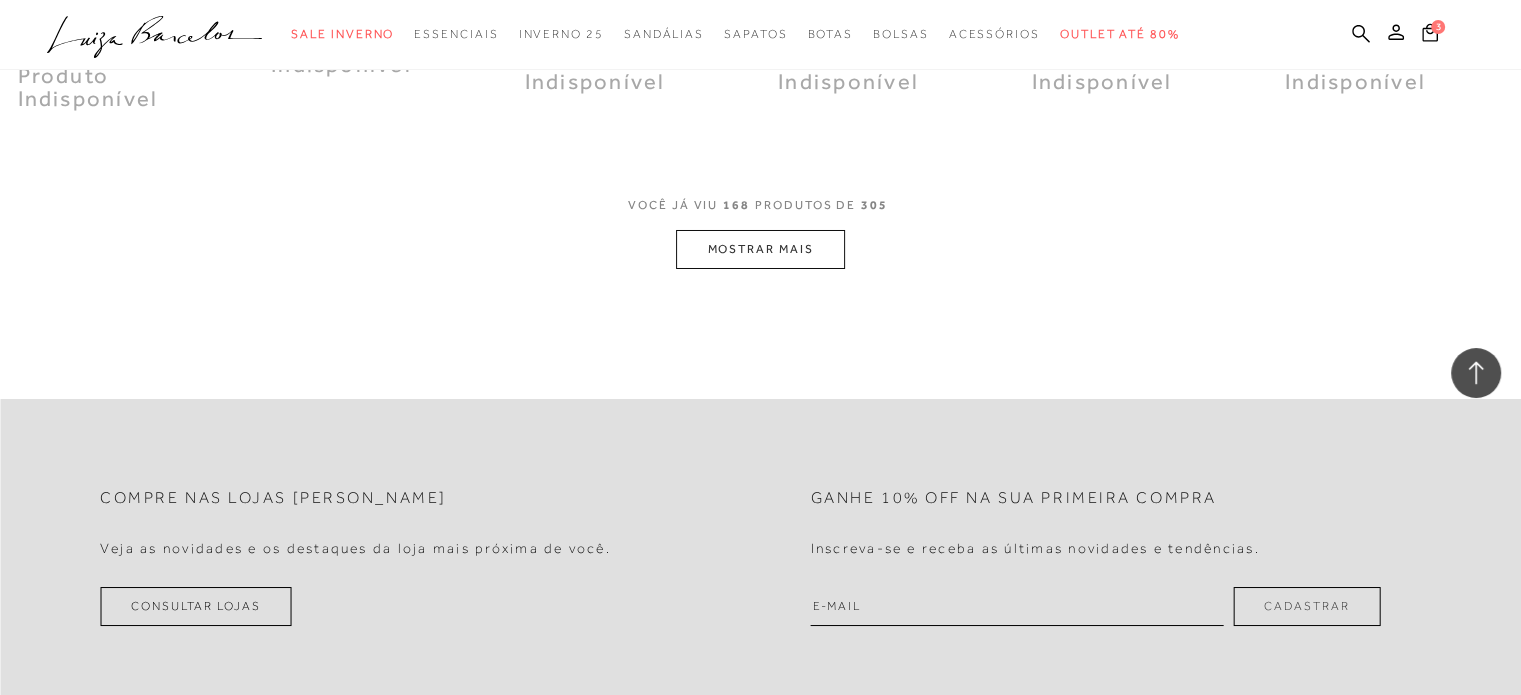 click on "MOSTRAR MAIS" at bounding box center (760, 249) 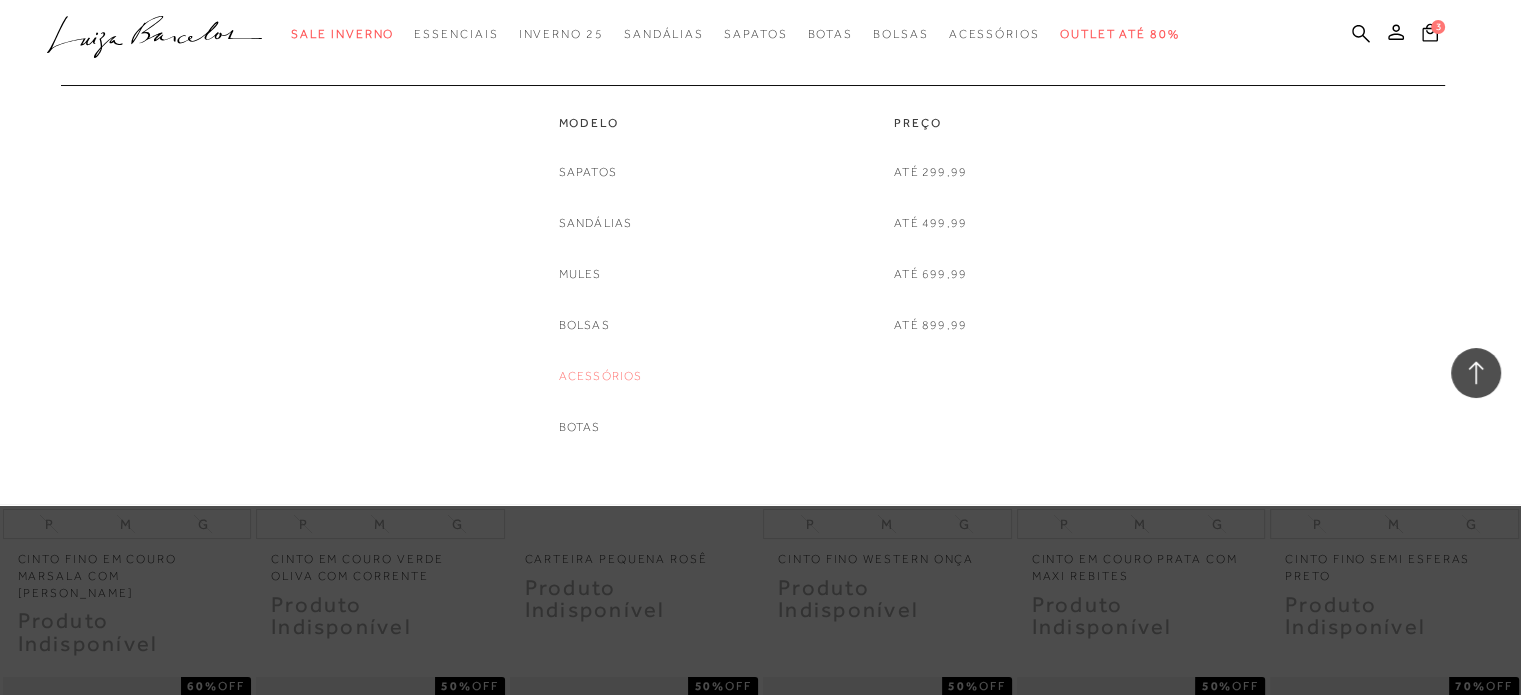 click on "Acessórios" at bounding box center (601, 376) 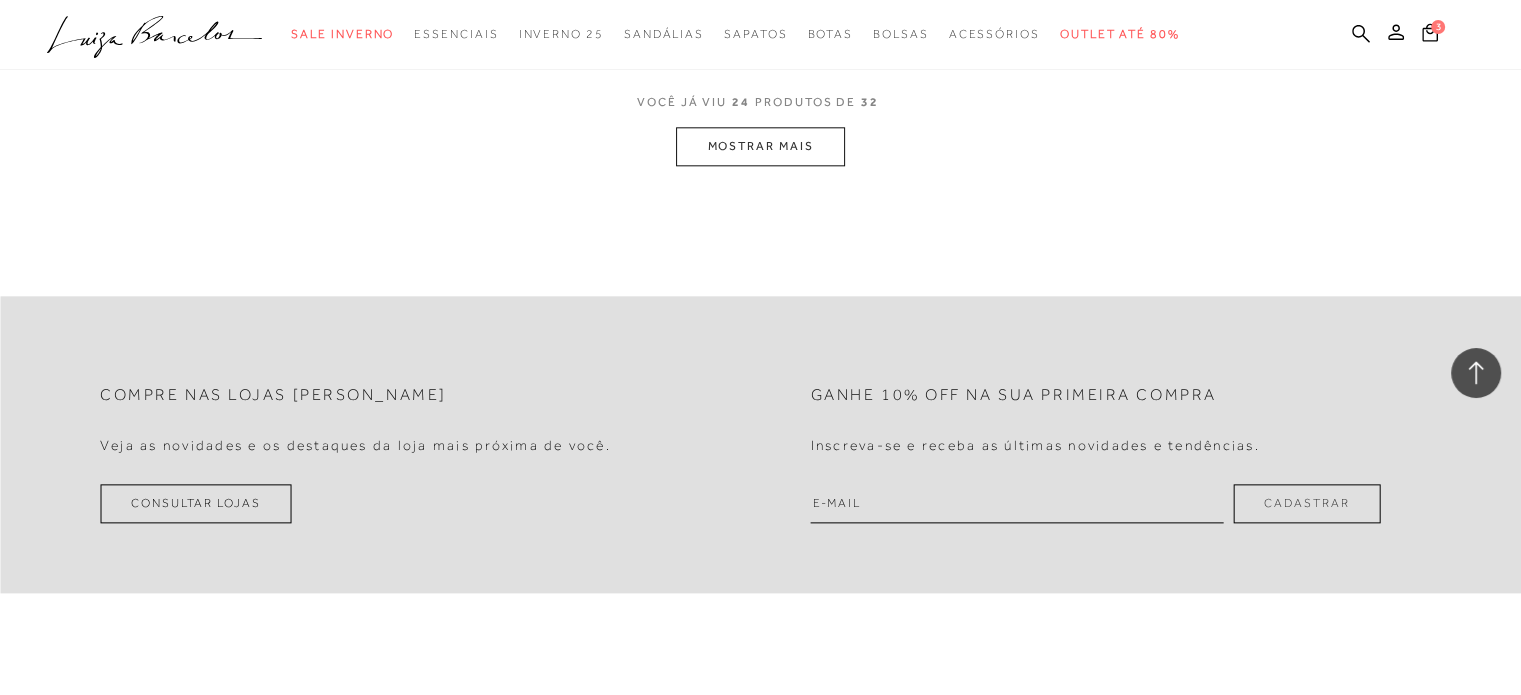 scroll, scrollTop: 2300, scrollLeft: 0, axis: vertical 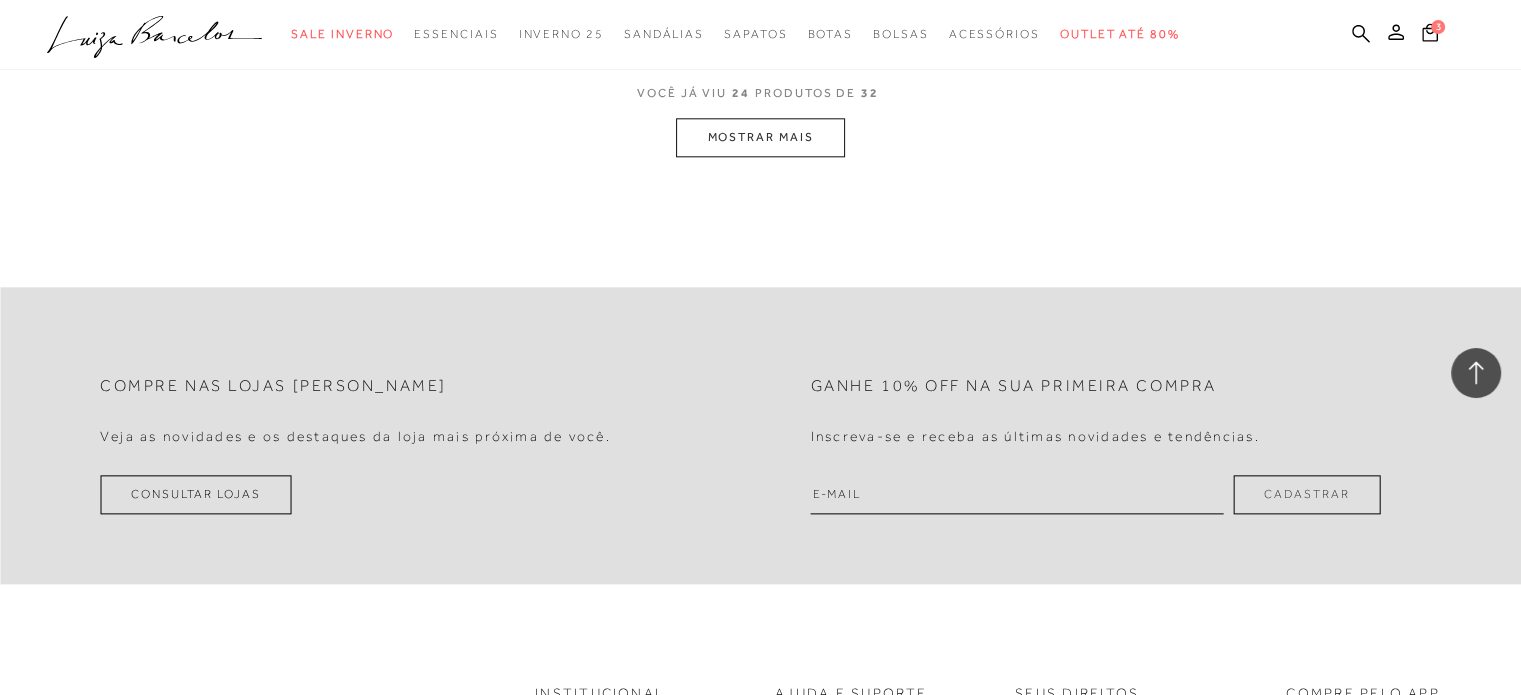 click on "MOSTRAR MAIS" at bounding box center [760, 137] 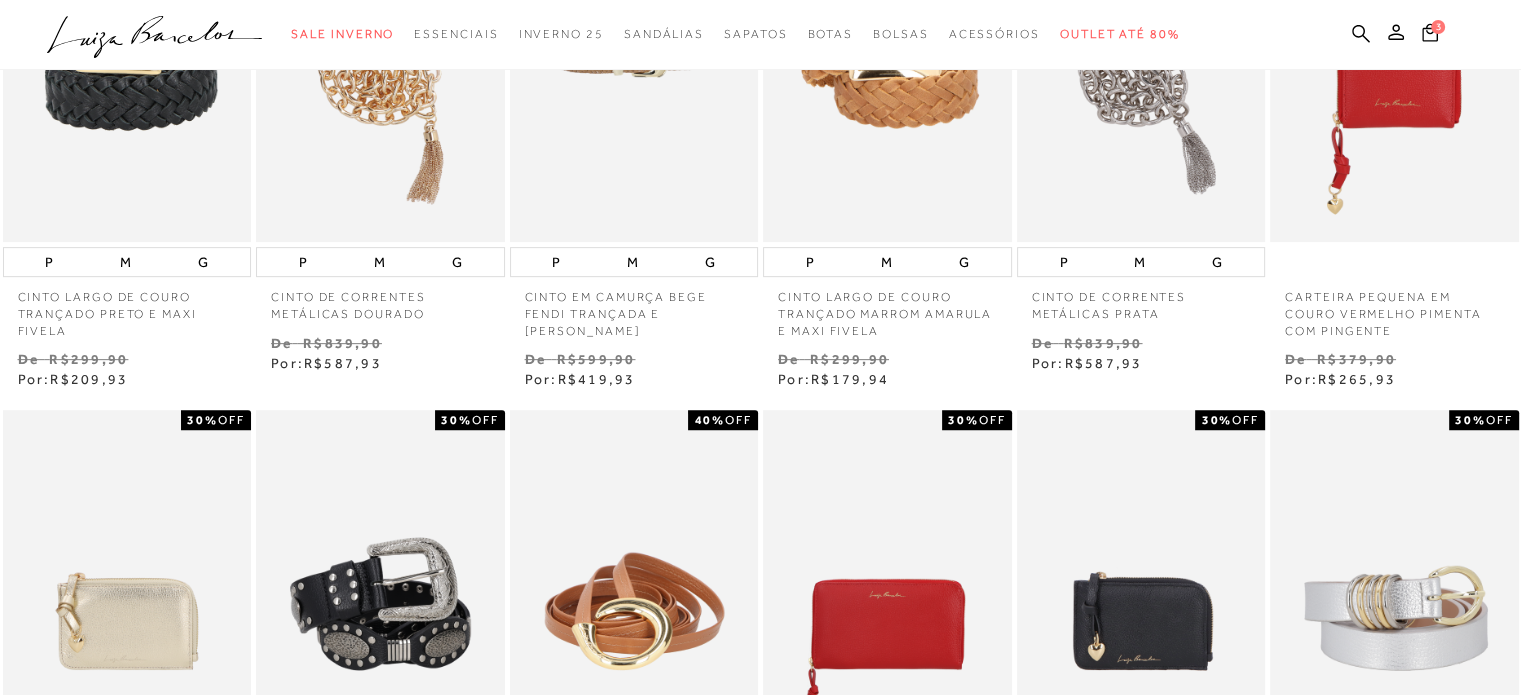 scroll, scrollTop: 600, scrollLeft: 0, axis: vertical 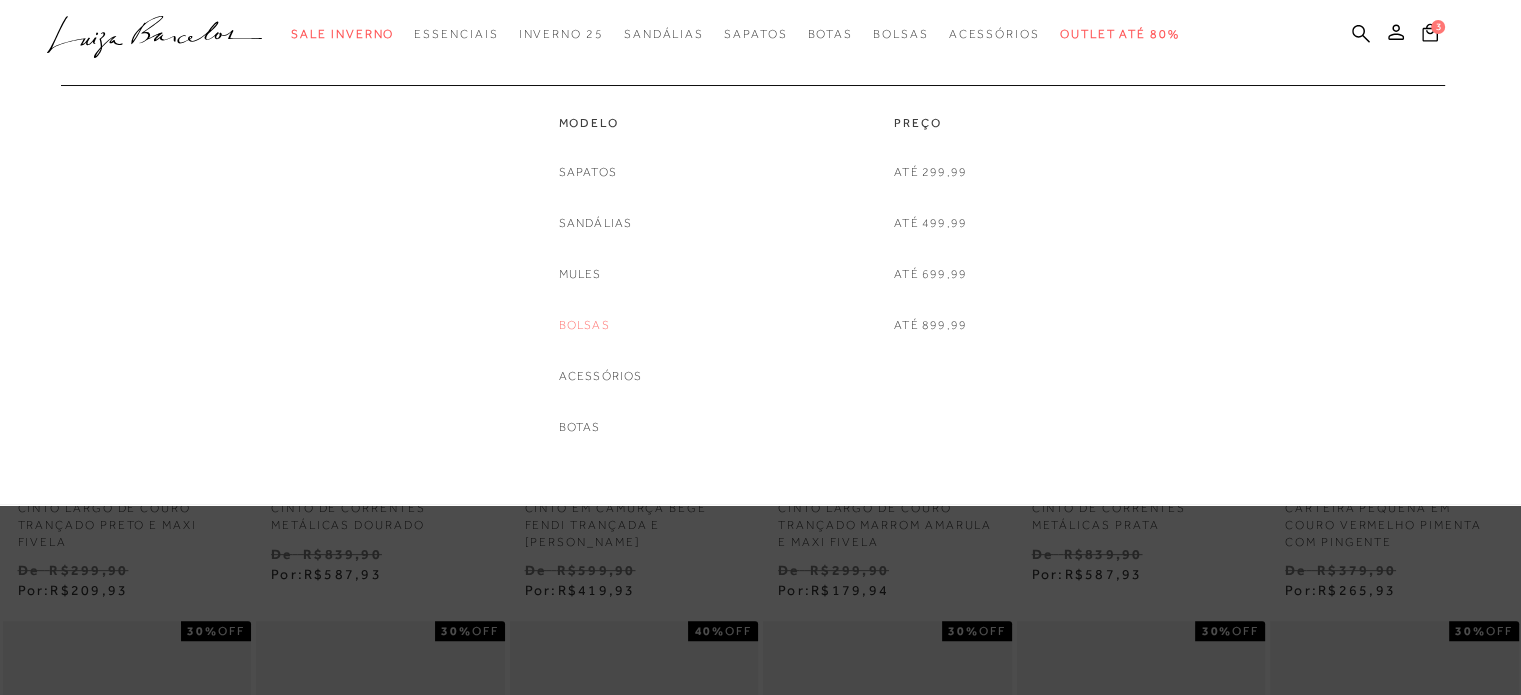 click on "Bolsas" at bounding box center [584, 325] 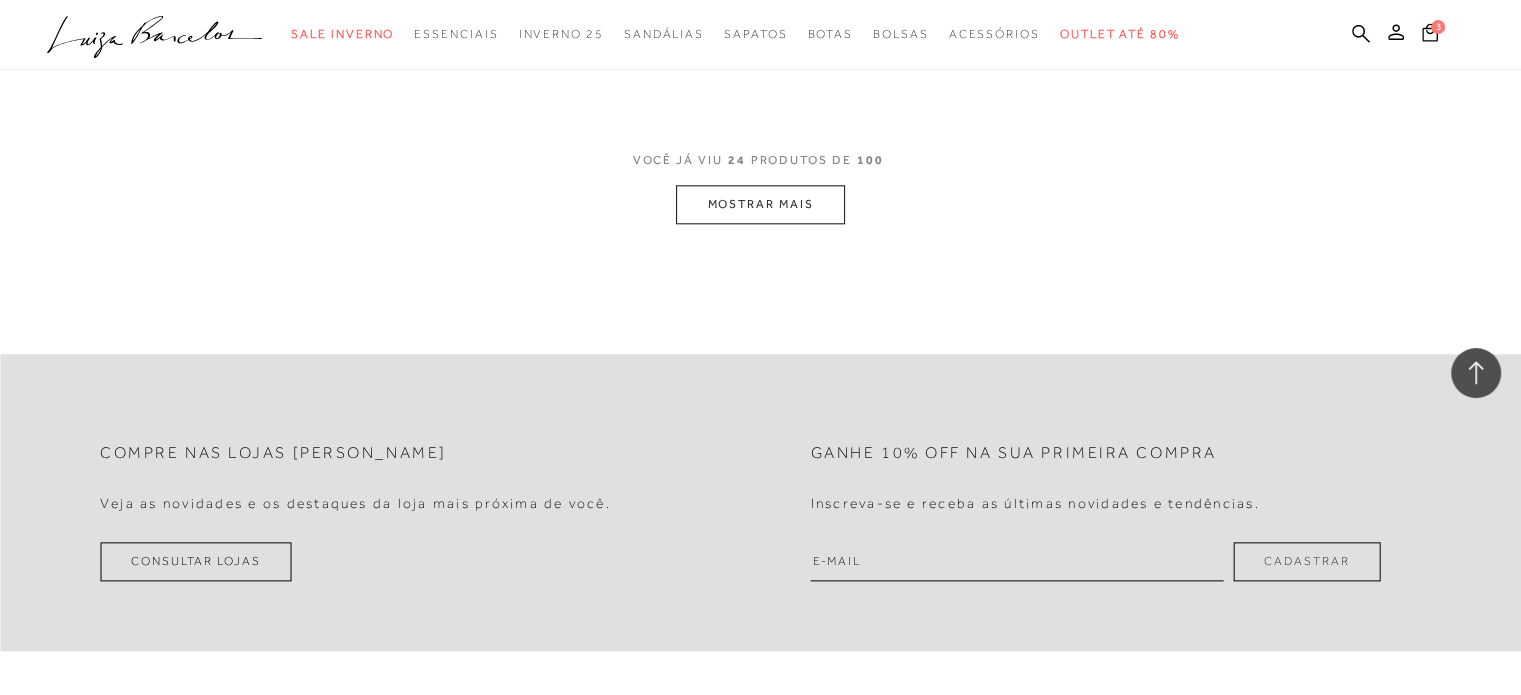 scroll, scrollTop: 2300, scrollLeft: 0, axis: vertical 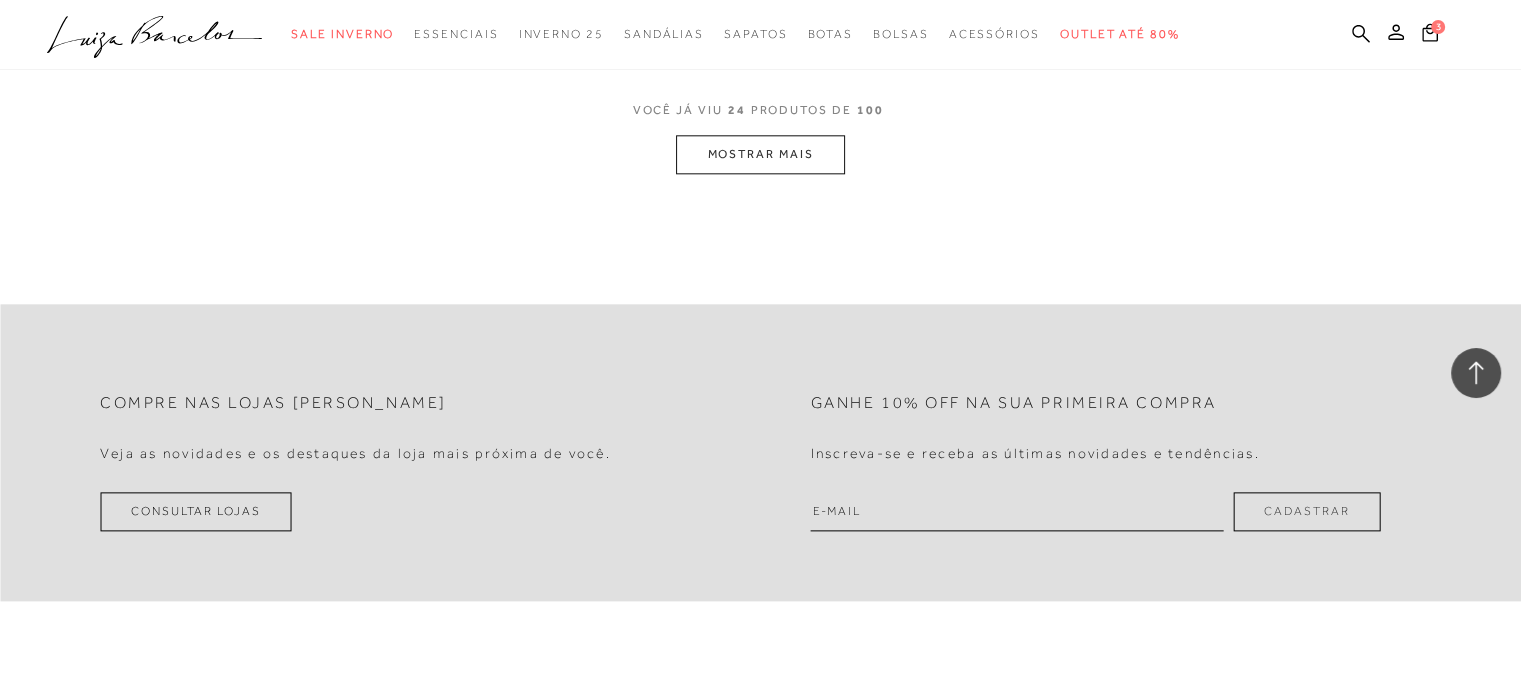 click on "MOSTRAR MAIS" at bounding box center (760, 154) 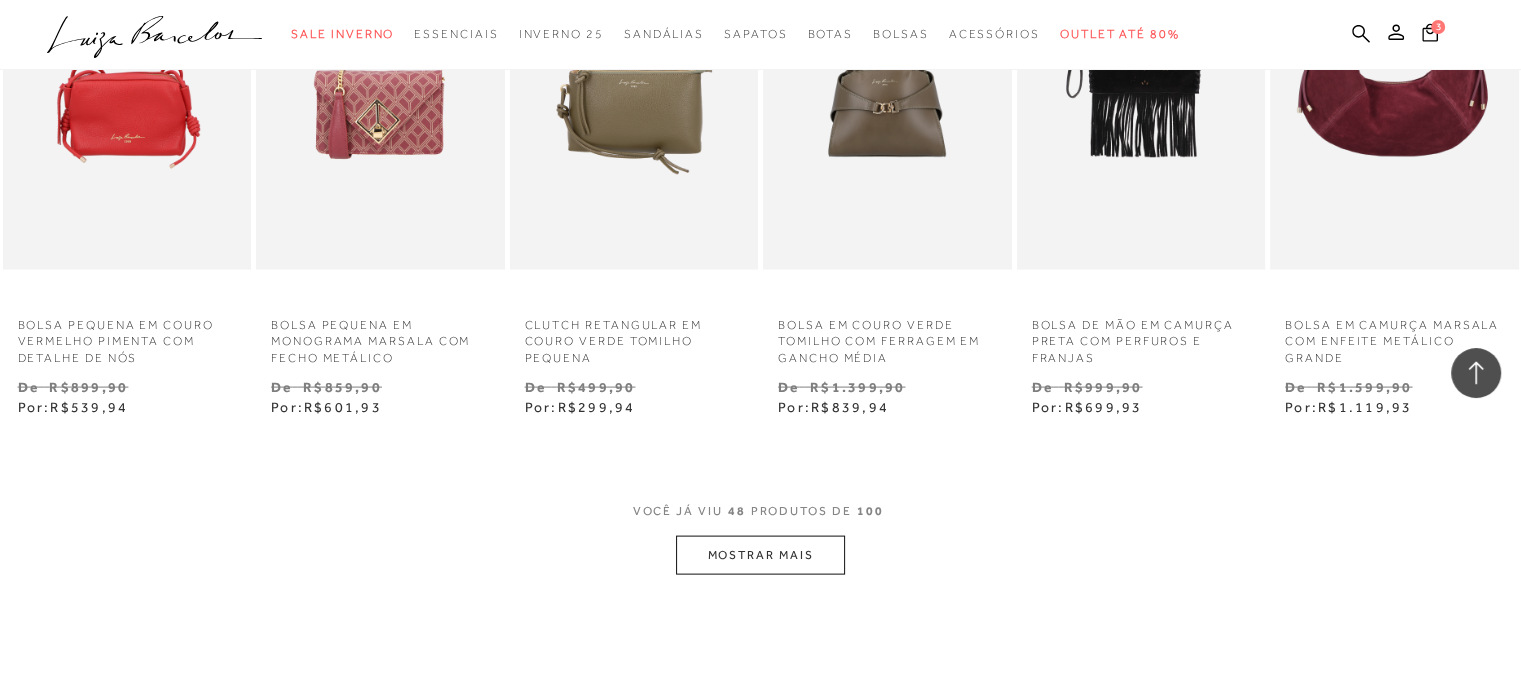 scroll, scrollTop: 4100, scrollLeft: 0, axis: vertical 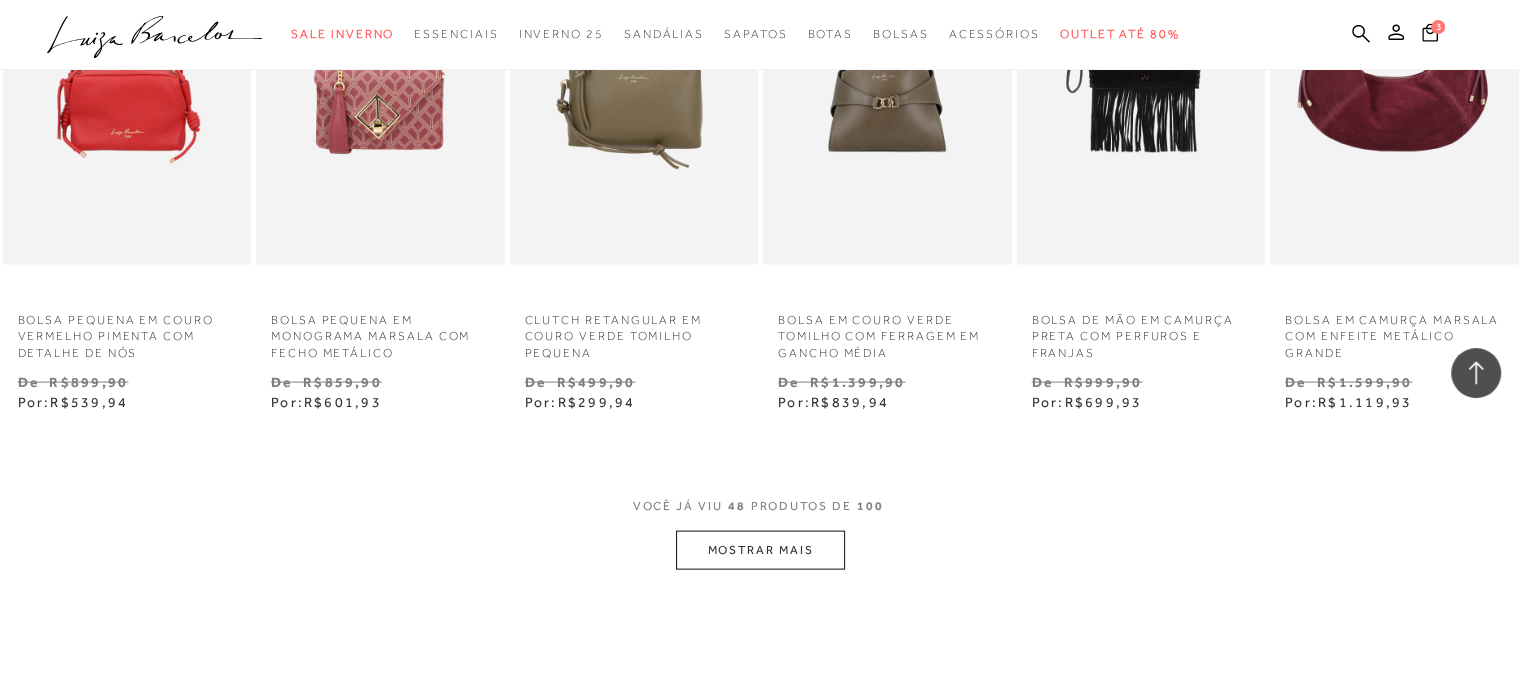 click on "MOSTRAR MAIS" at bounding box center [760, 550] 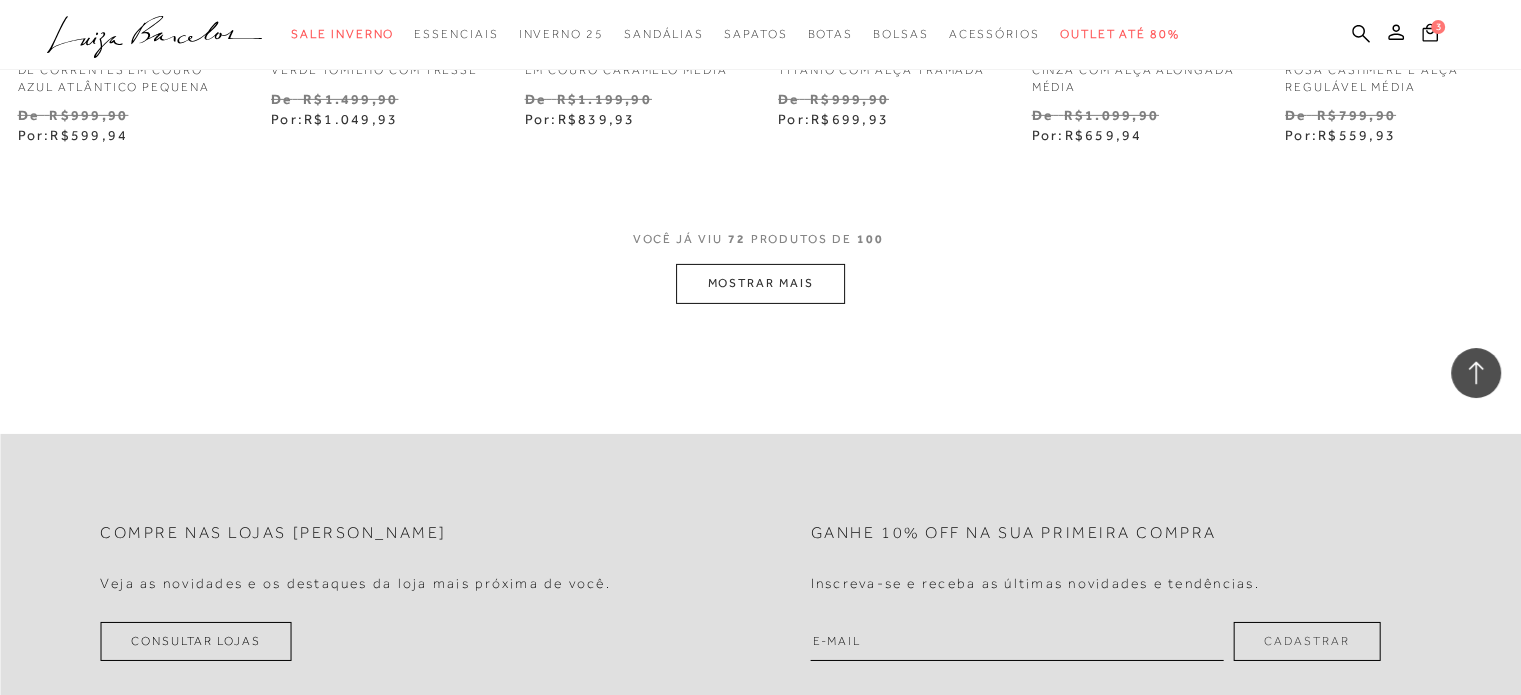 scroll, scrollTop: 6600, scrollLeft: 0, axis: vertical 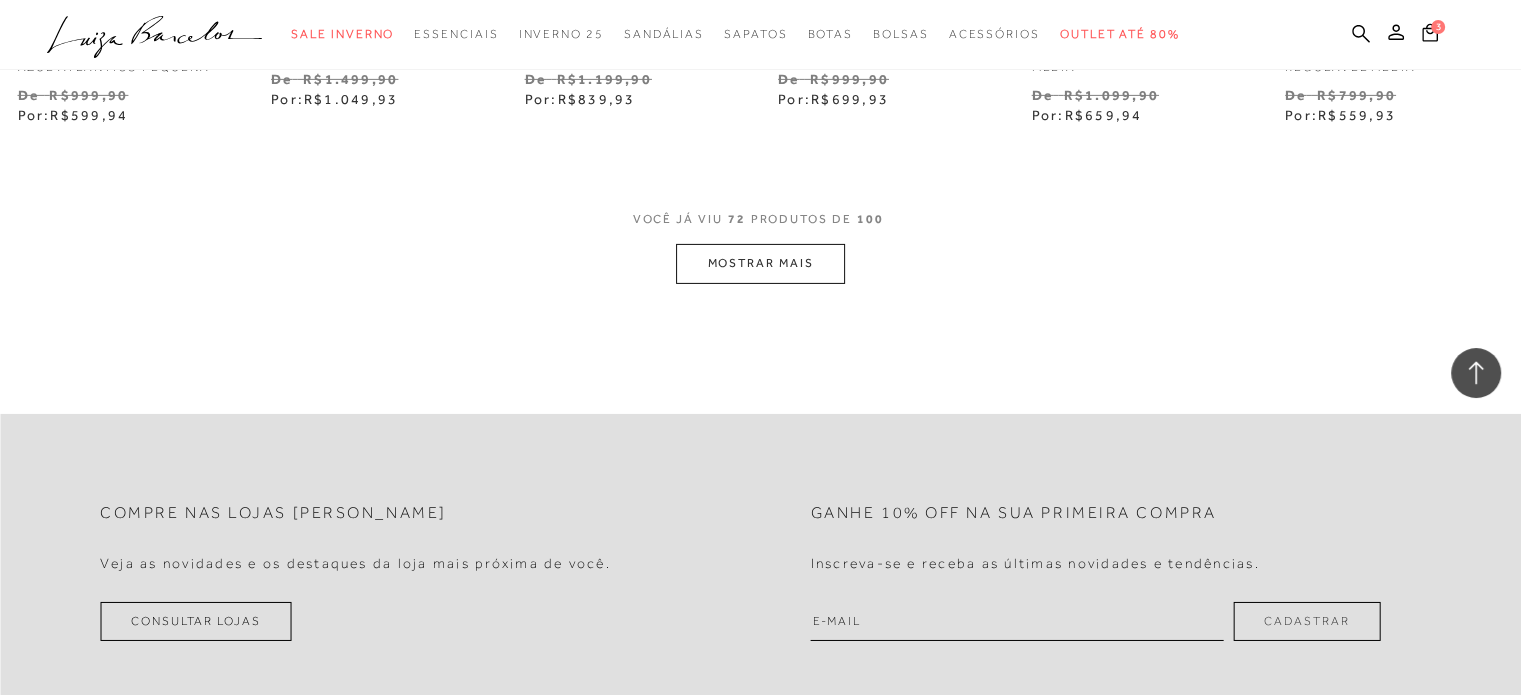 click on "MOSTRAR MAIS" at bounding box center (760, 263) 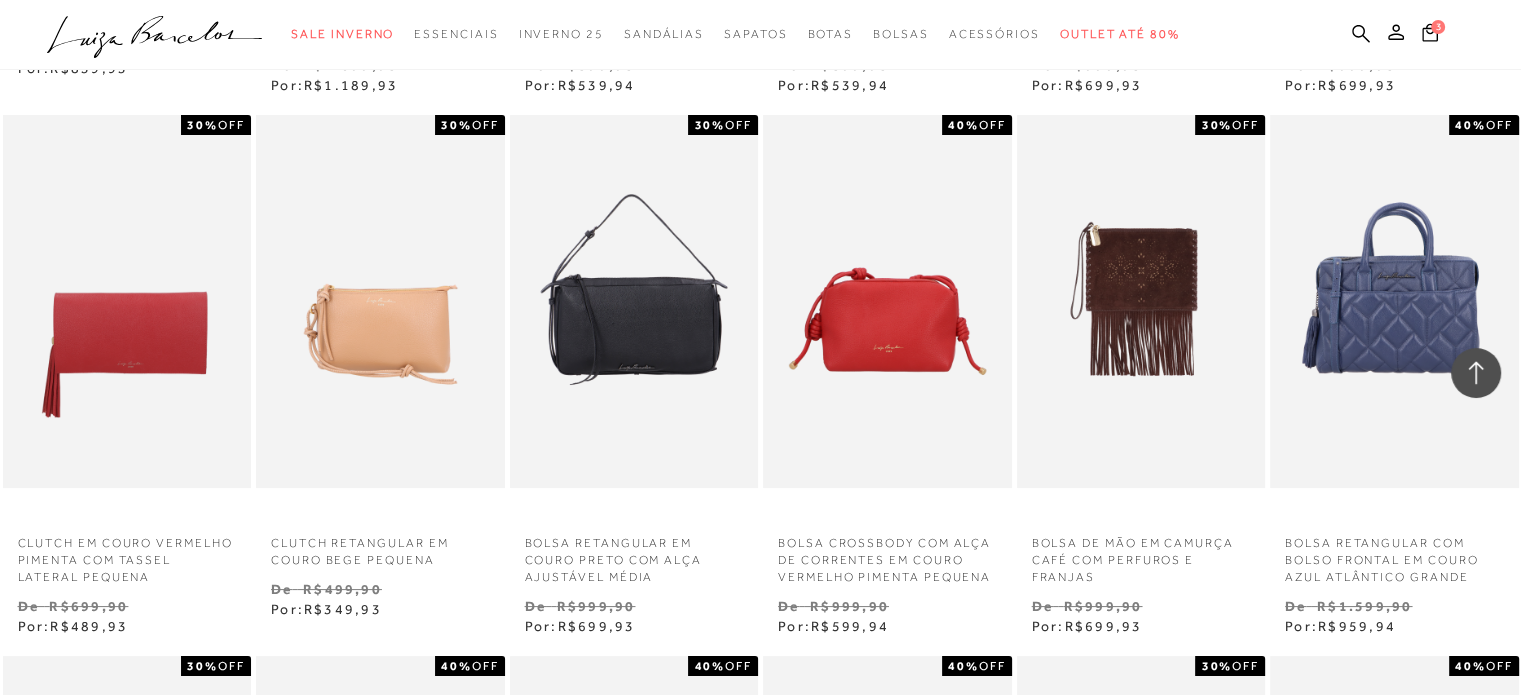 scroll, scrollTop: 7800, scrollLeft: 0, axis: vertical 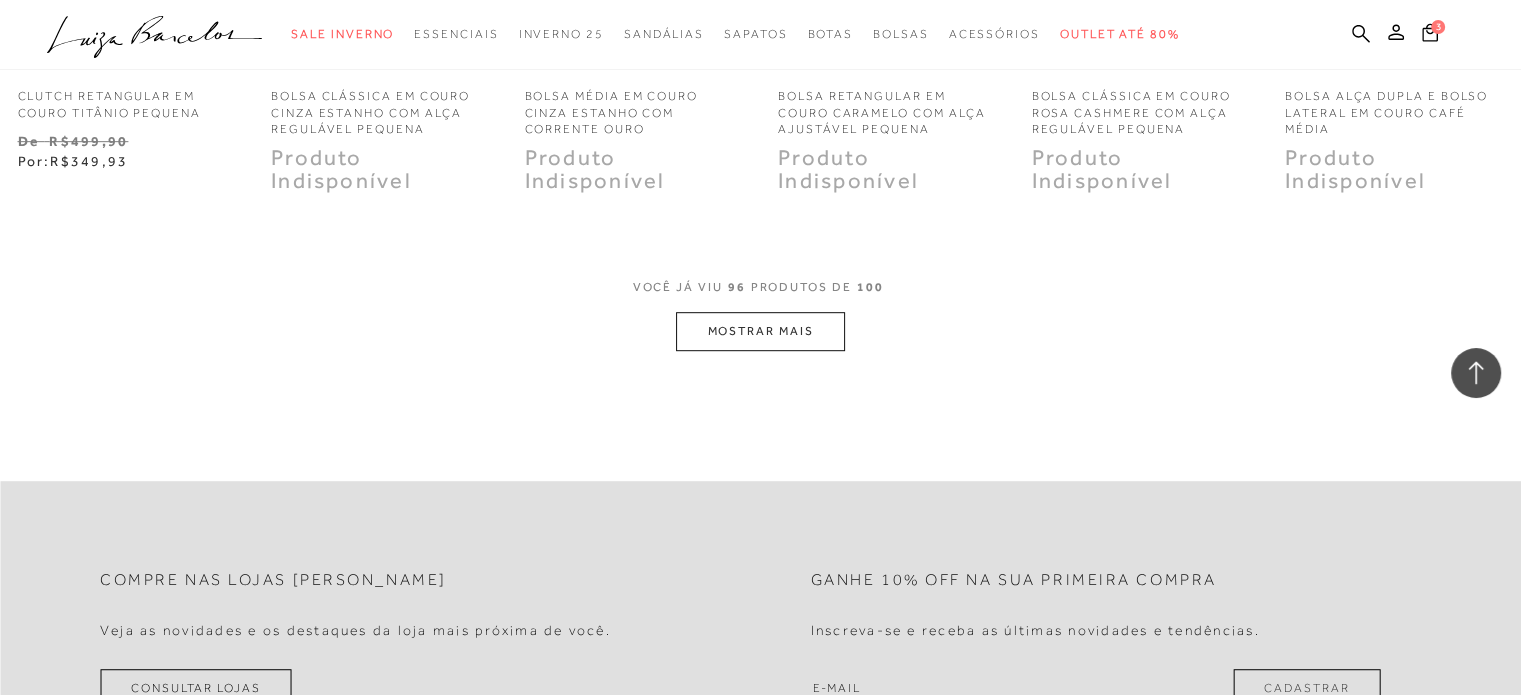 click on "MOSTRAR MAIS" at bounding box center (760, 331) 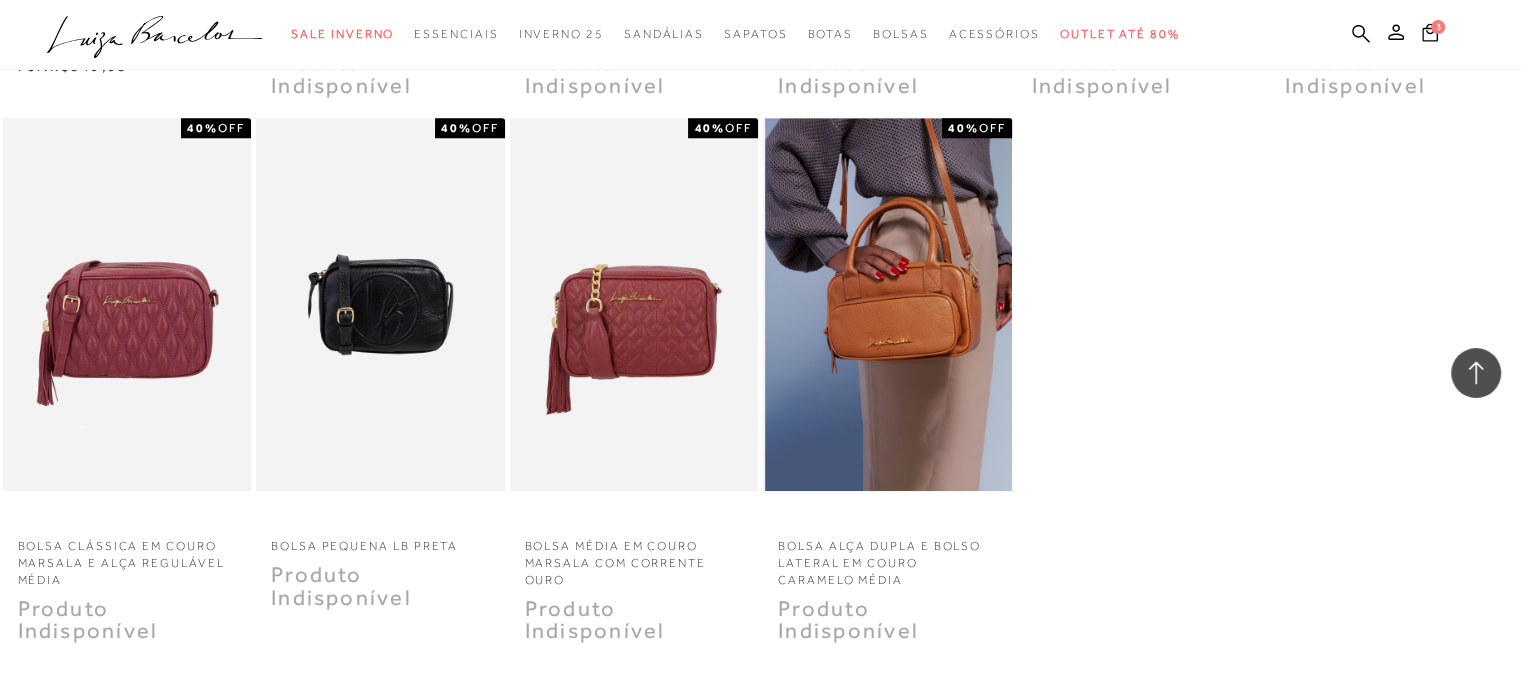 scroll, scrollTop: 8800, scrollLeft: 0, axis: vertical 